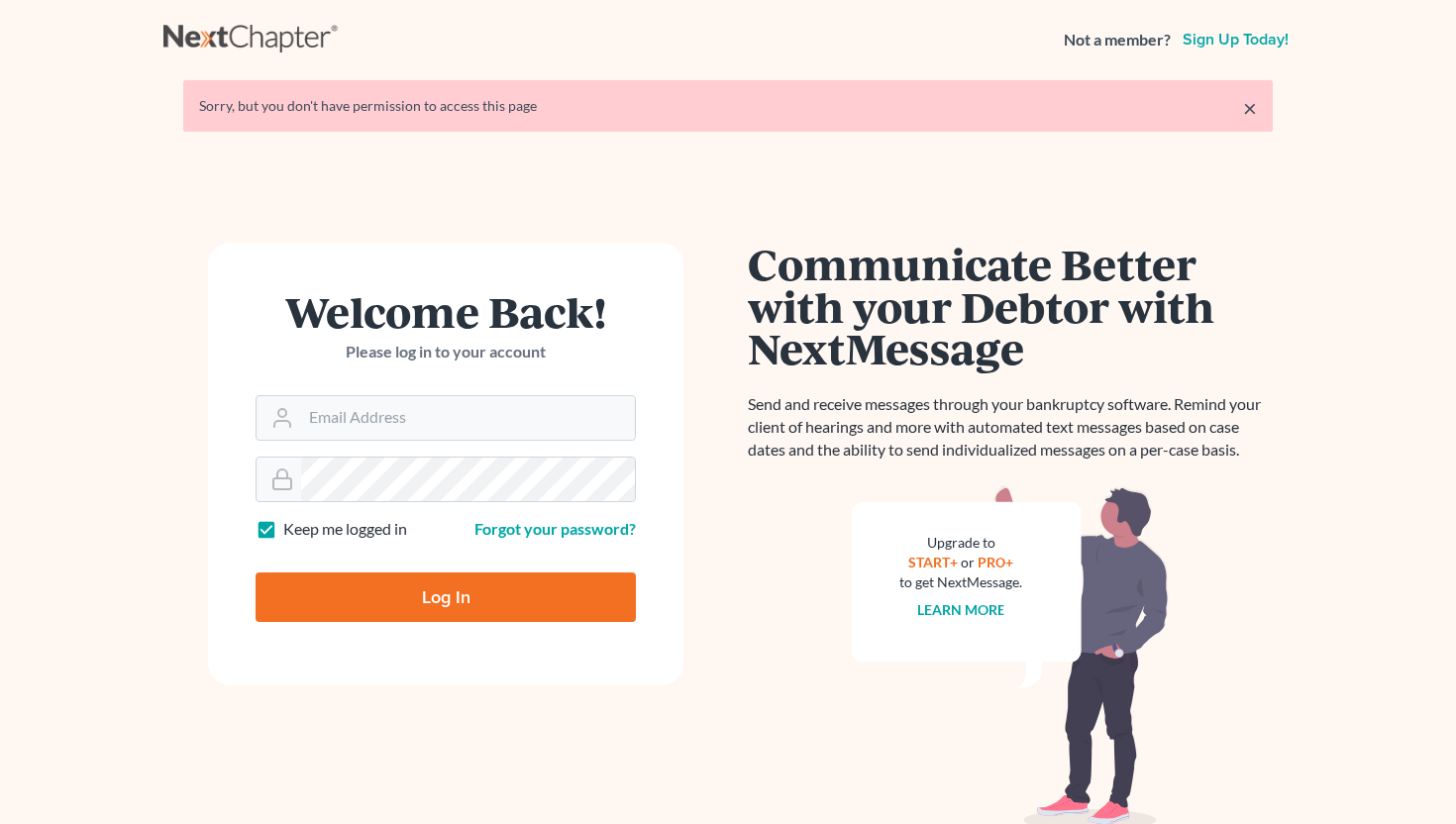 scroll, scrollTop: 0, scrollLeft: 0, axis: both 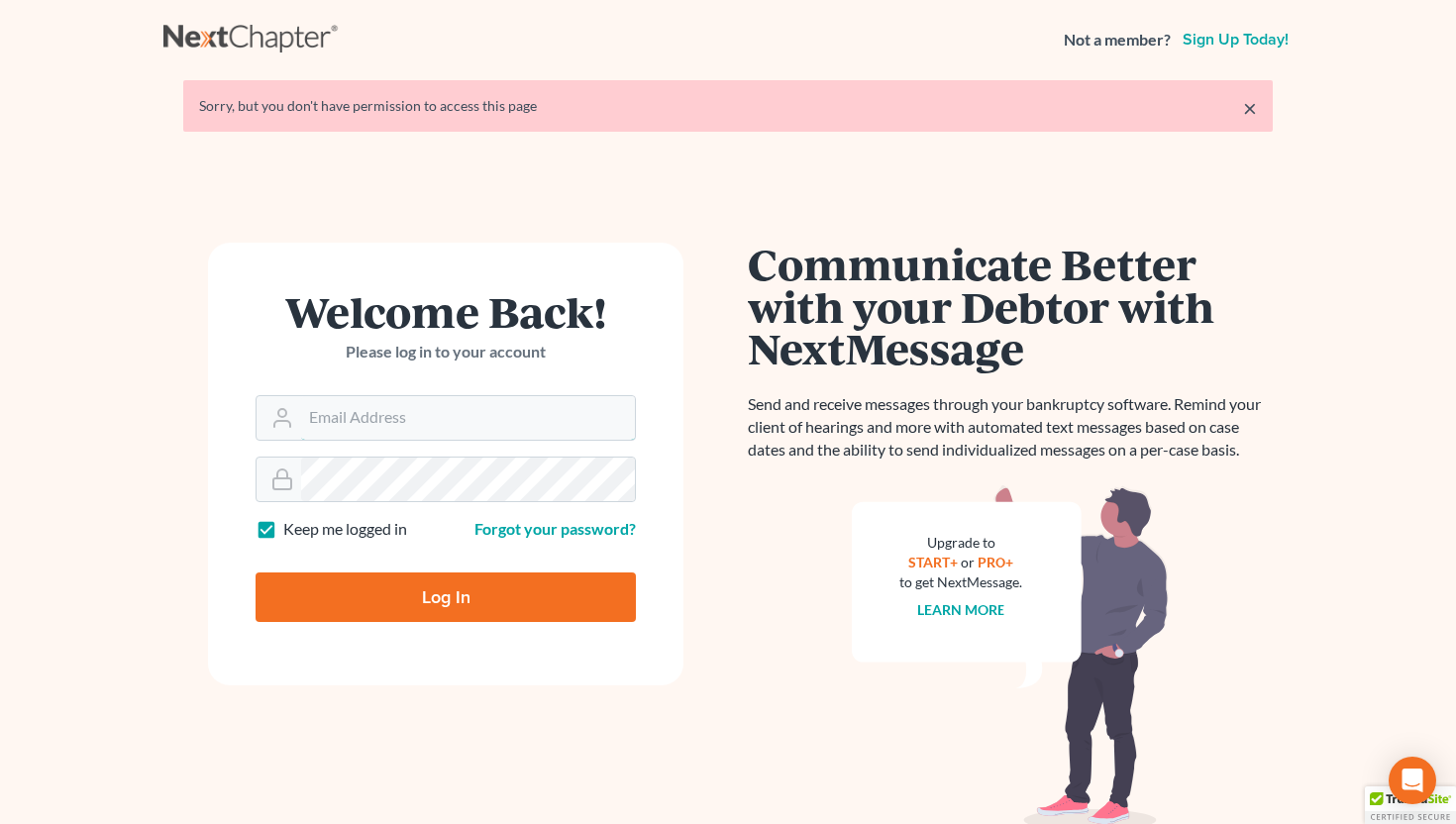 type on "info@example.com" 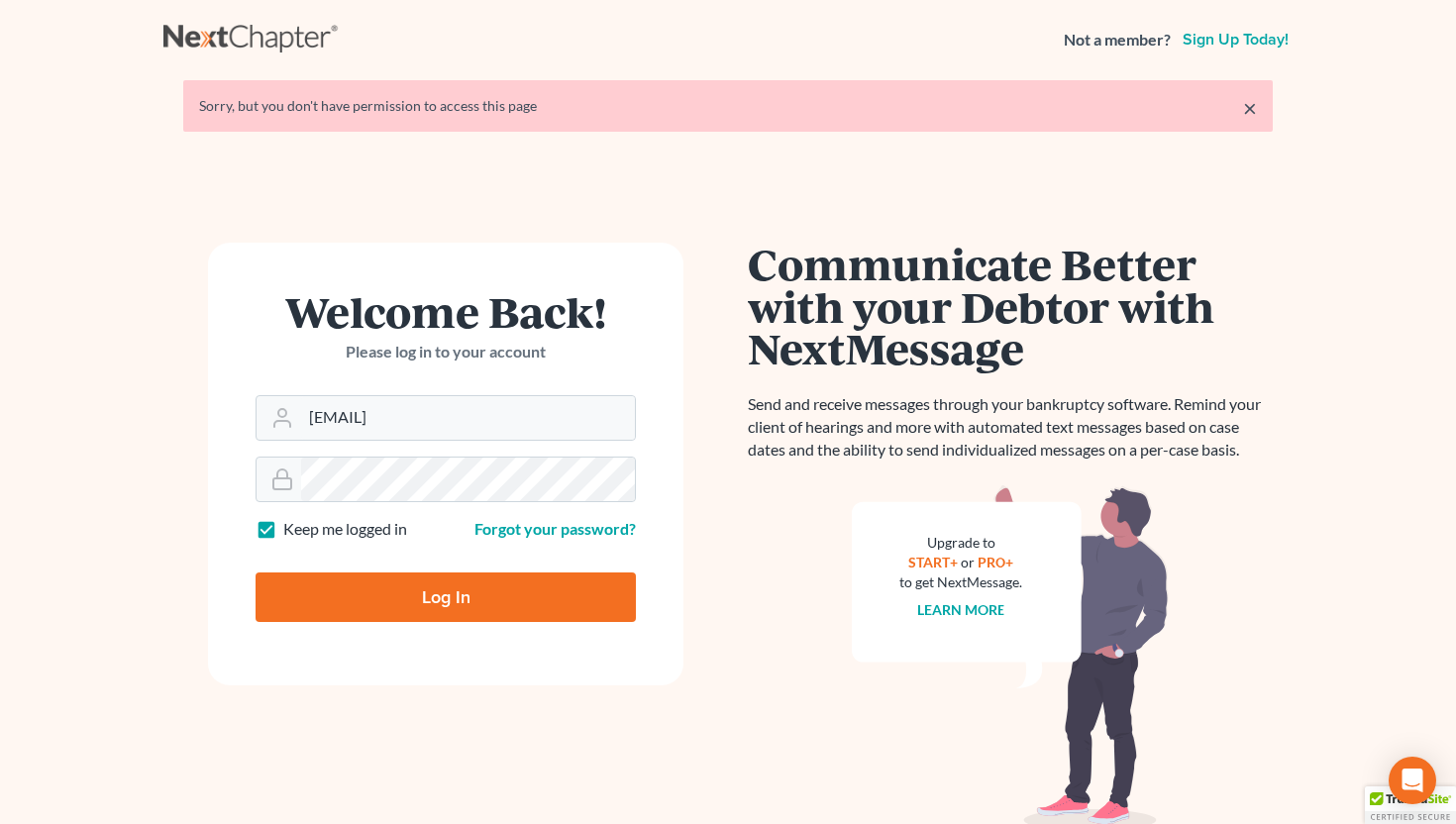 click on "Log In" at bounding box center [446, 597] 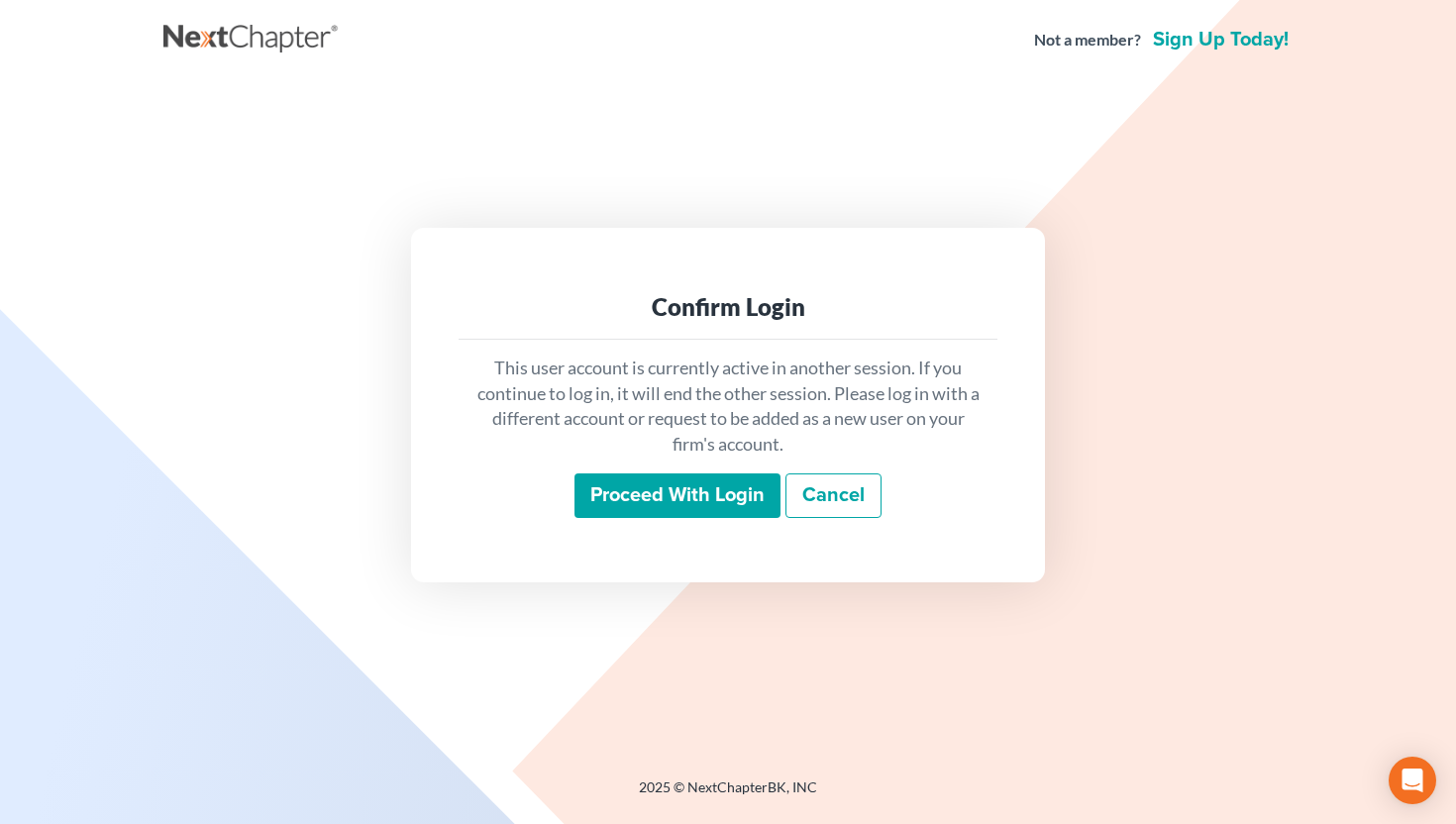 scroll, scrollTop: 0, scrollLeft: 0, axis: both 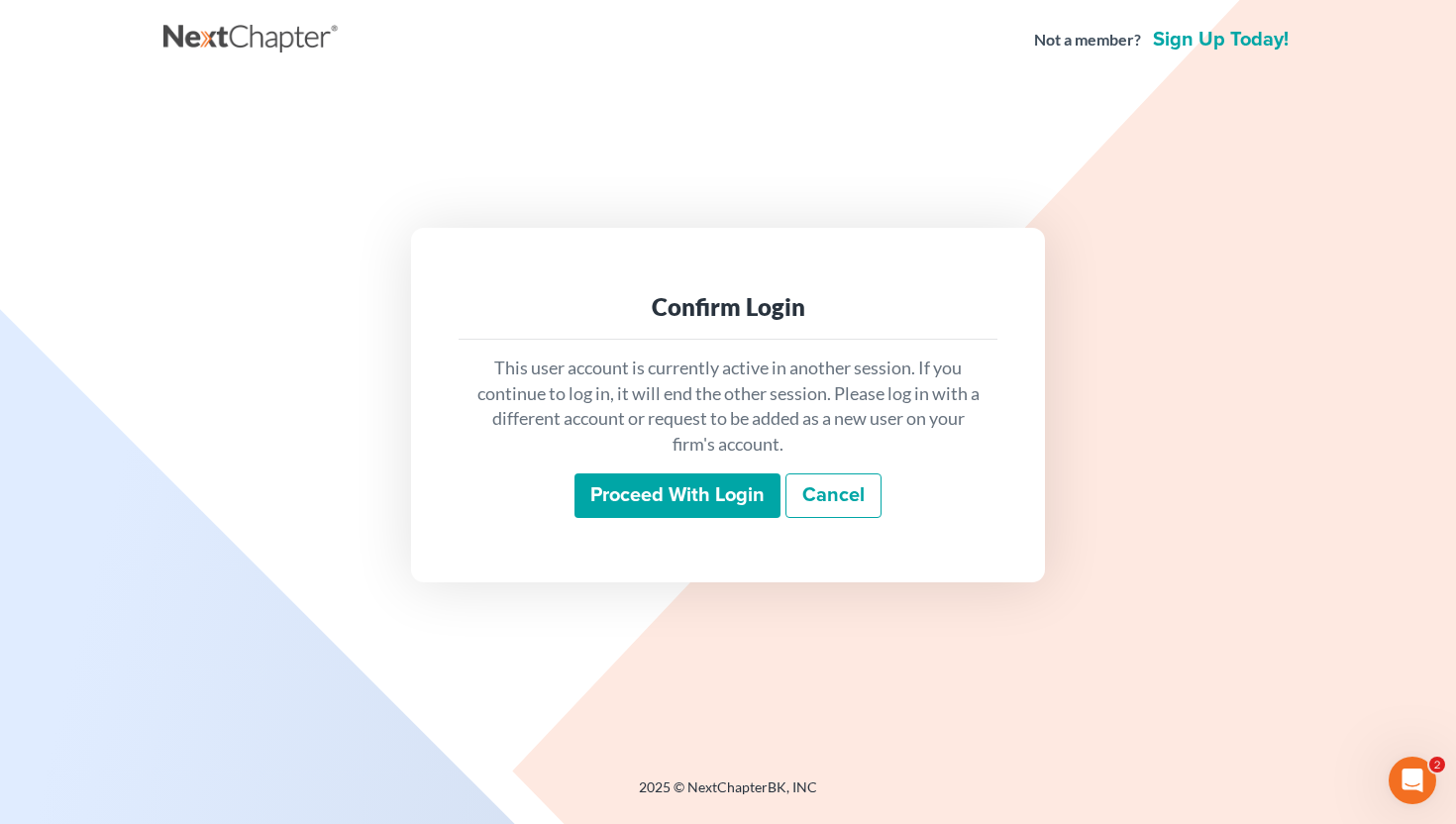 click on "This user account is currently active in another session. If you continue to log in, it will end the other session. Please log in with a different account or request to be added as a new user on your firm's account. Proceed with login Cancel" at bounding box center (728, 437) 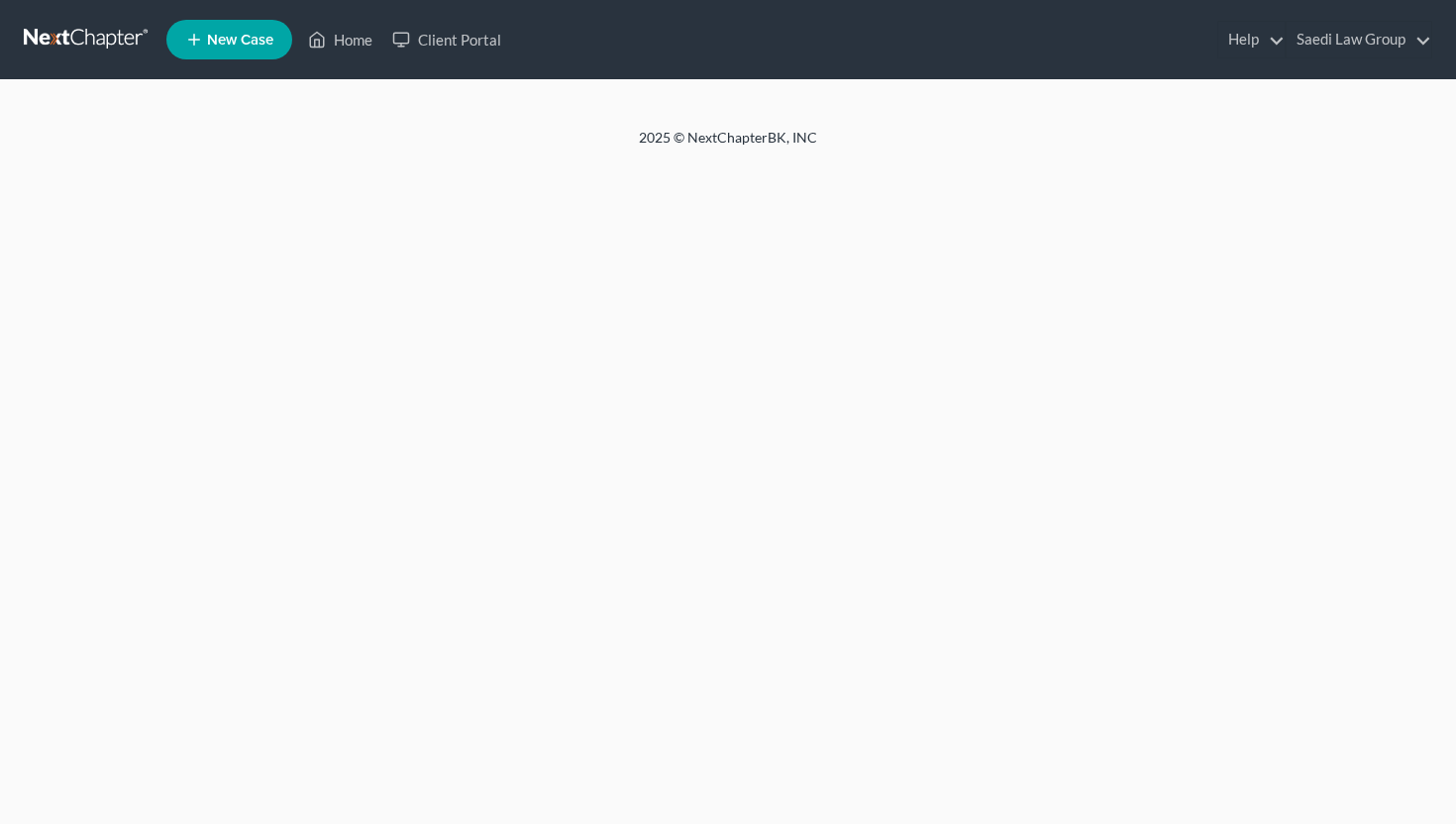scroll, scrollTop: 0, scrollLeft: 0, axis: both 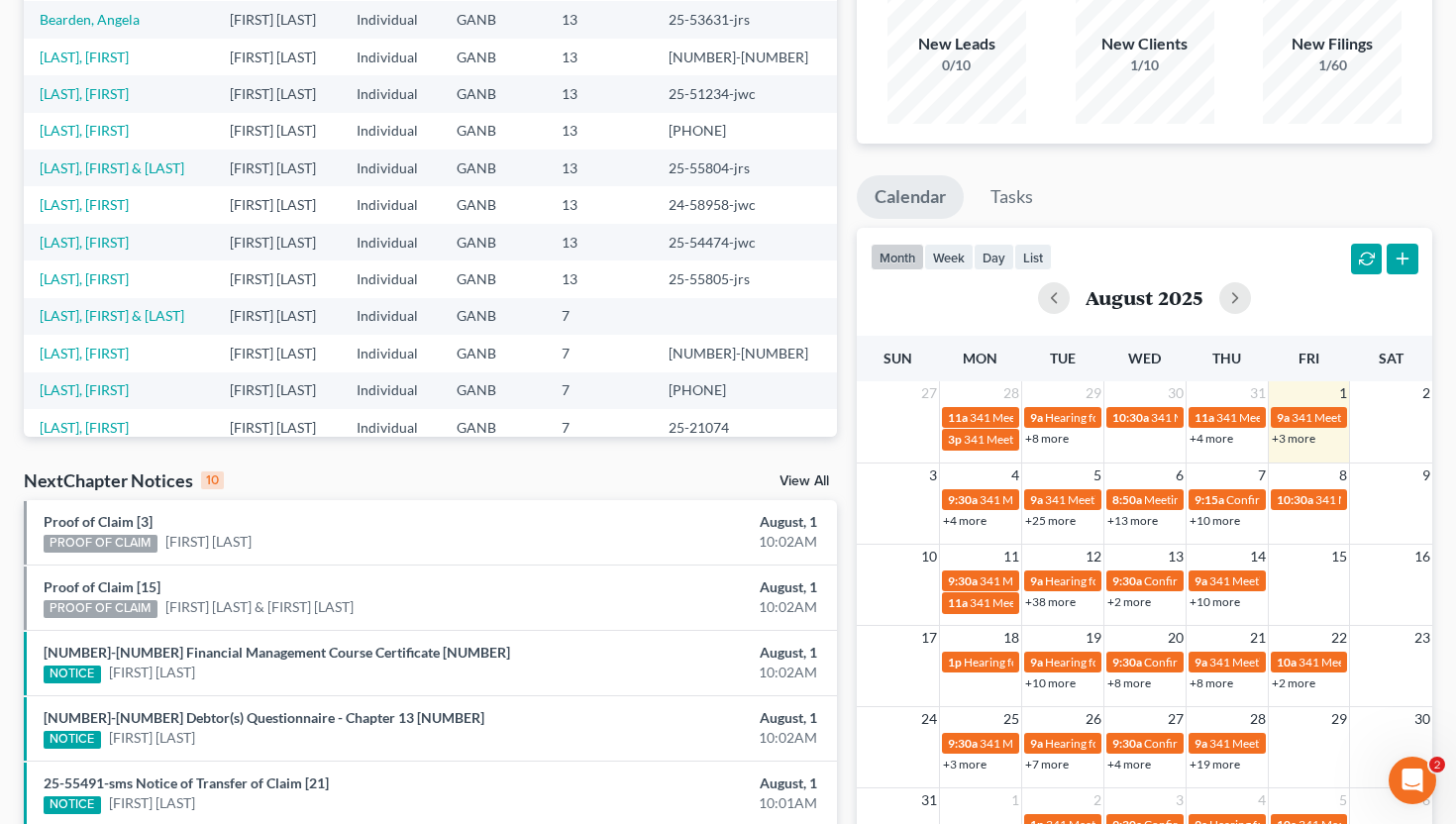 click on "+4 more" at bounding box center [965, 520] 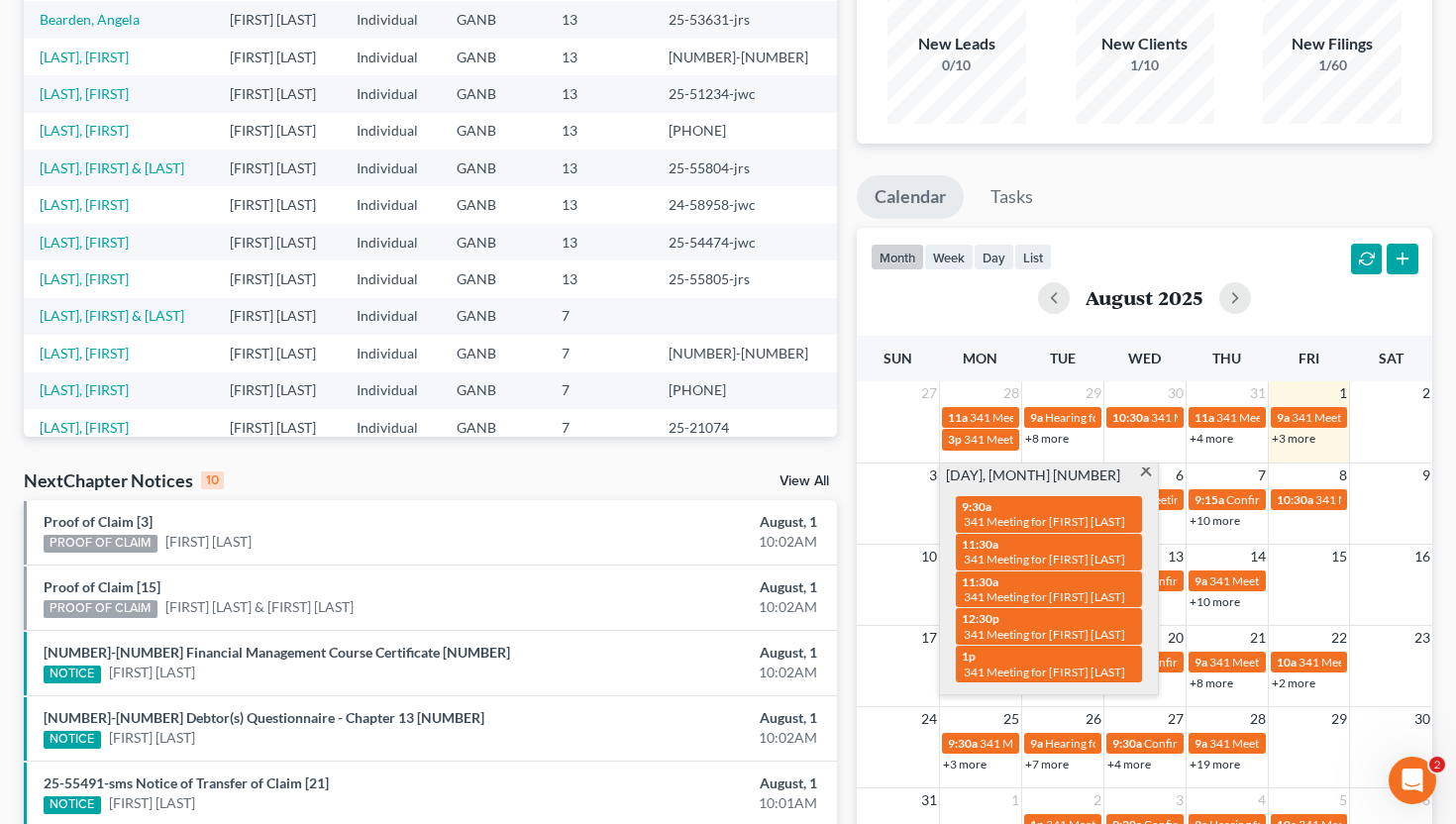 click at bounding box center [1146, 473] 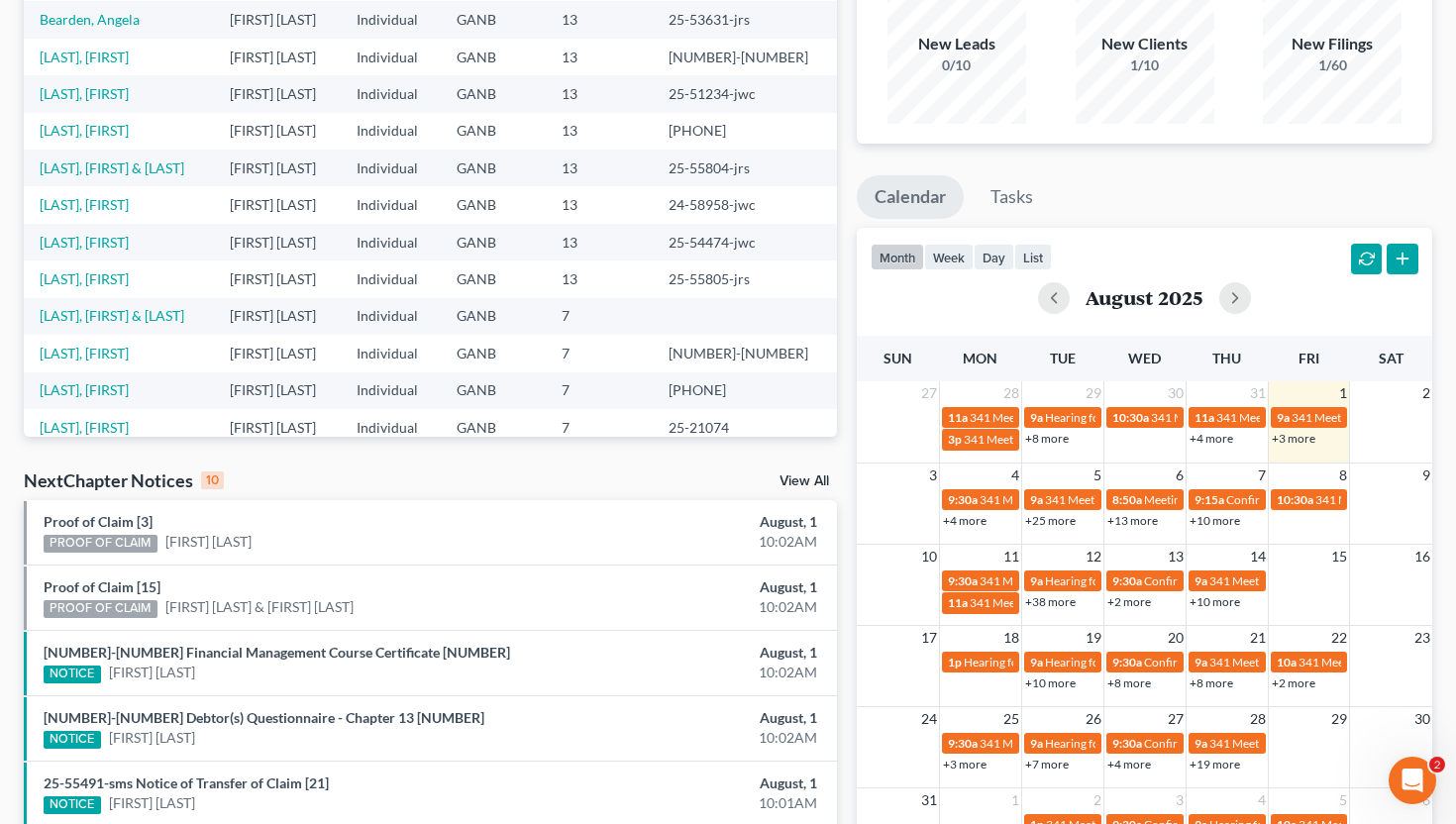 click on "+25 more" at bounding box center [1050, 520] 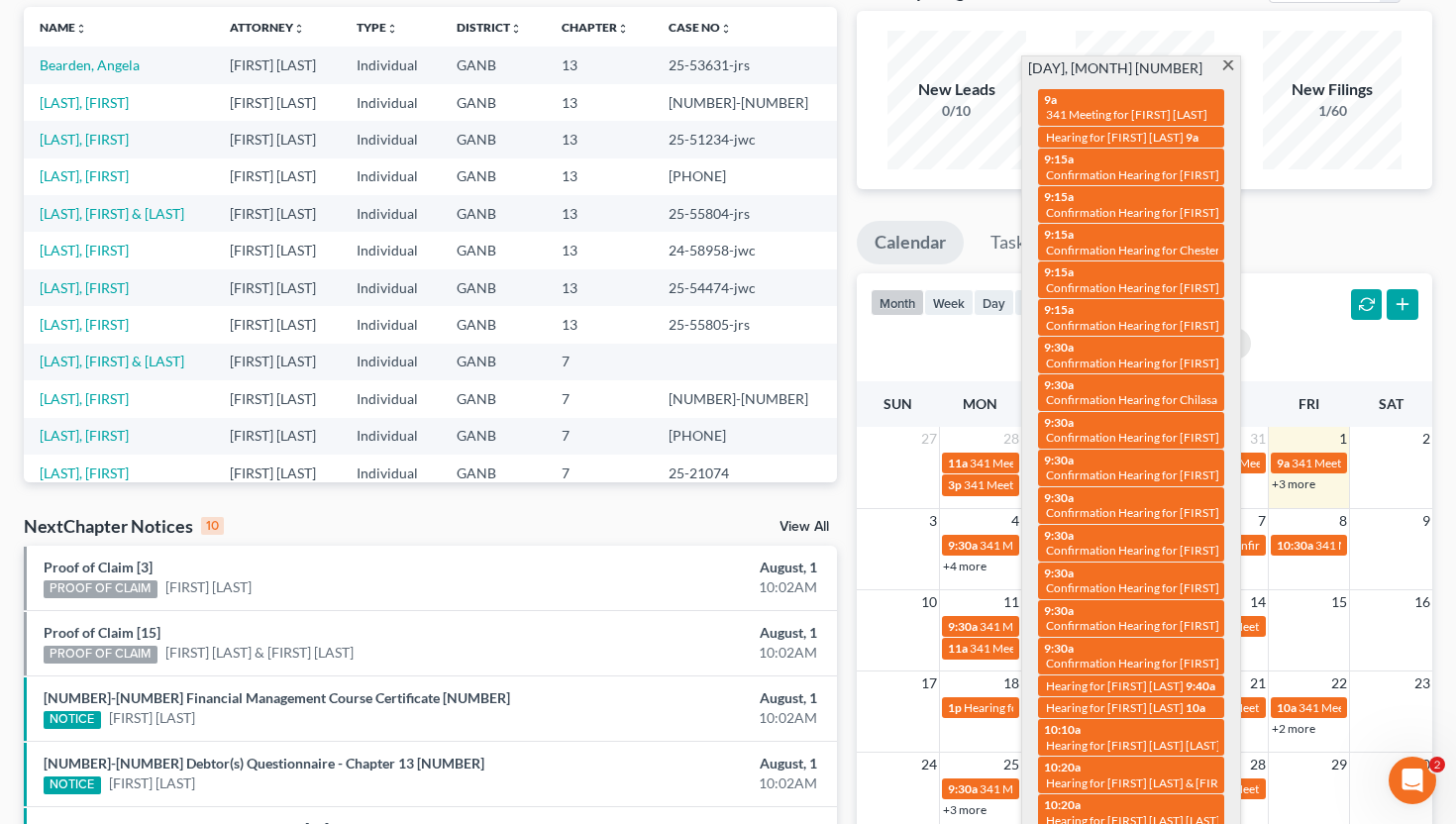 scroll, scrollTop: 125, scrollLeft: 0, axis: vertical 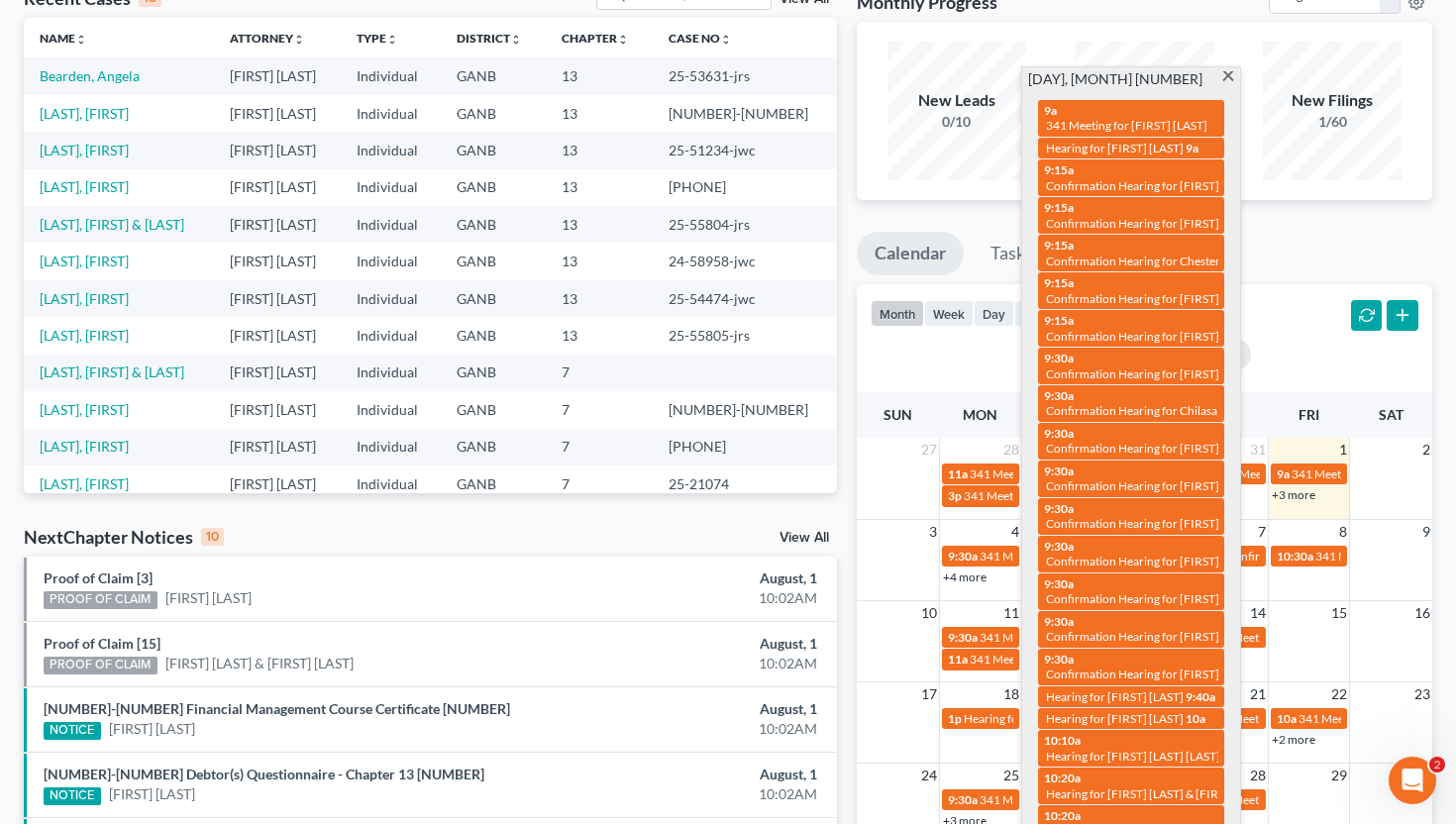 click at bounding box center (1227, 77) 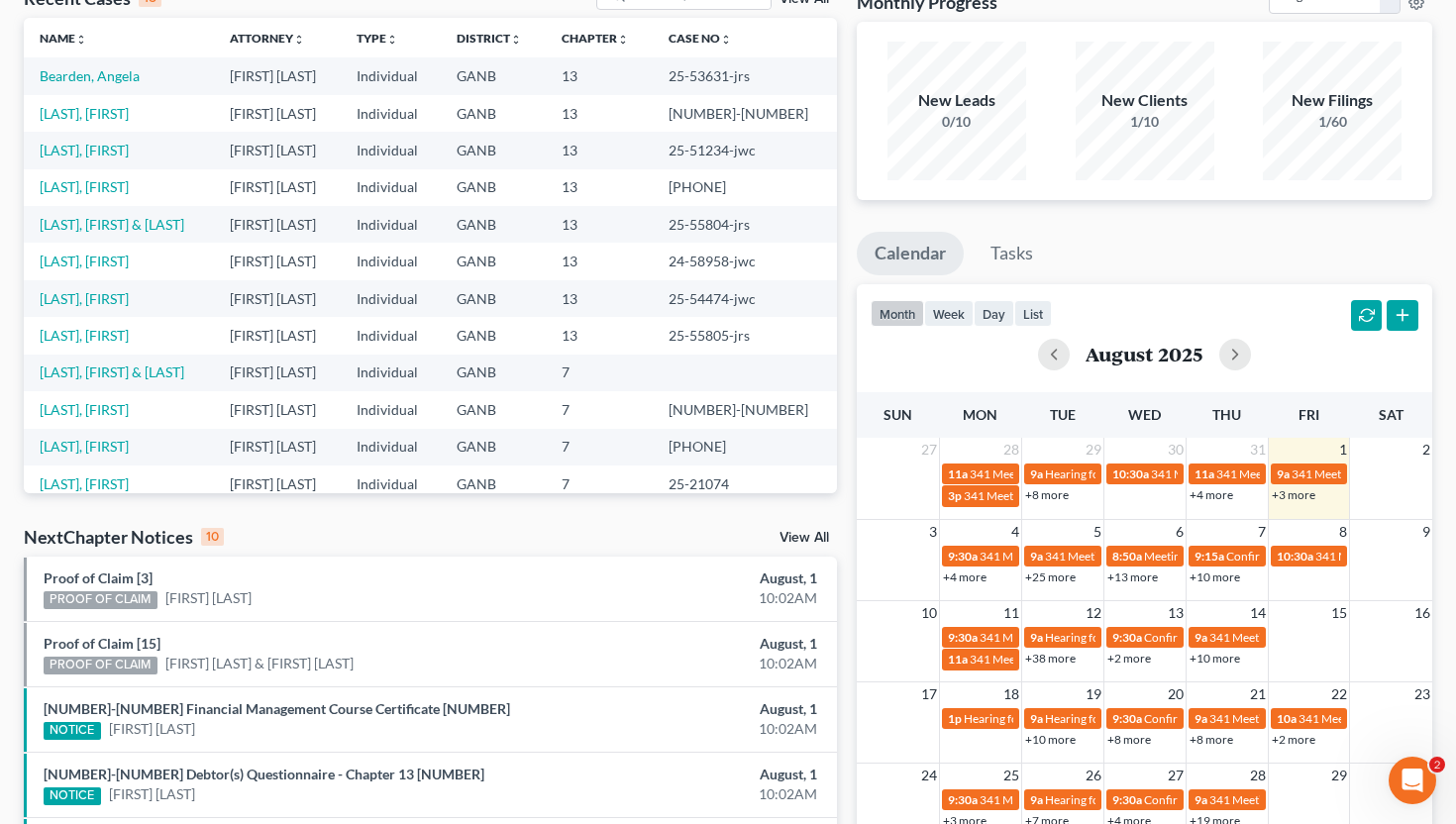click on "+13 more" at bounding box center [1132, 576] 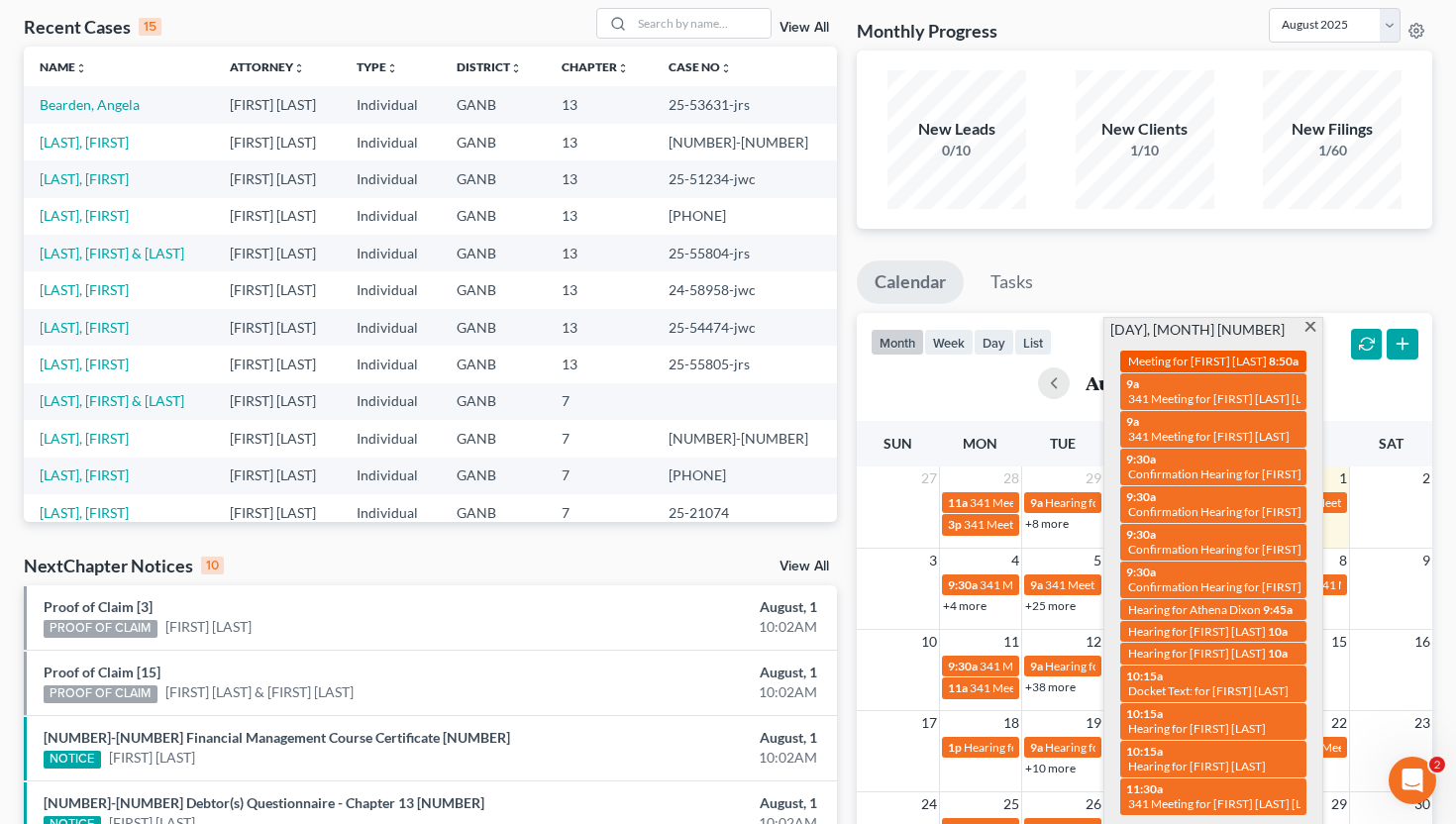 scroll, scrollTop: 98, scrollLeft: 0, axis: vertical 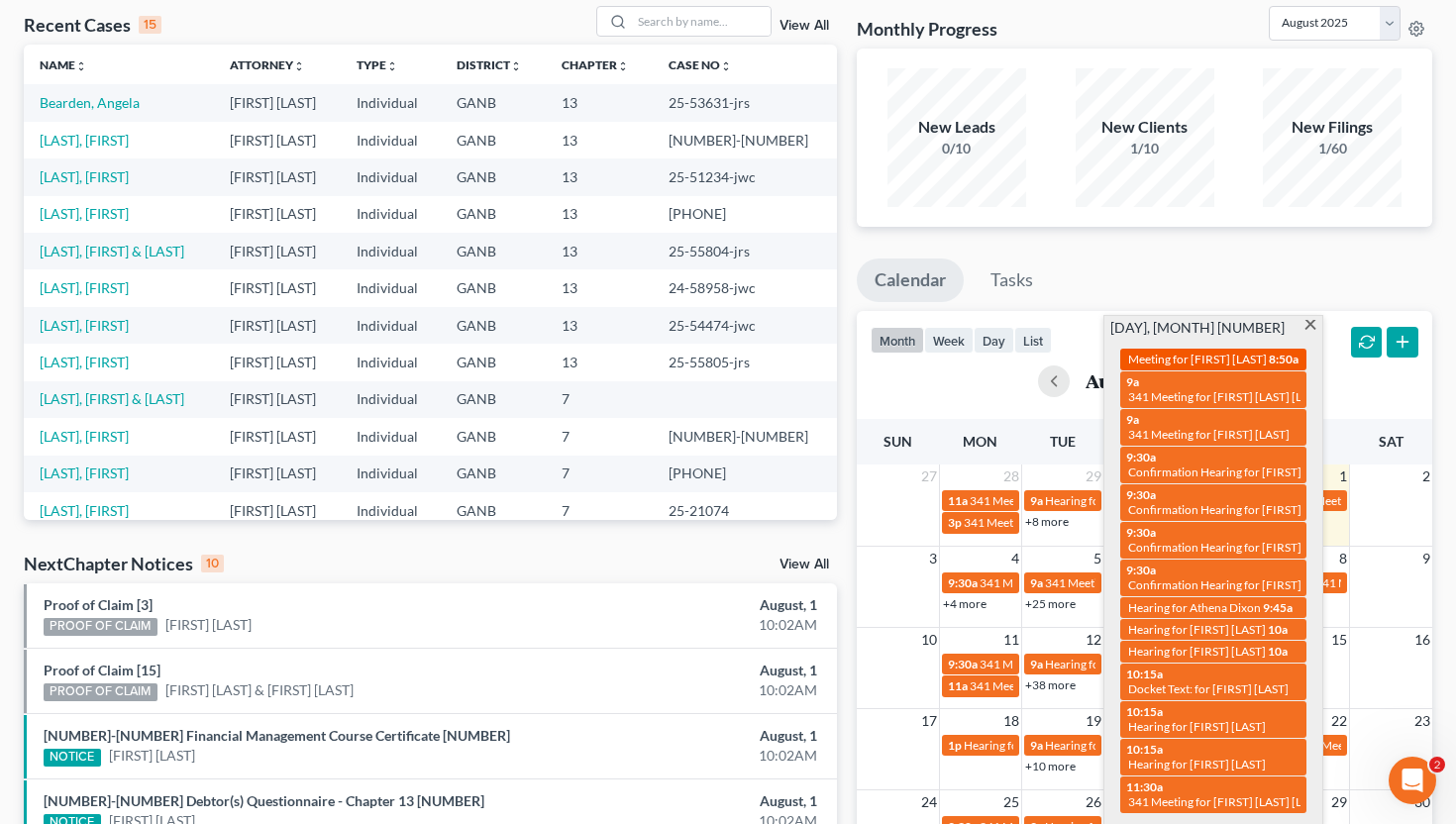 click on "Meeting for Jenae Miller" at bounding box center (1197, 359) 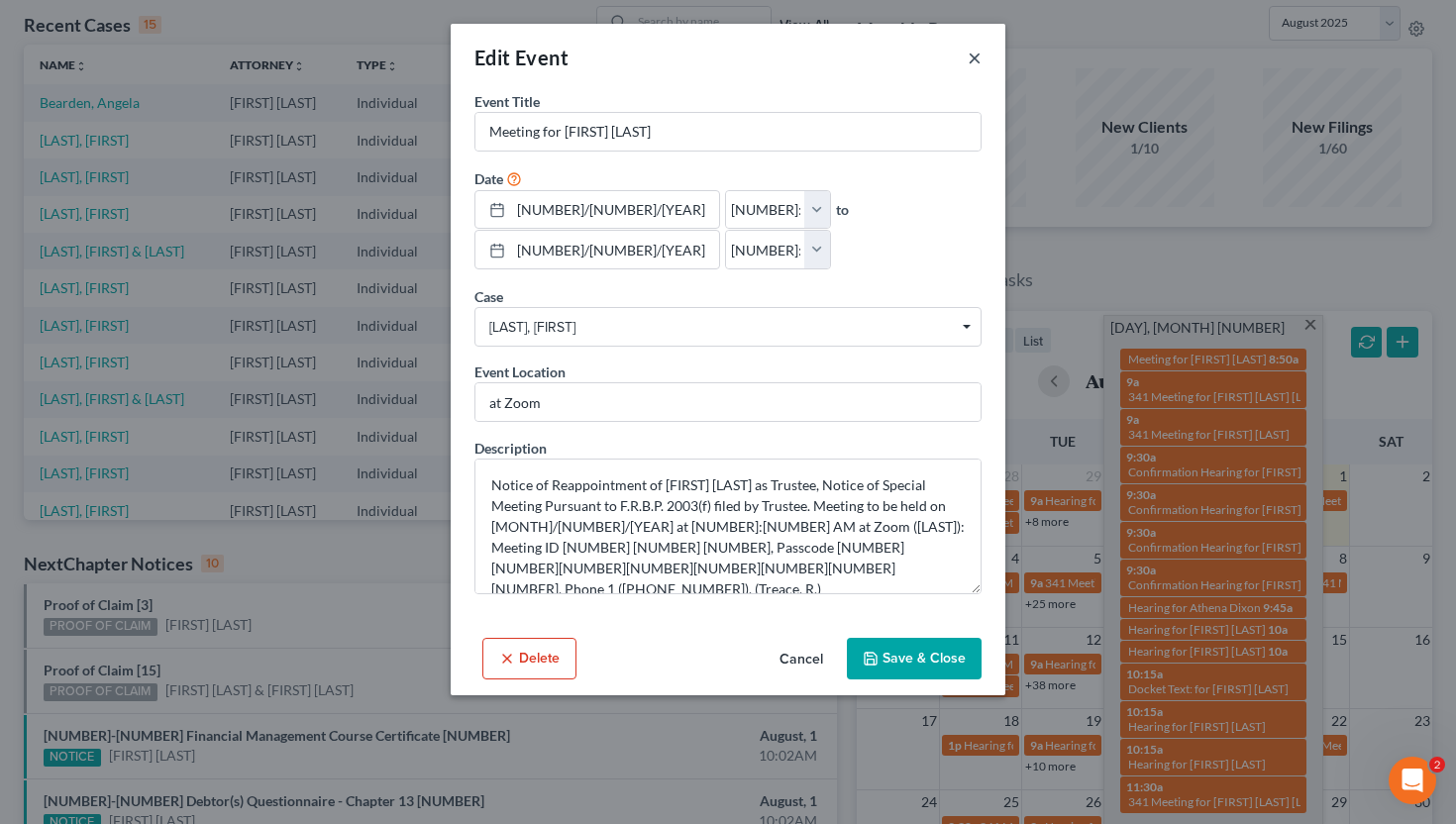 click on "×" at bounding box center (975, 57) 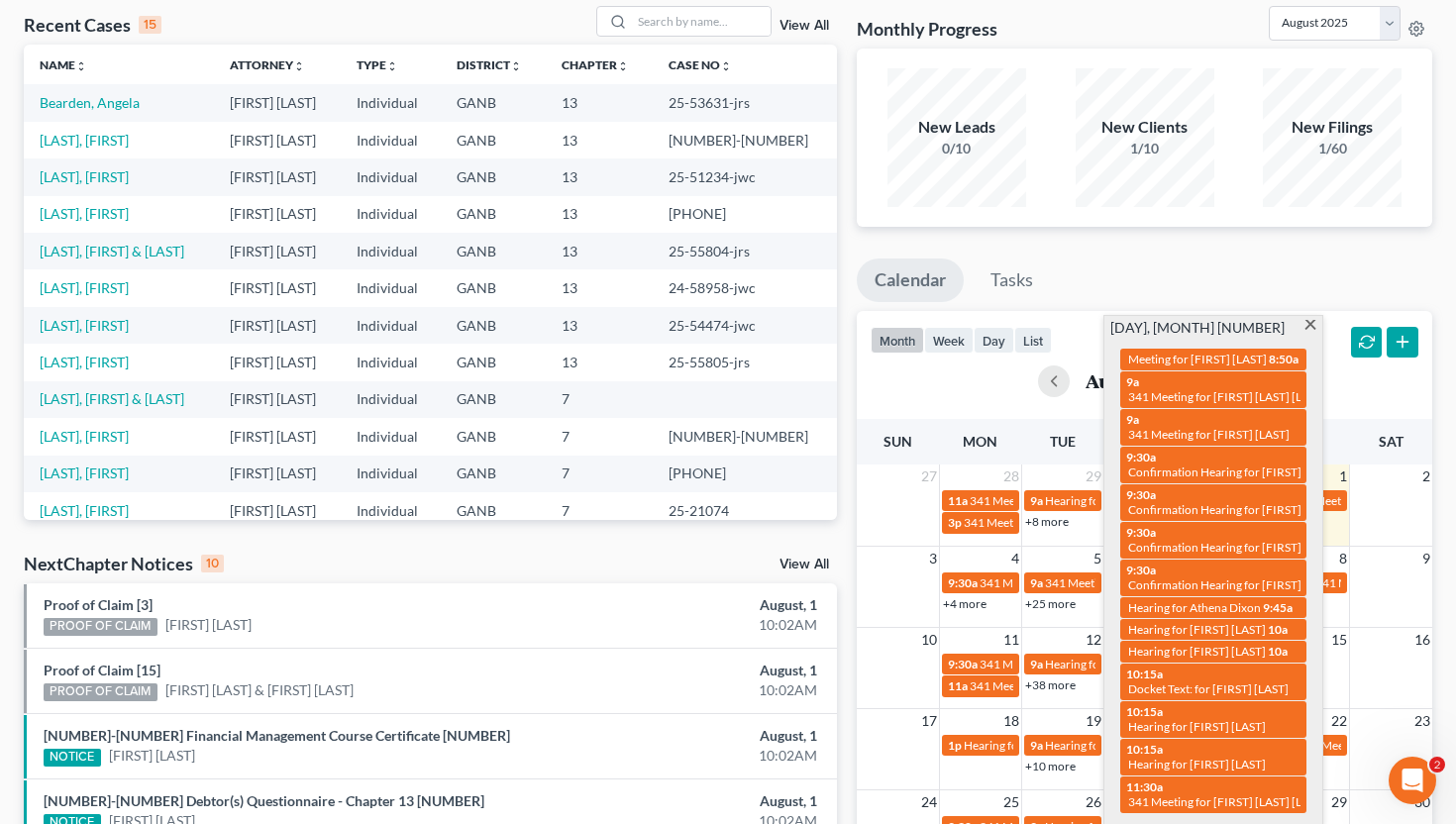 click at bounding box center (1309, 326) 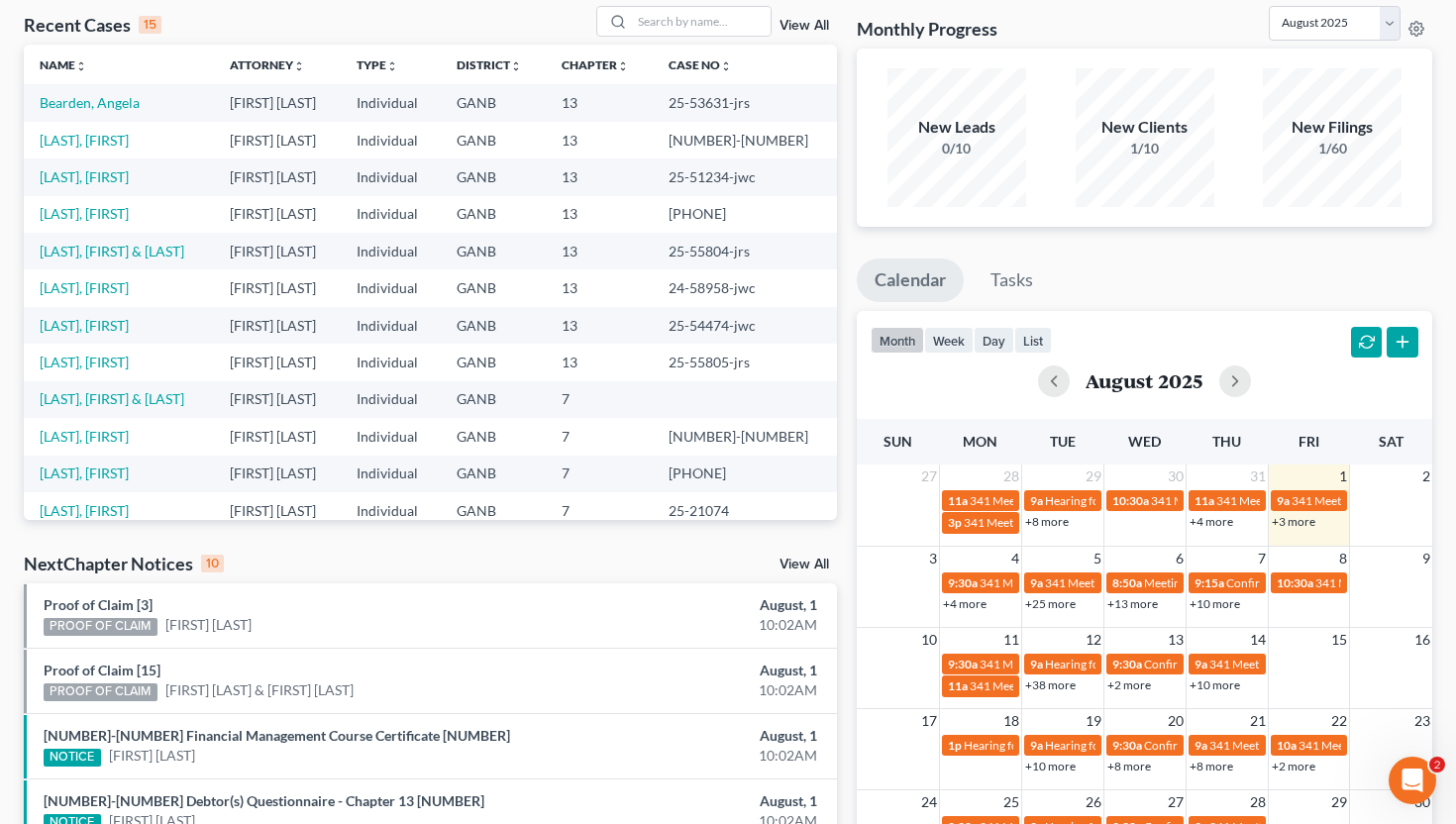 click on "+10 more" at bounding box center (1214, 603) 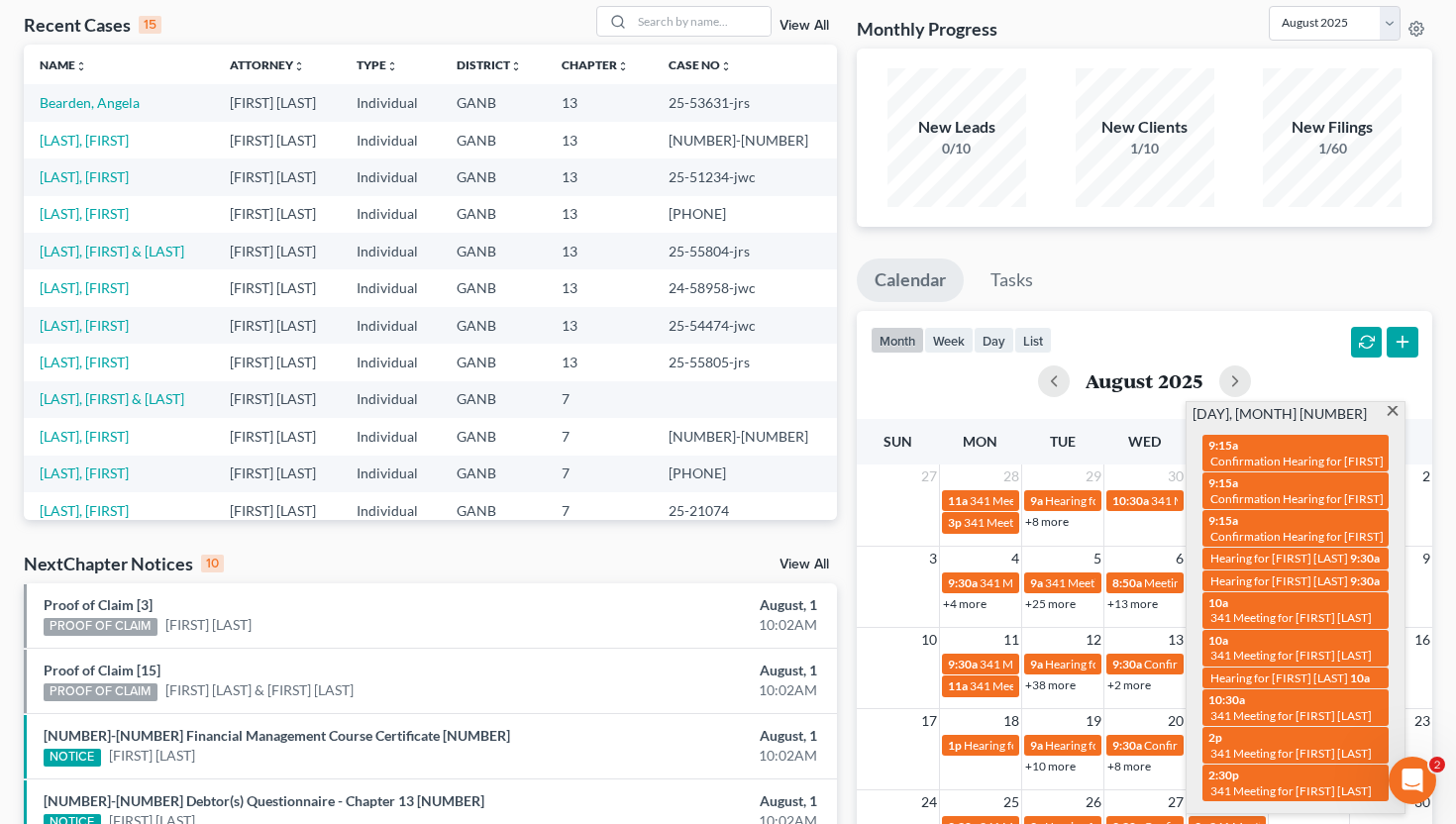 click at bounding box center [1392, 412] 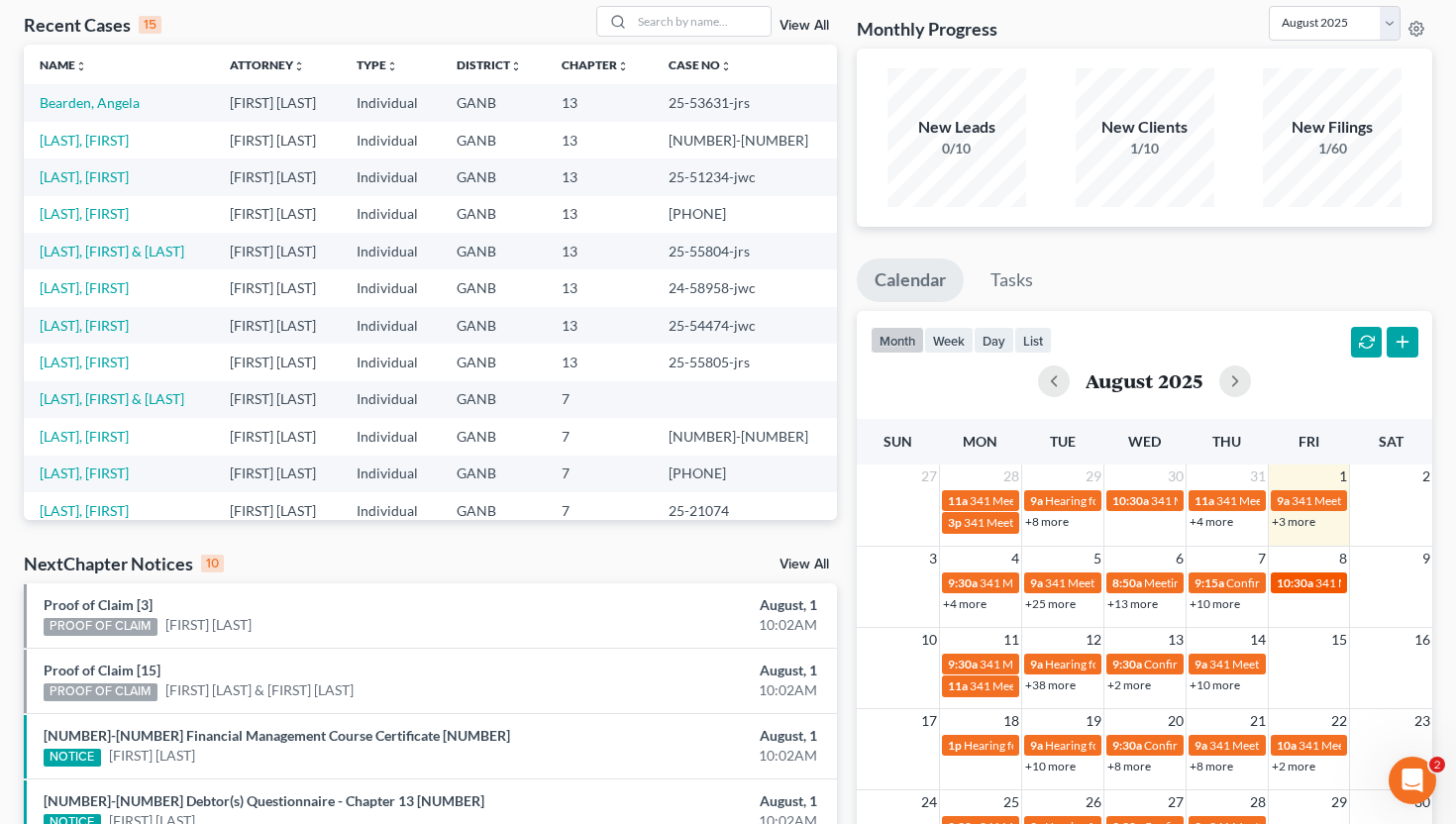 click on "341 Meeting for John Glenn Jr." at bounding box center [1414, 582] 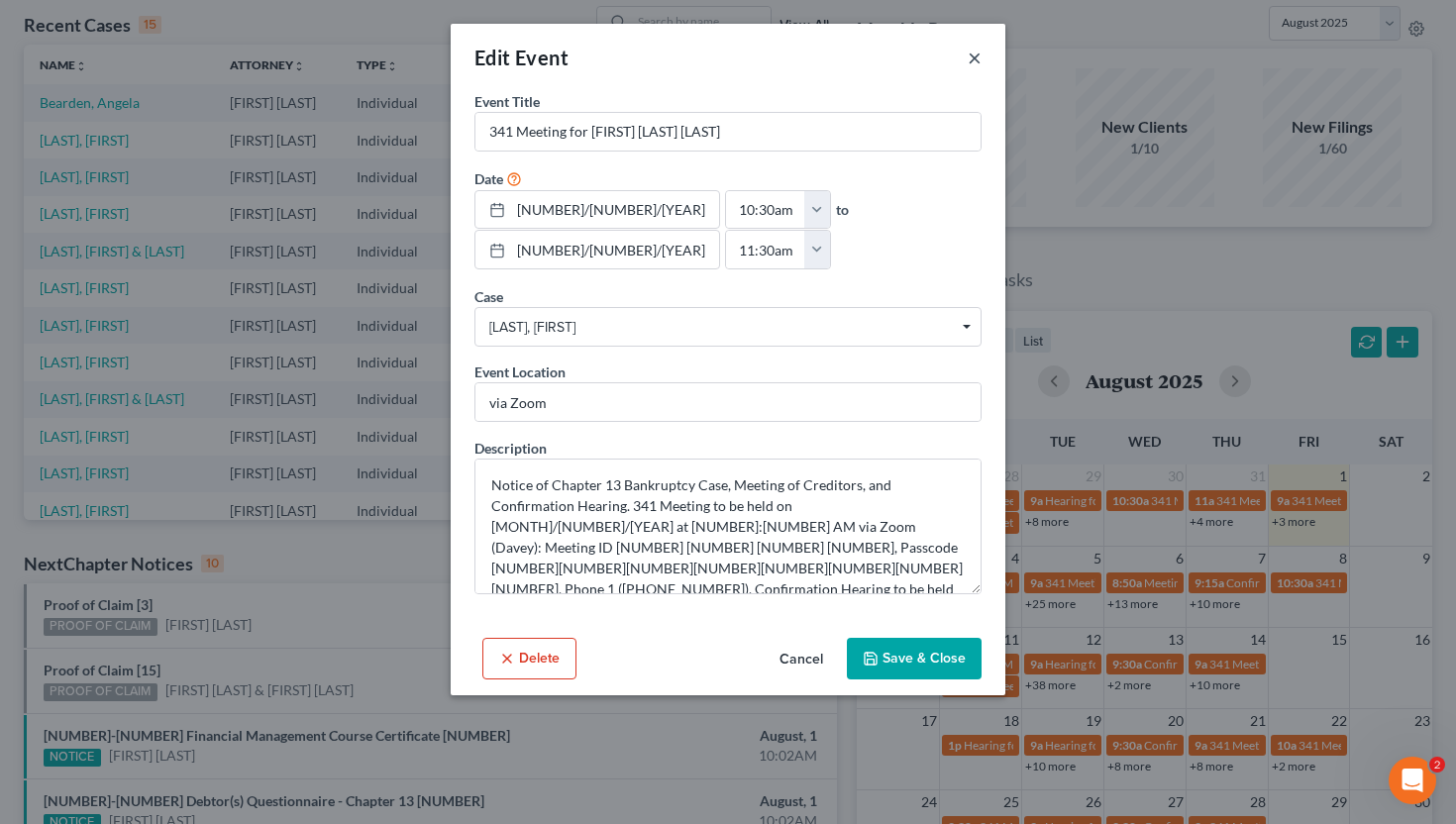 click on "×" at bounding box center (975, 57) 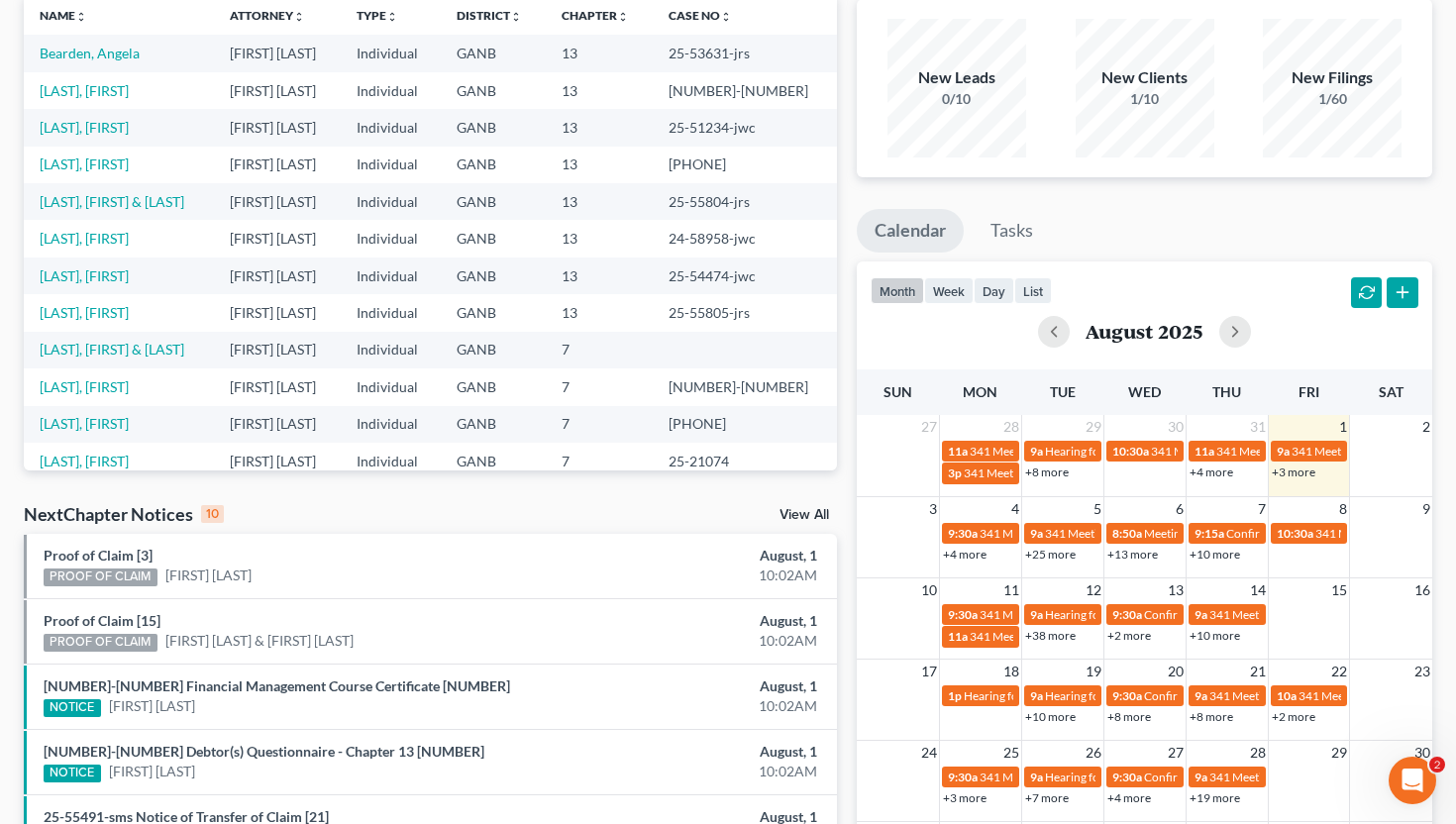 scroll, scrollTop: 157, scrollLeft: 0, axis: vertical 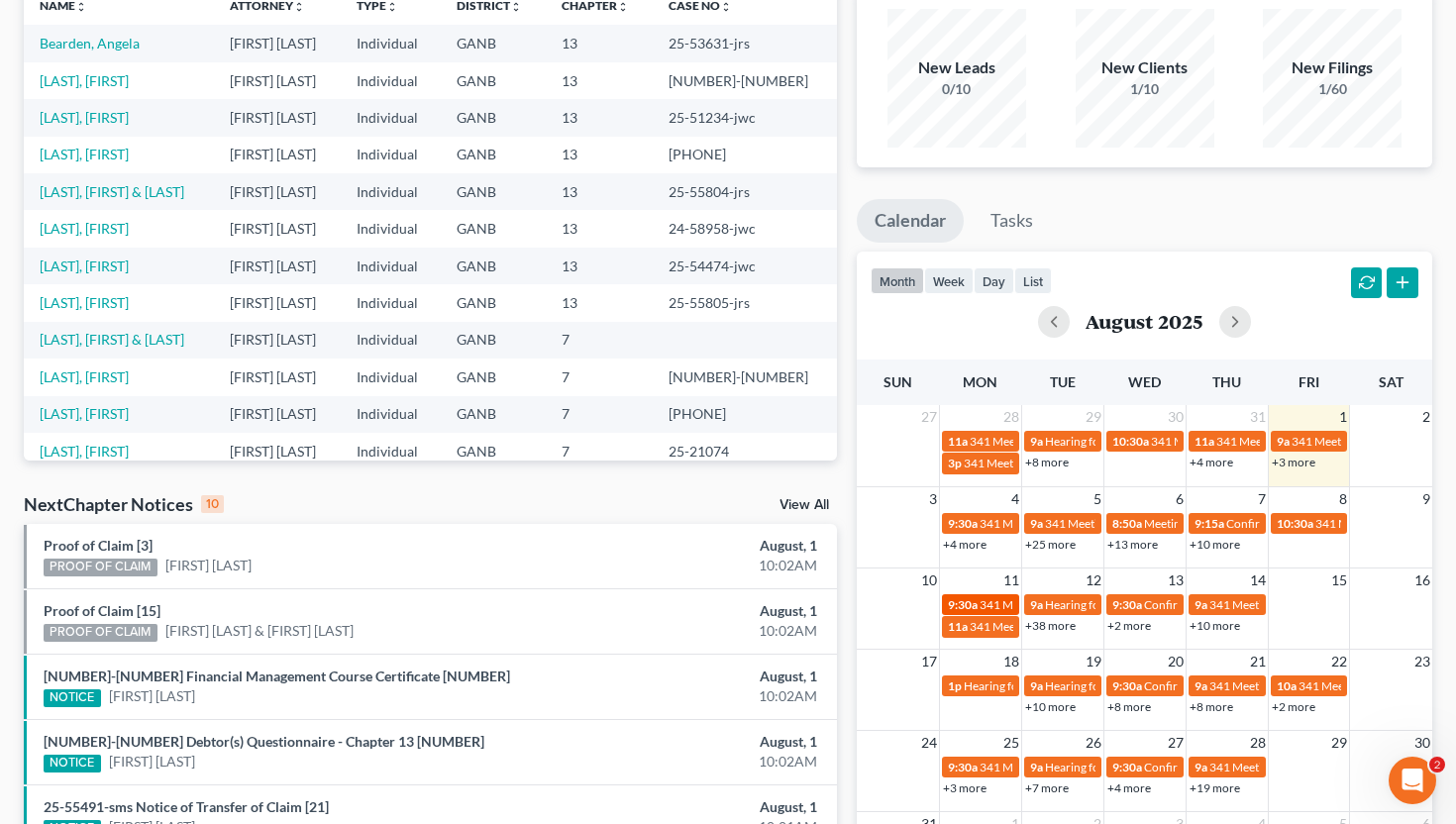 click on "341 Meeting for Christopher James" at bounding box center (1060, 604) 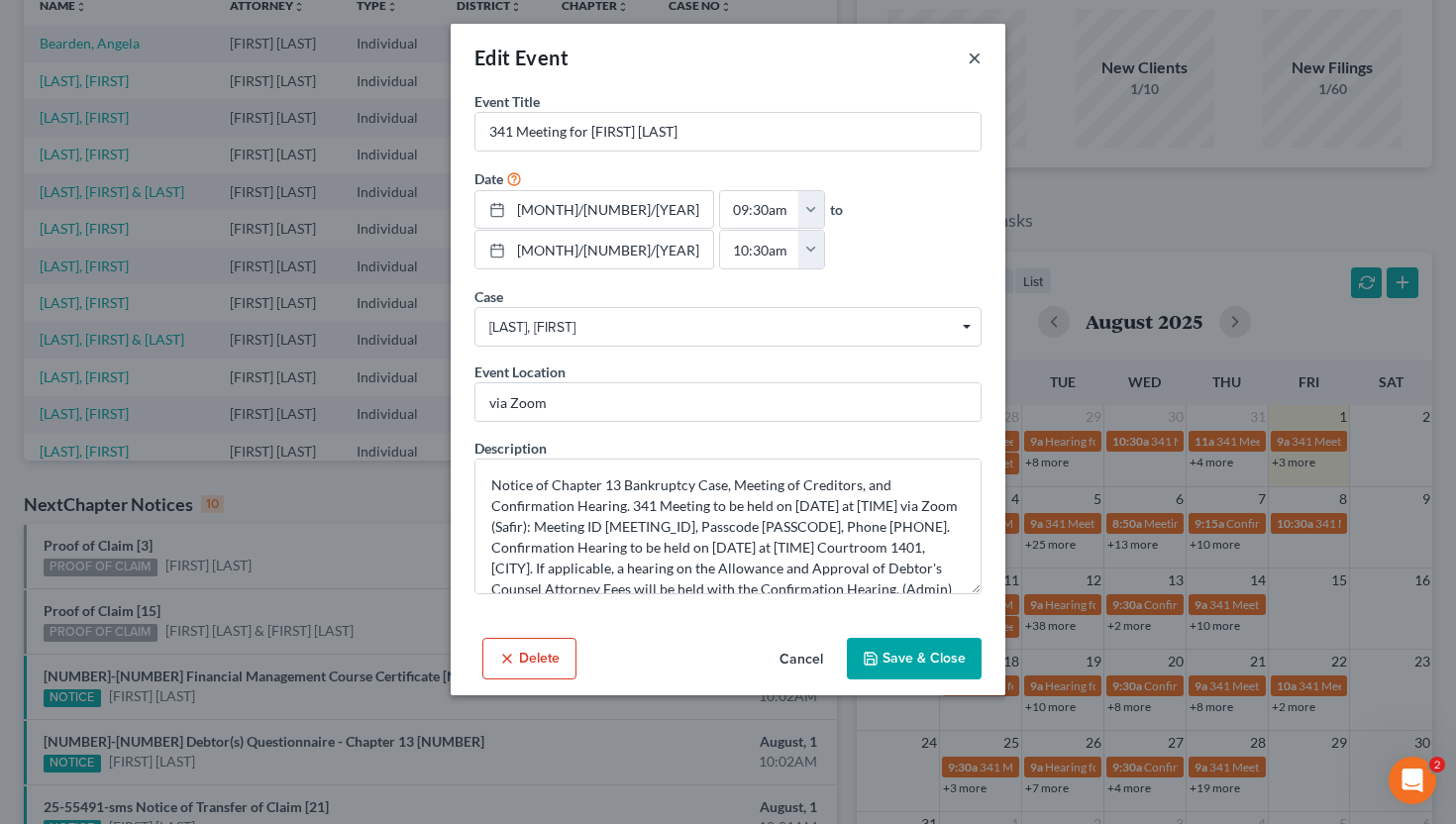 click on "×" at bounding box center [975, 57] 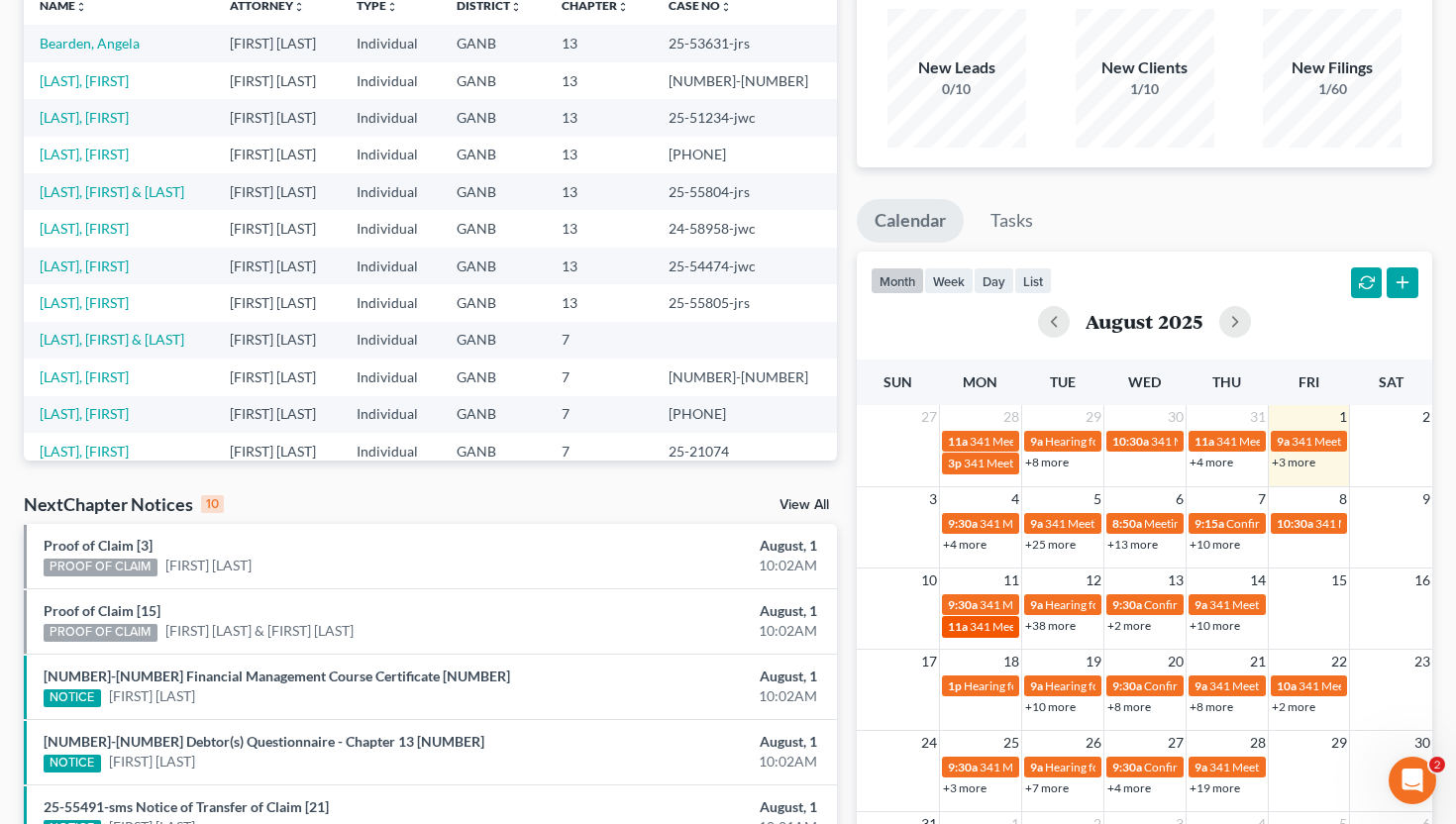 click on "341 Meeting for [FIRST] [LAST]" at bounding box center (1050, 626) 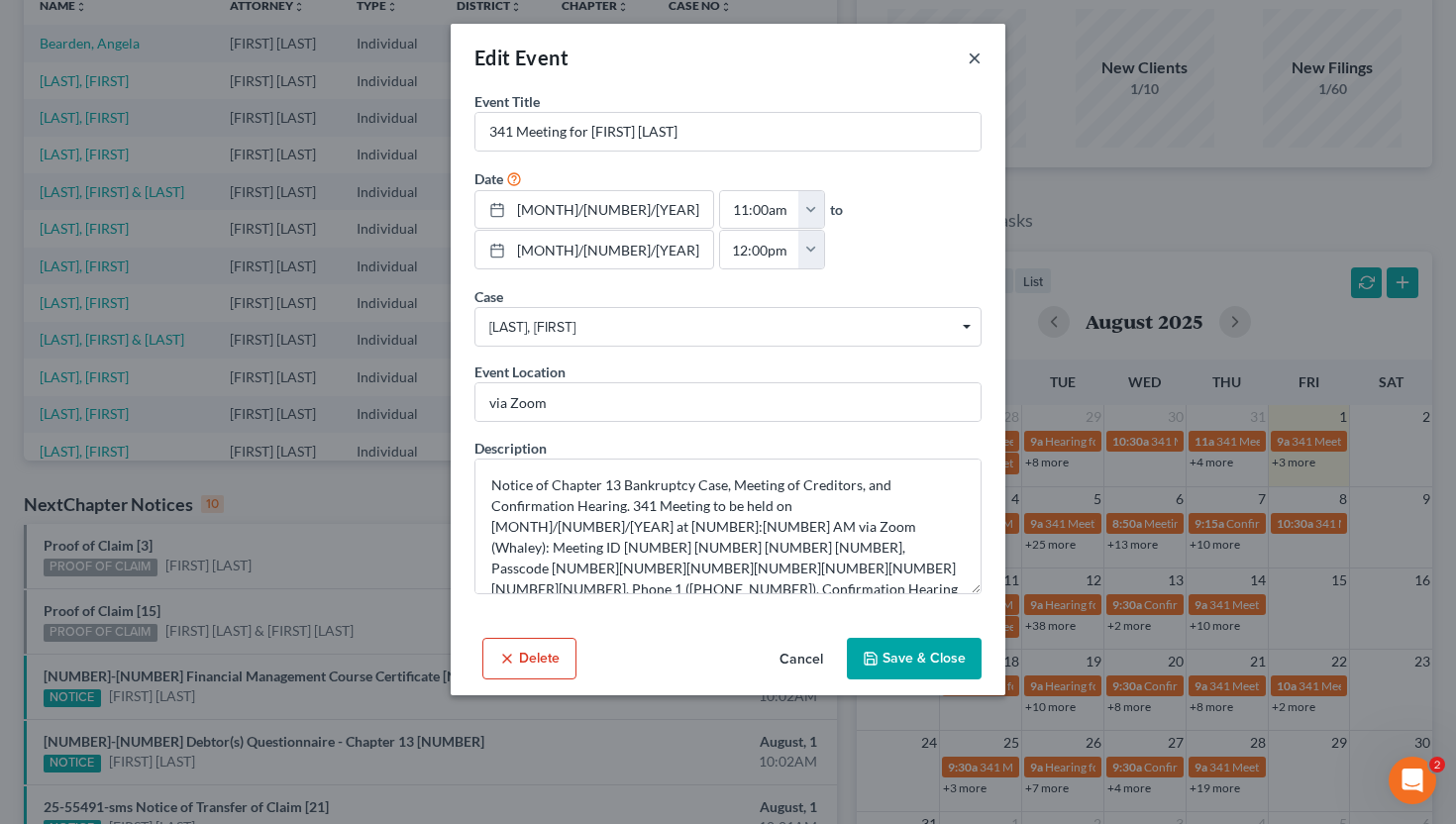 click on "×" at bounding box center (975, 57) 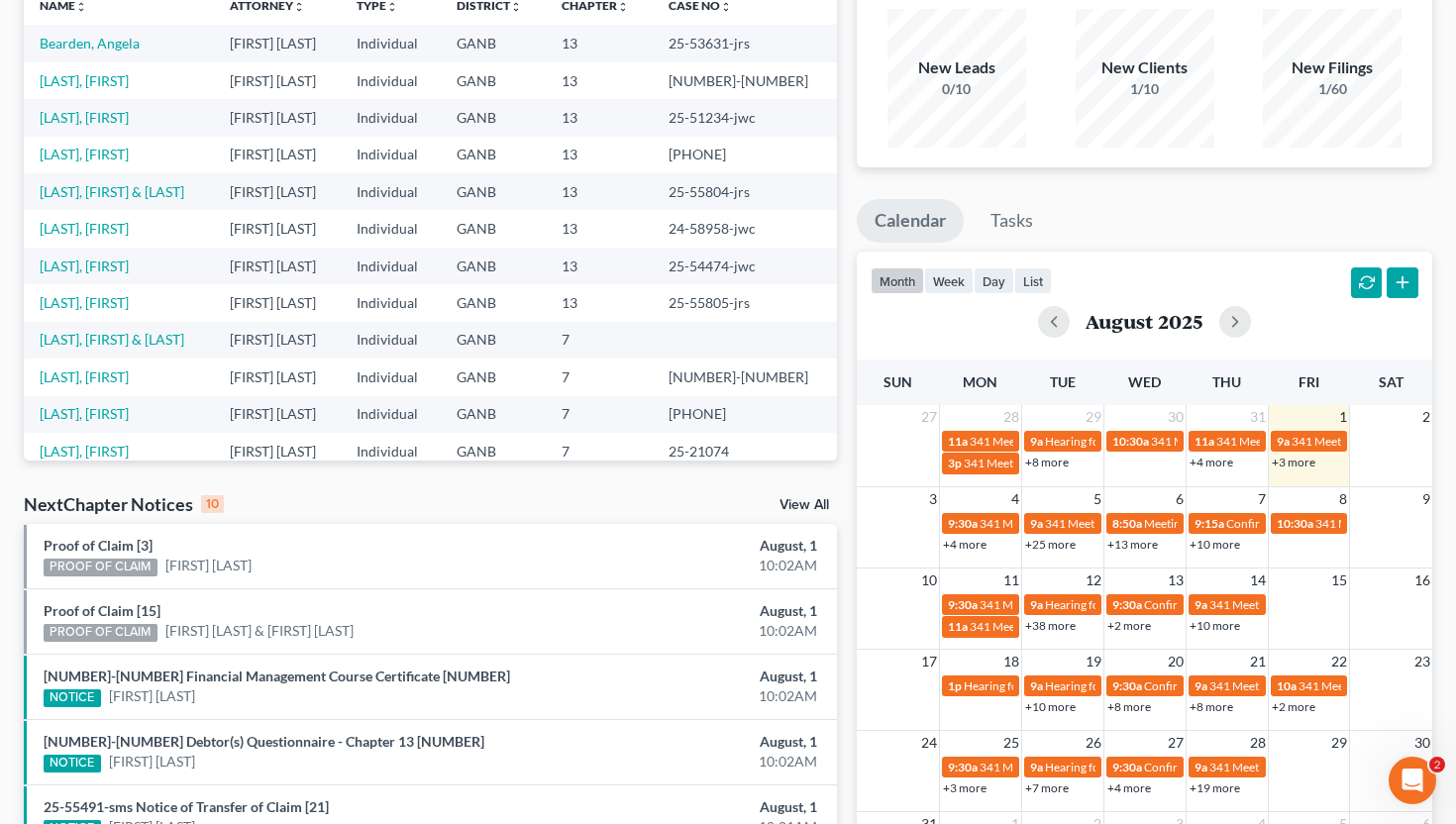 click on "+38 more" at bounding box center [1050, 625] 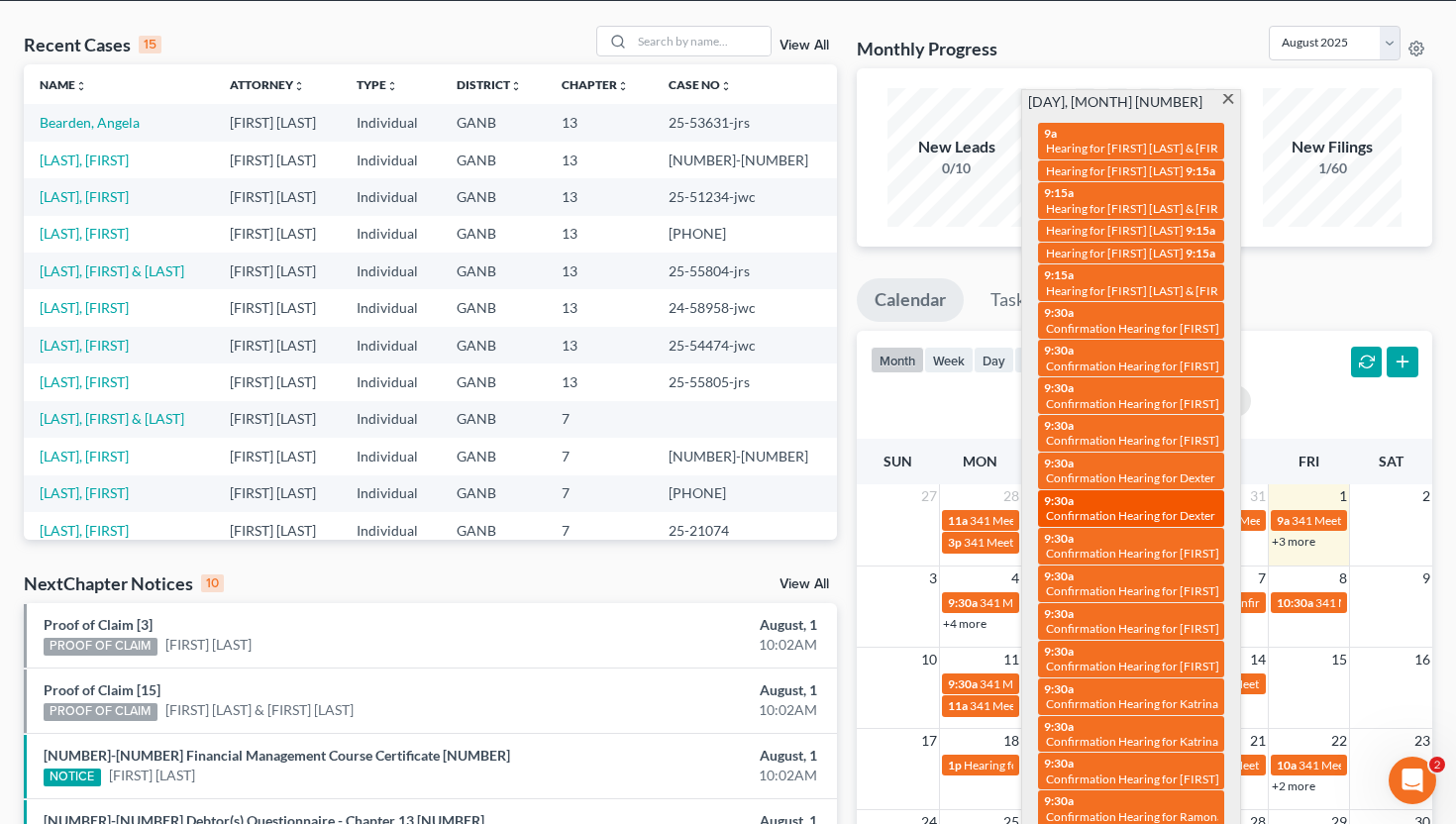 scroll, scrollTop: 64, scrollLeft: 0, axis: vertical 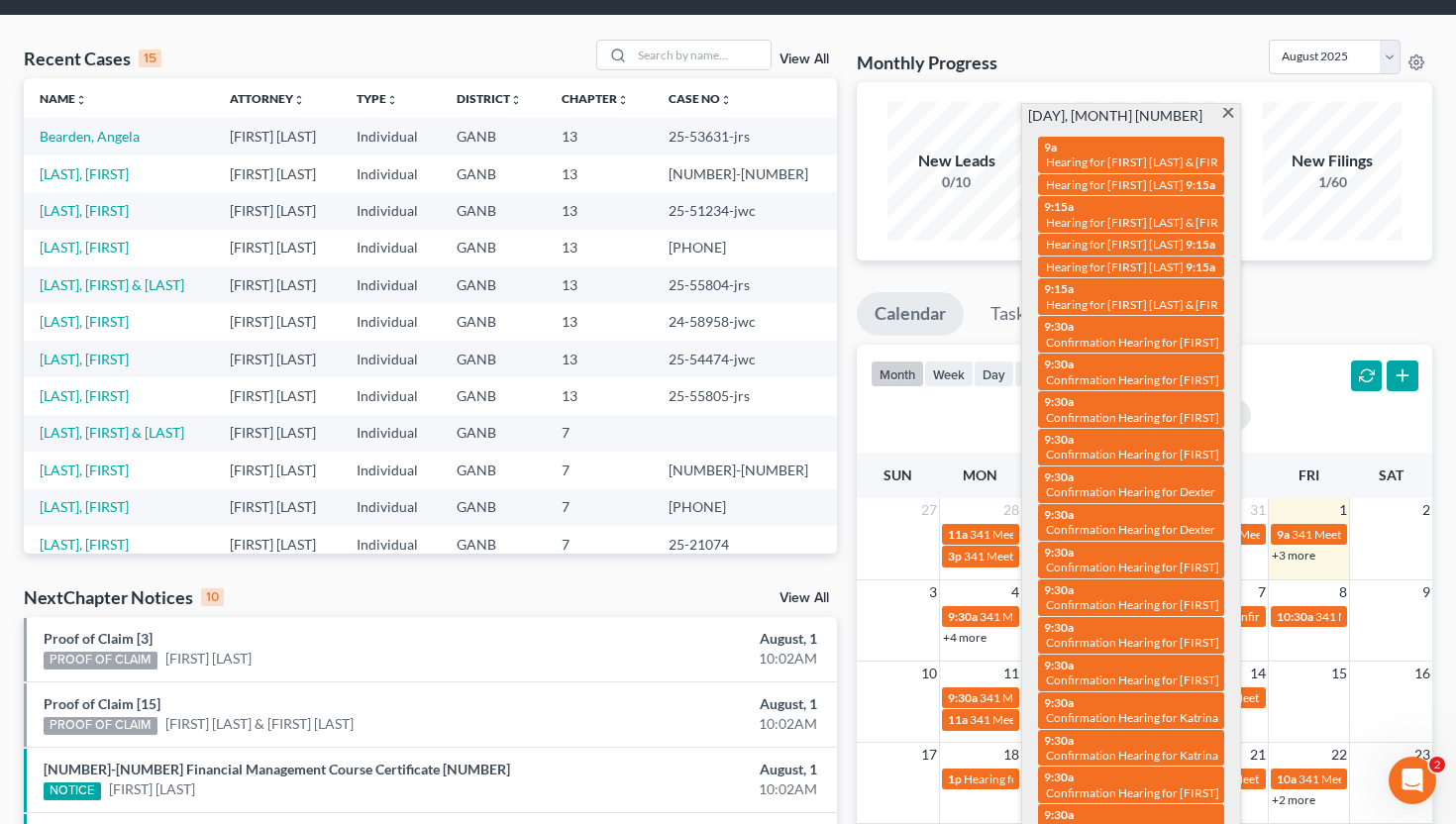 click at bounding box center (1227, 114) 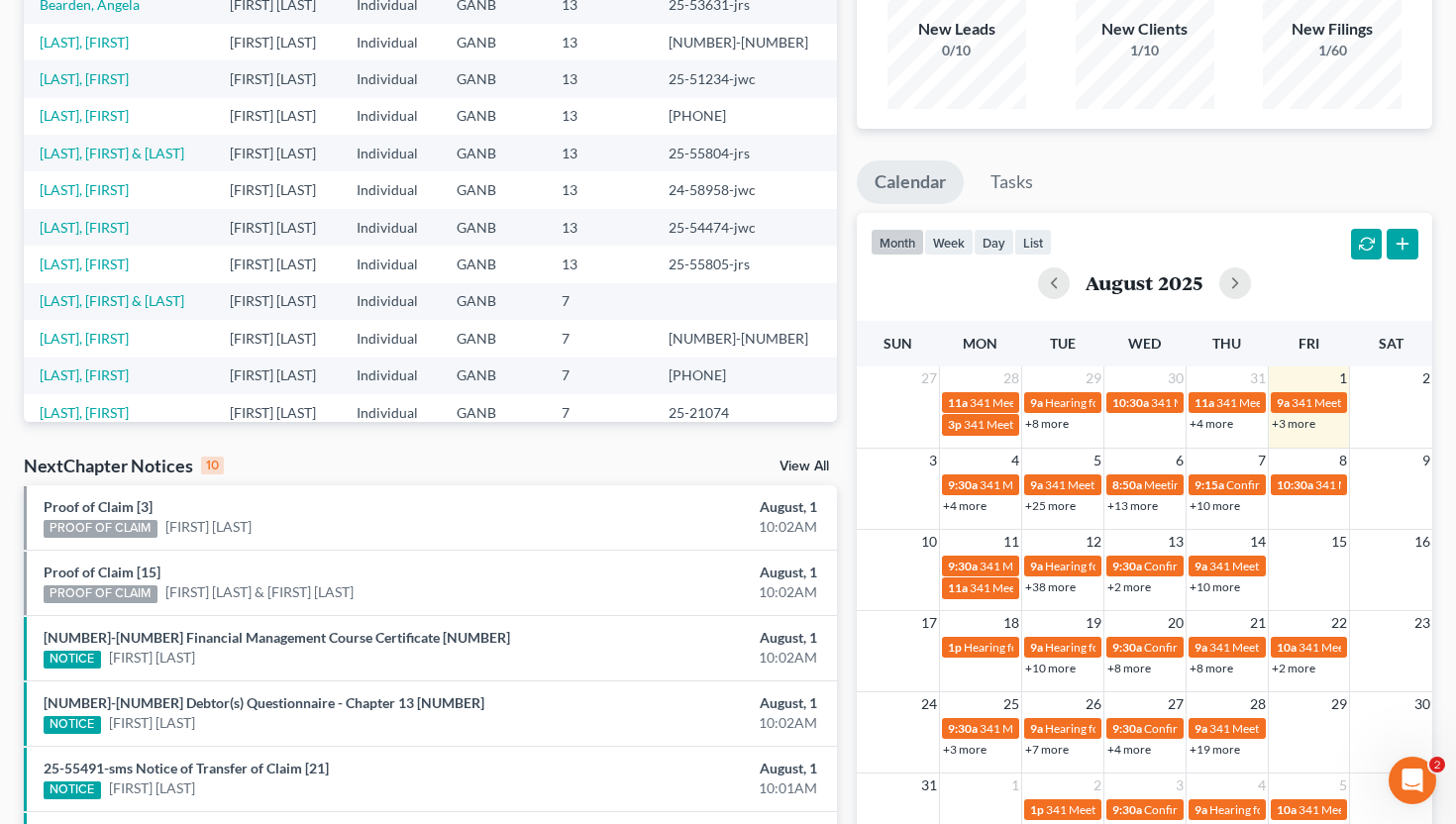 scroll, scrollTop: 210, scrollLeft: 0, axis: vertical 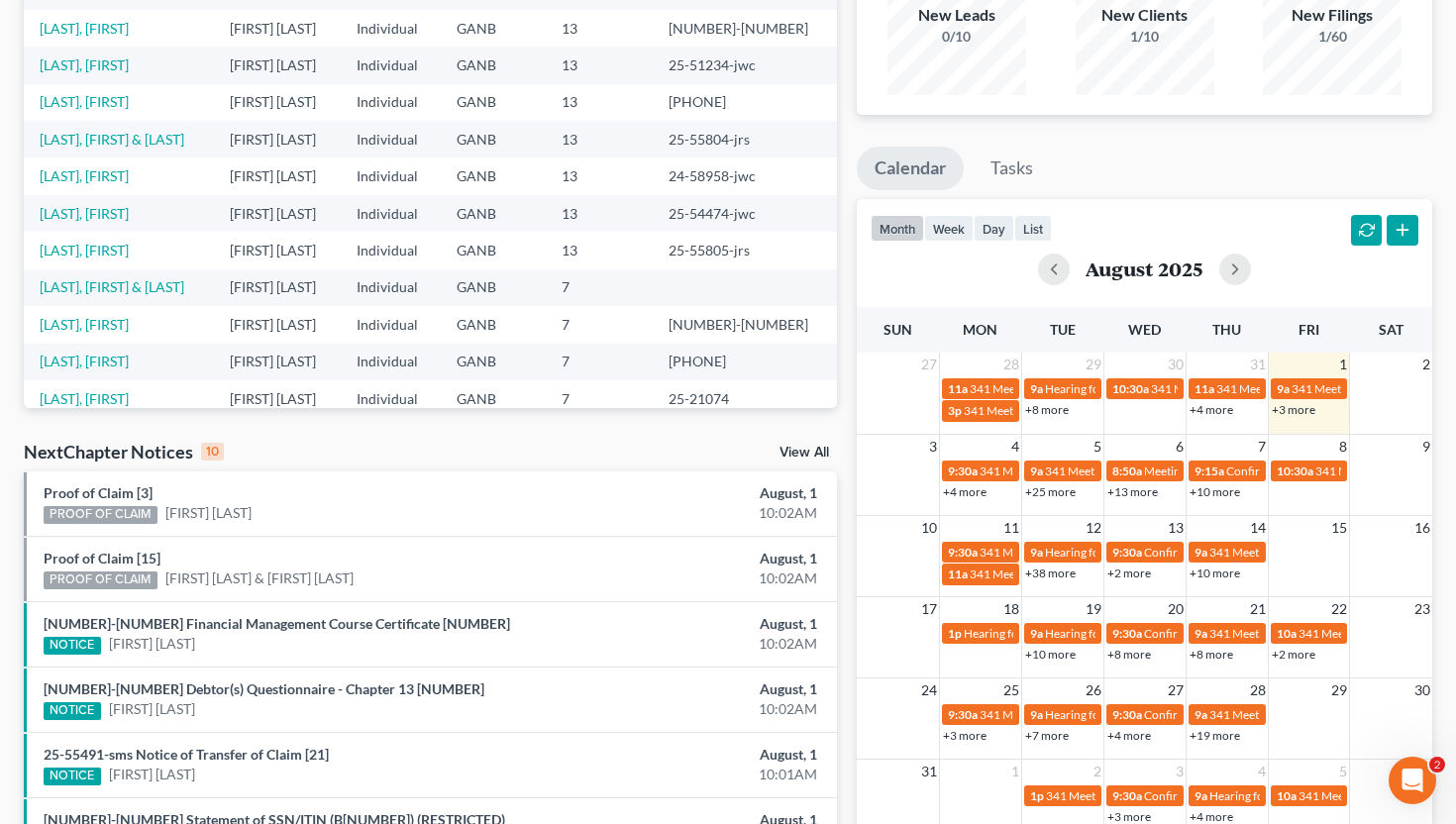 click on "+2 more" at bounding box center (1129, 572) 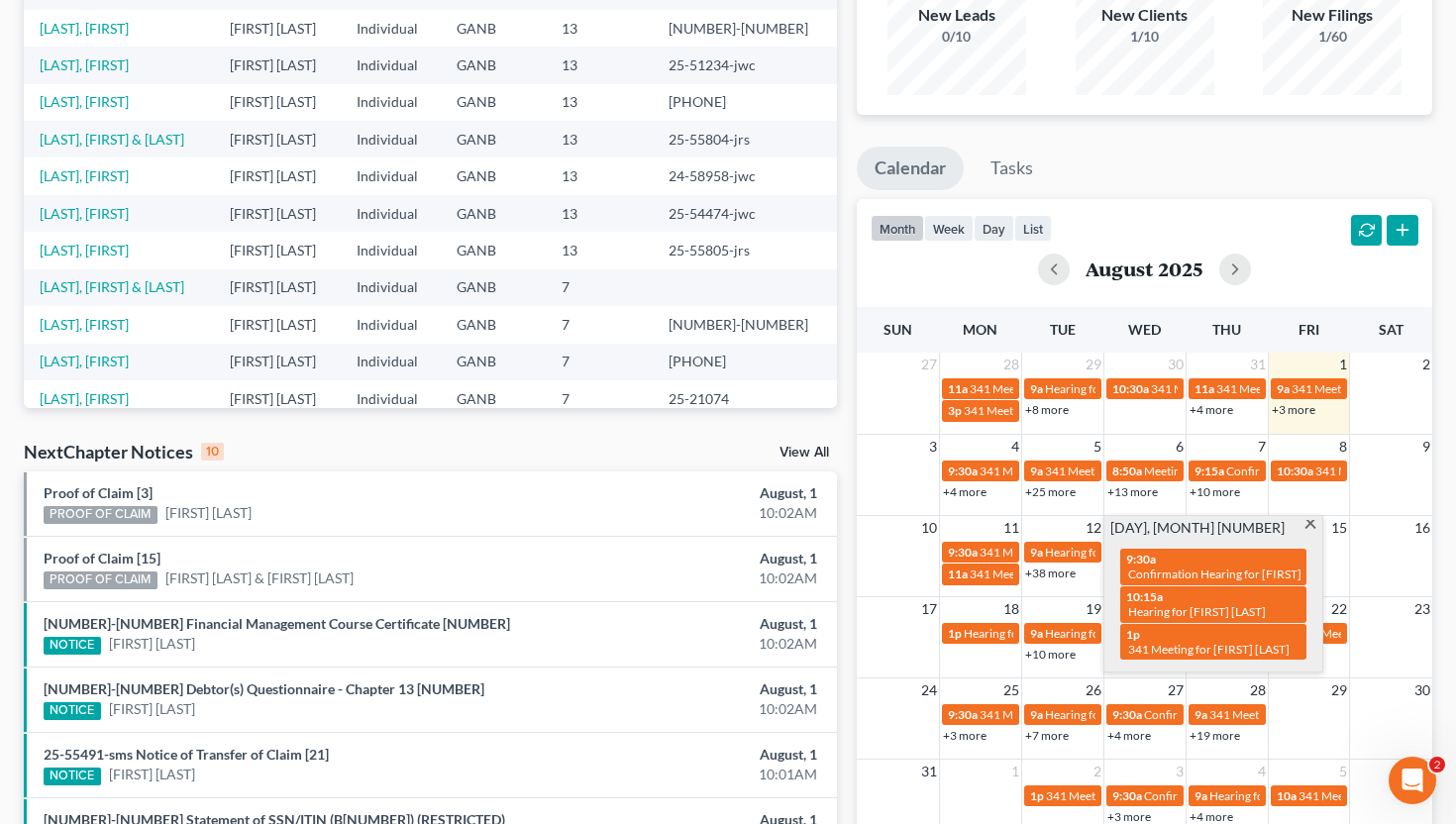 click at bounding box center (1309, 526) 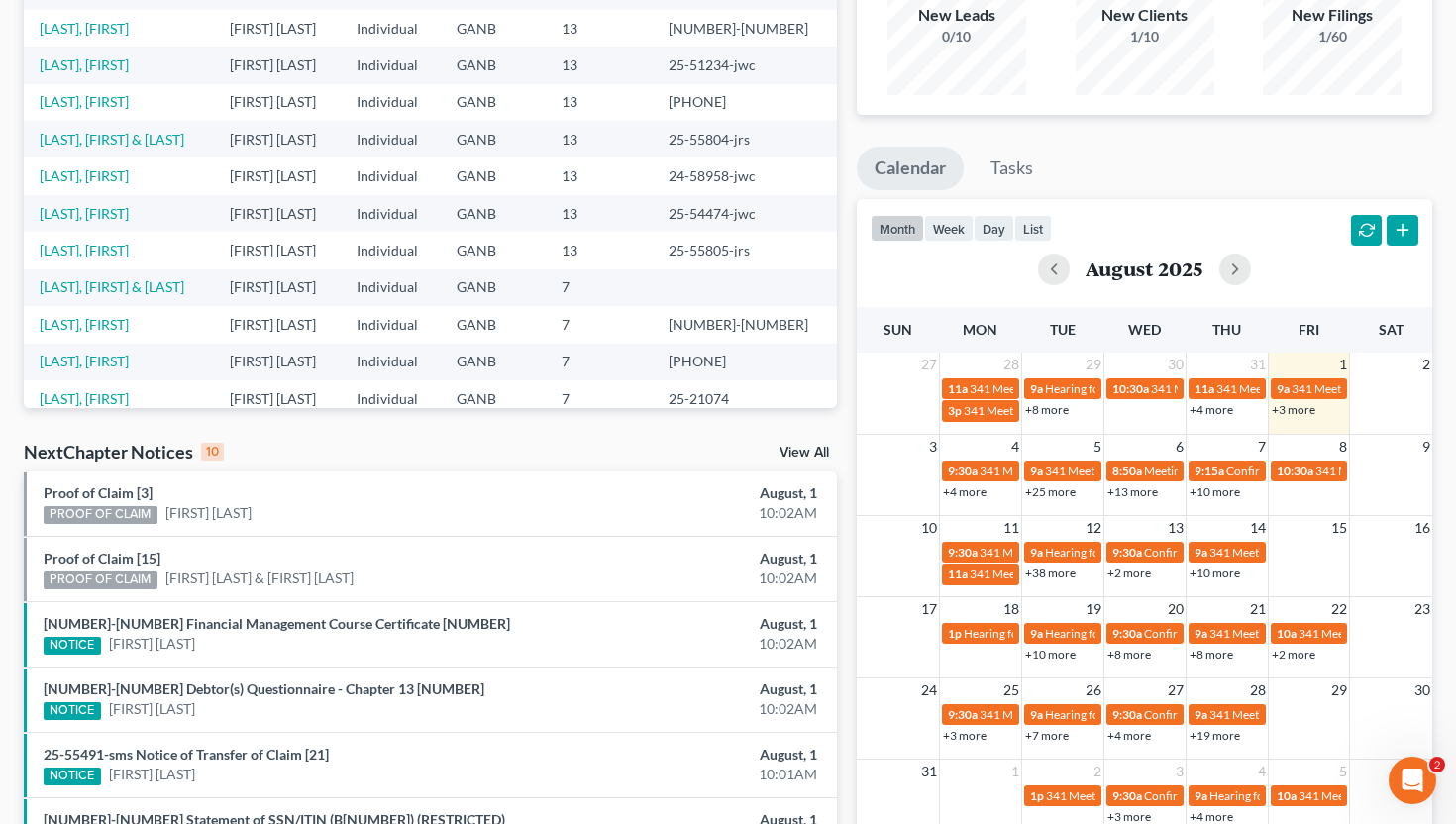 click on "+8 more" at bounding box center [1211, 654] 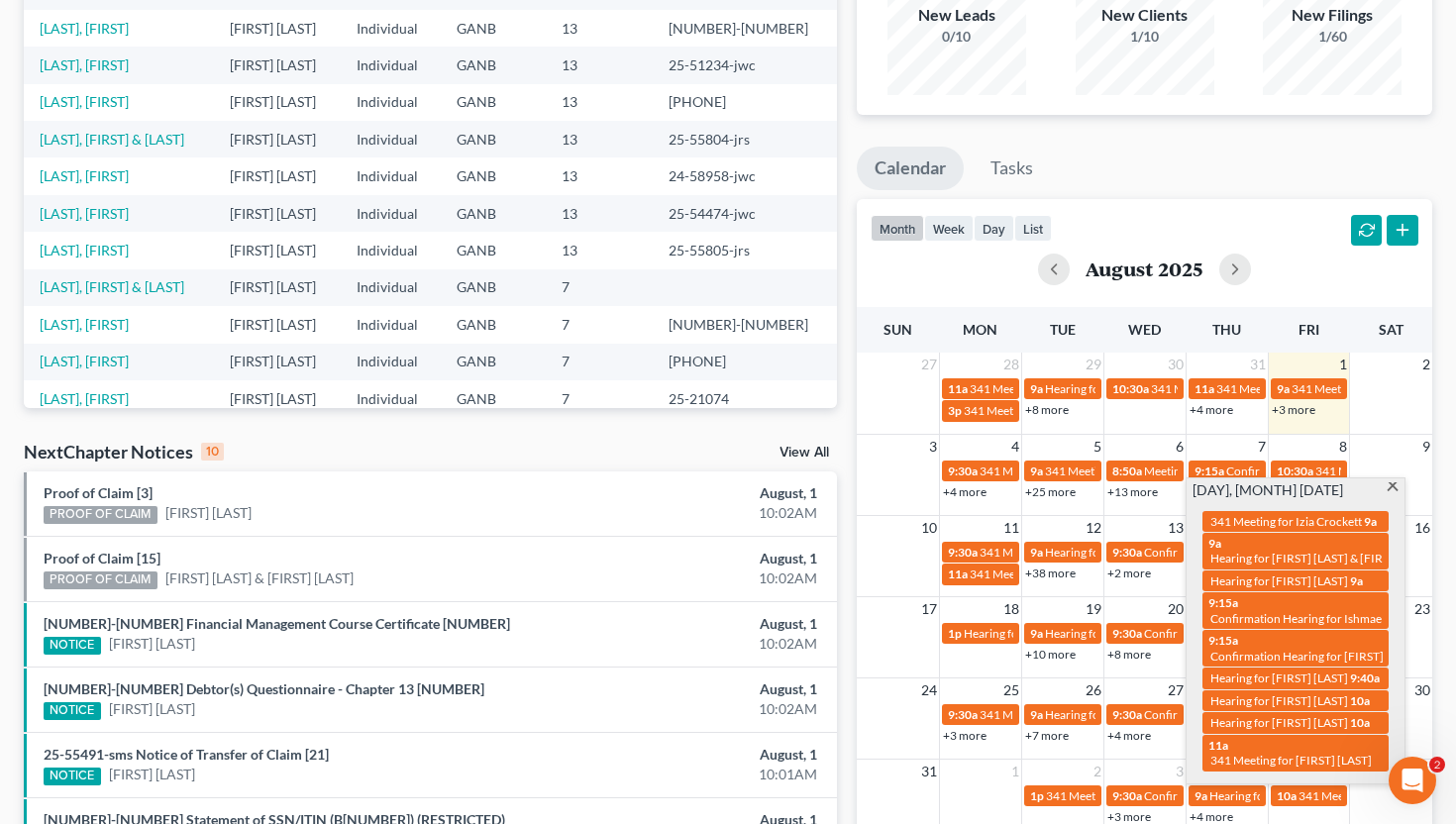 click at bounding box center [1392, 488] 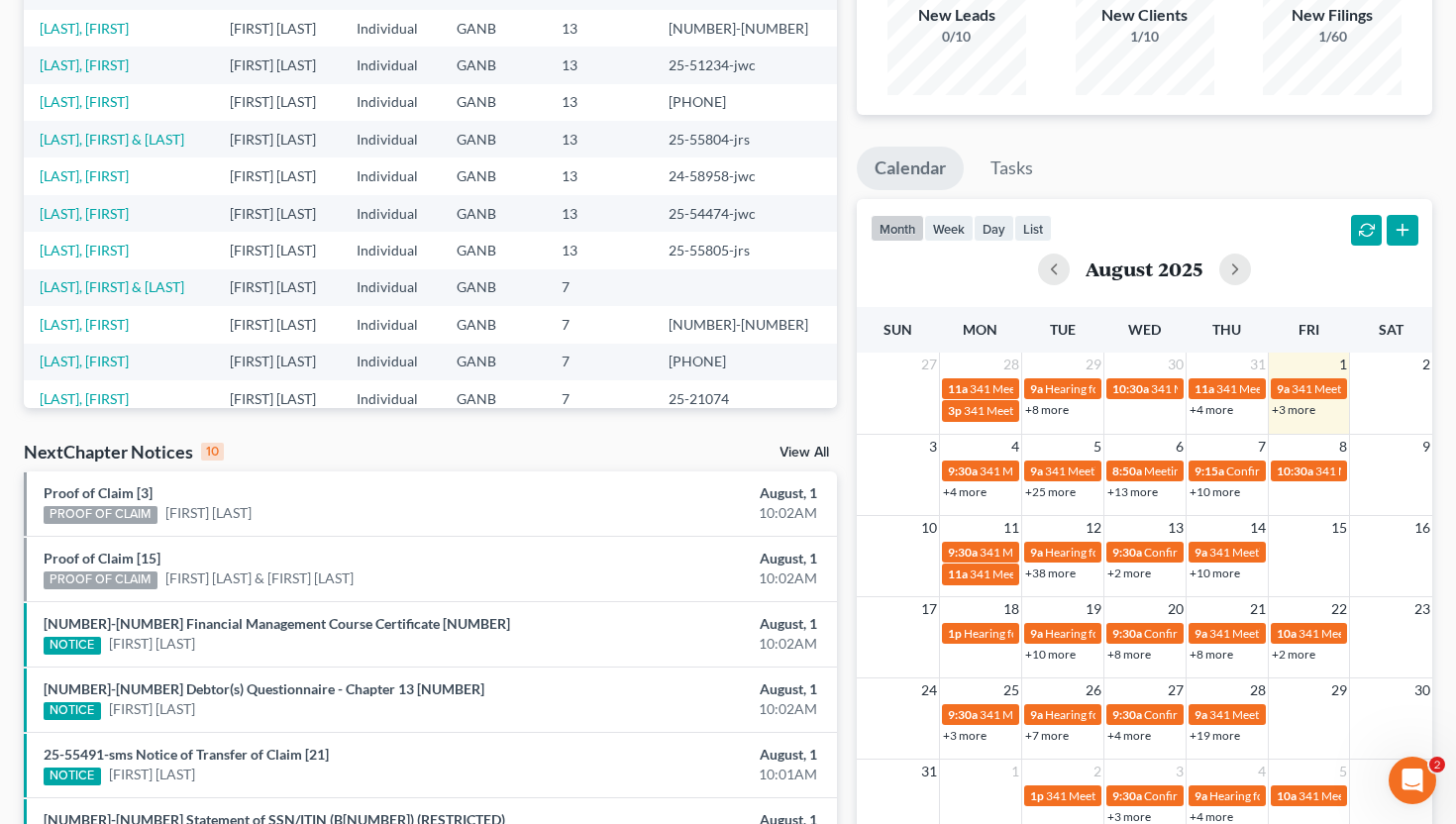 click on "+10 more" at bounding box center (1214, 572) 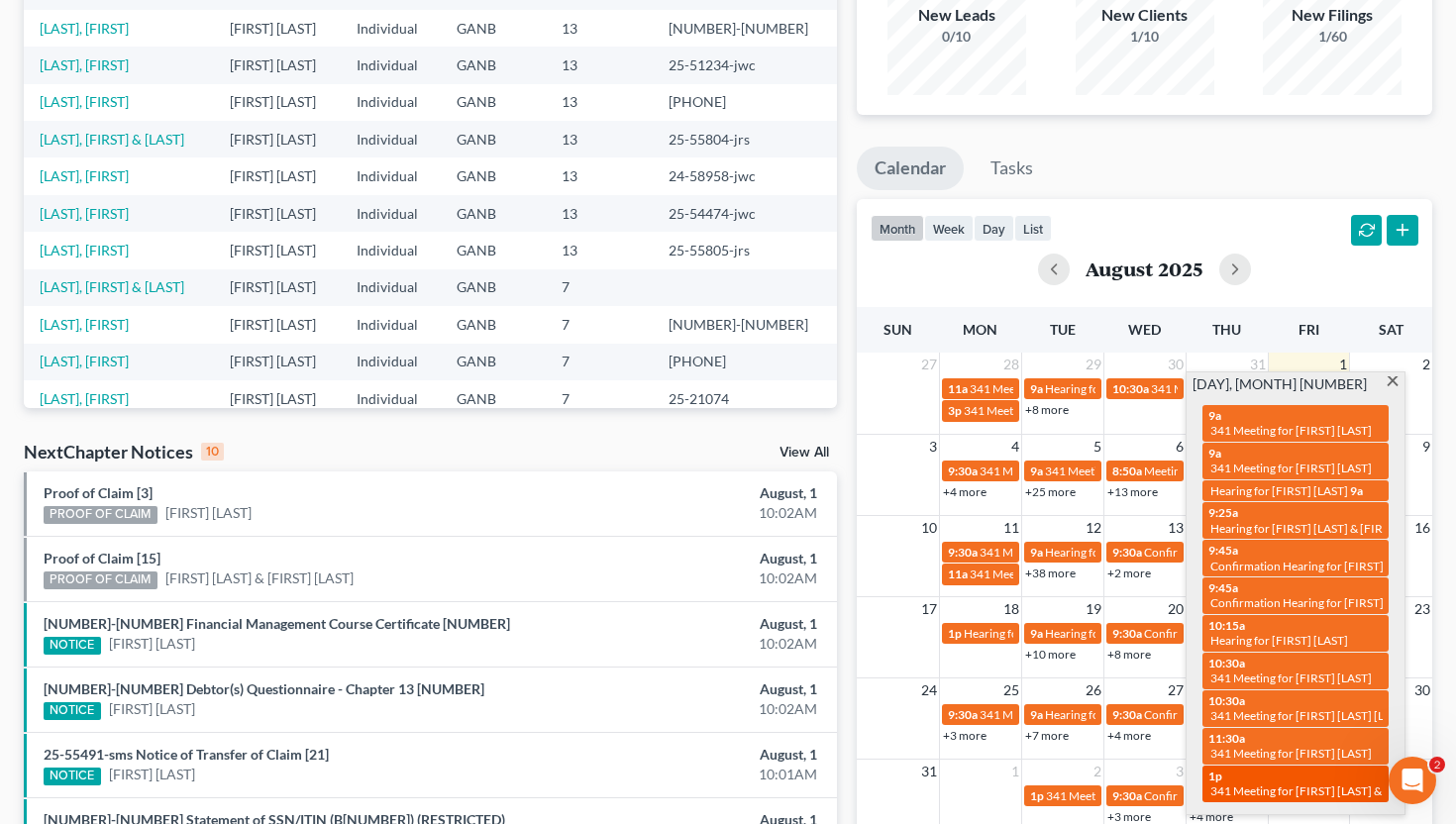 click on "341 Meeting for [FIRST] [LAST] & [FIRST] [LAST]" at bounding box center [1335, 790] 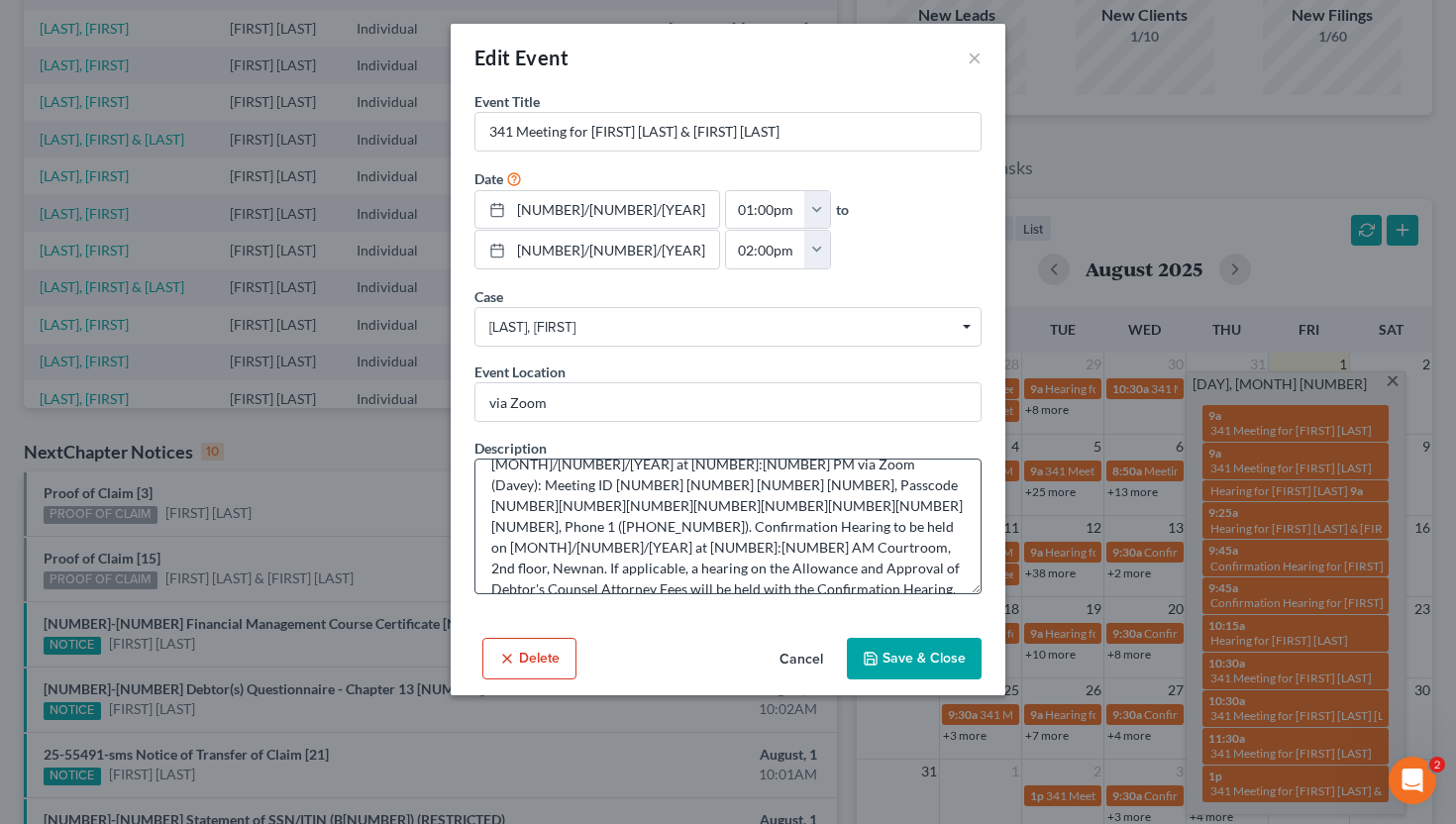 scroll, scrollTop: 0, scrollLeft: 0, axis: both 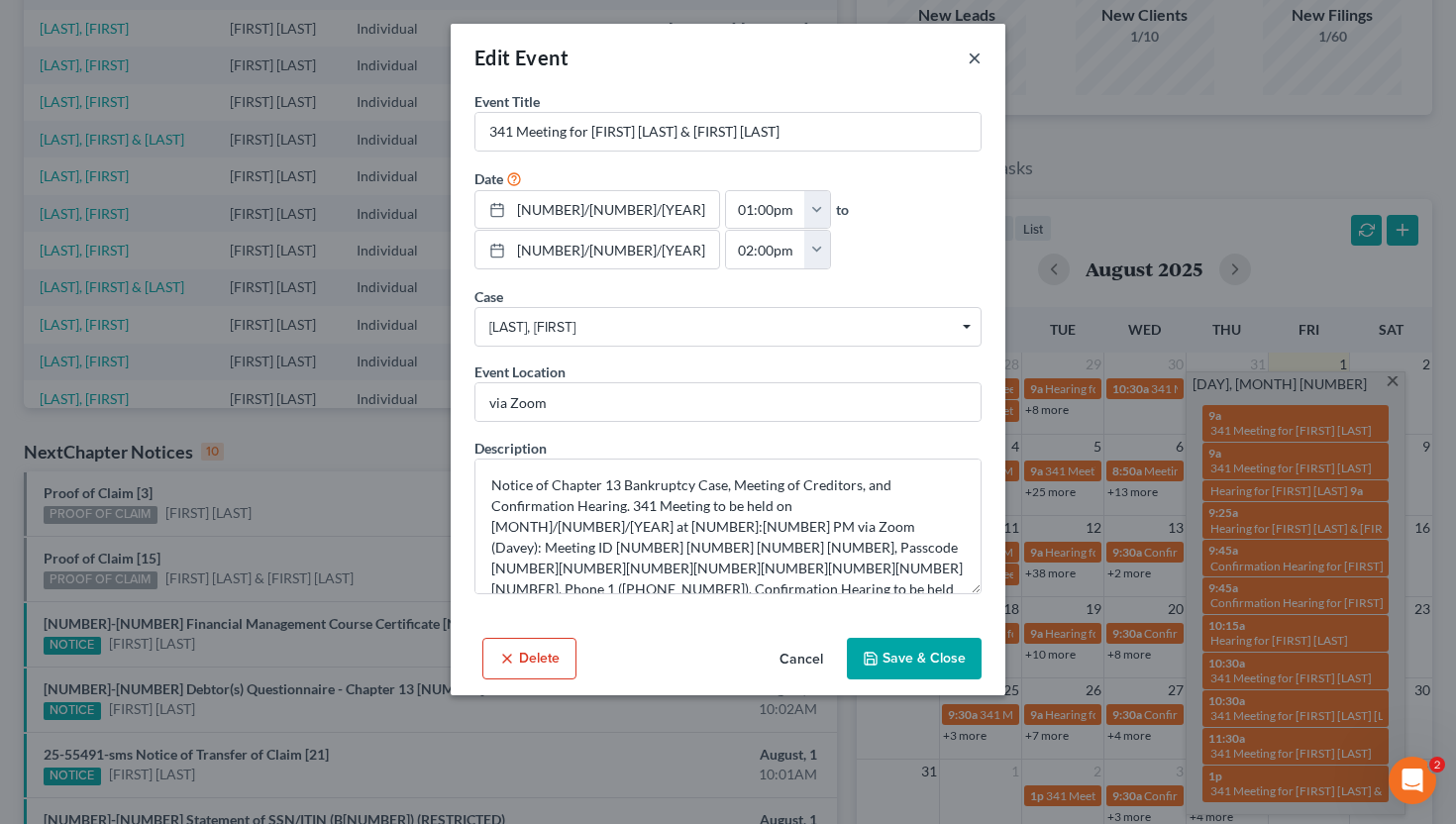 click on "×" at bounding box center [975, 57] 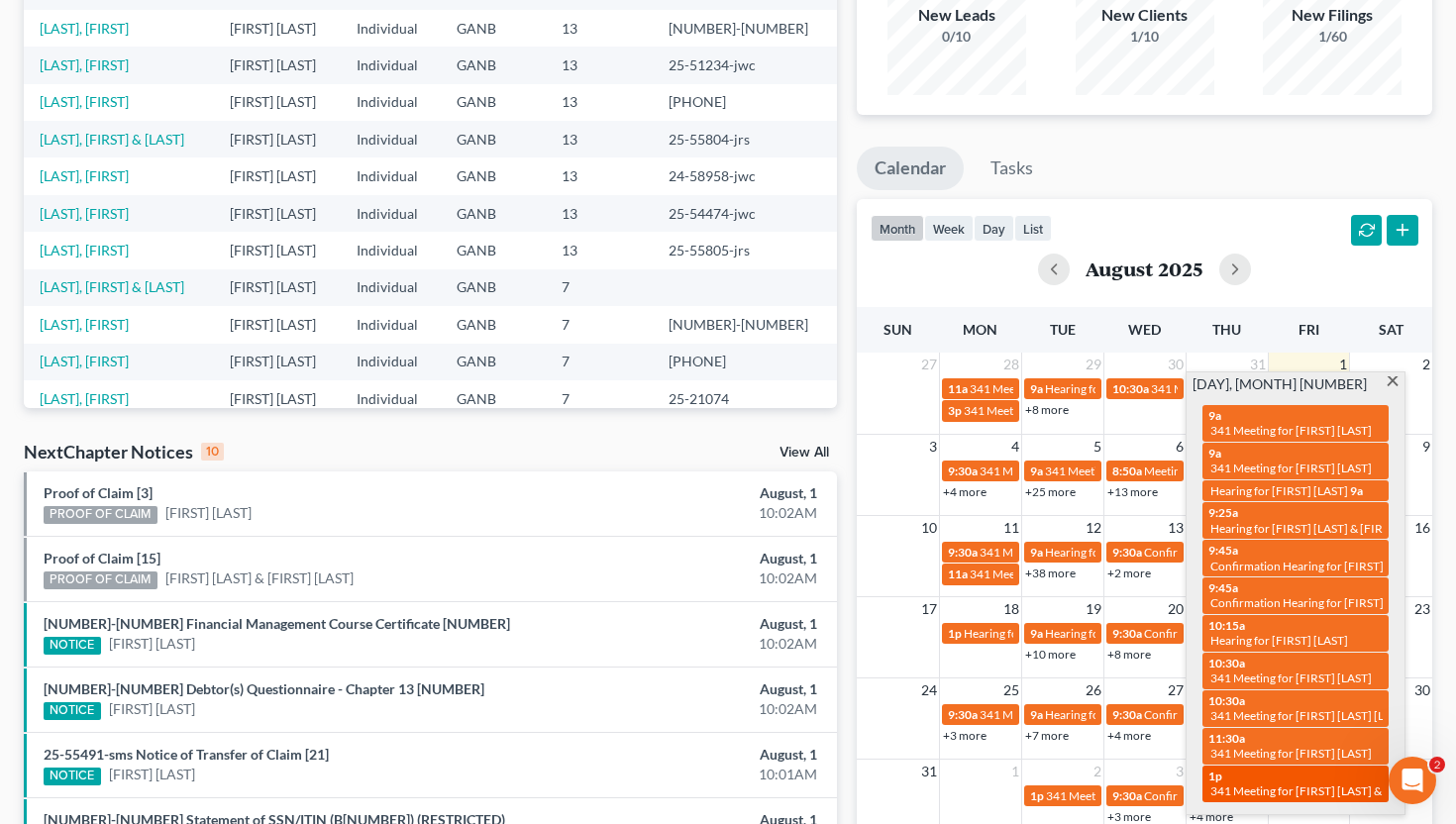 click on "341 Meeting for [FIRST] [LAST] & [FIRST] [LAST]" at bounding box center [1335, 790] 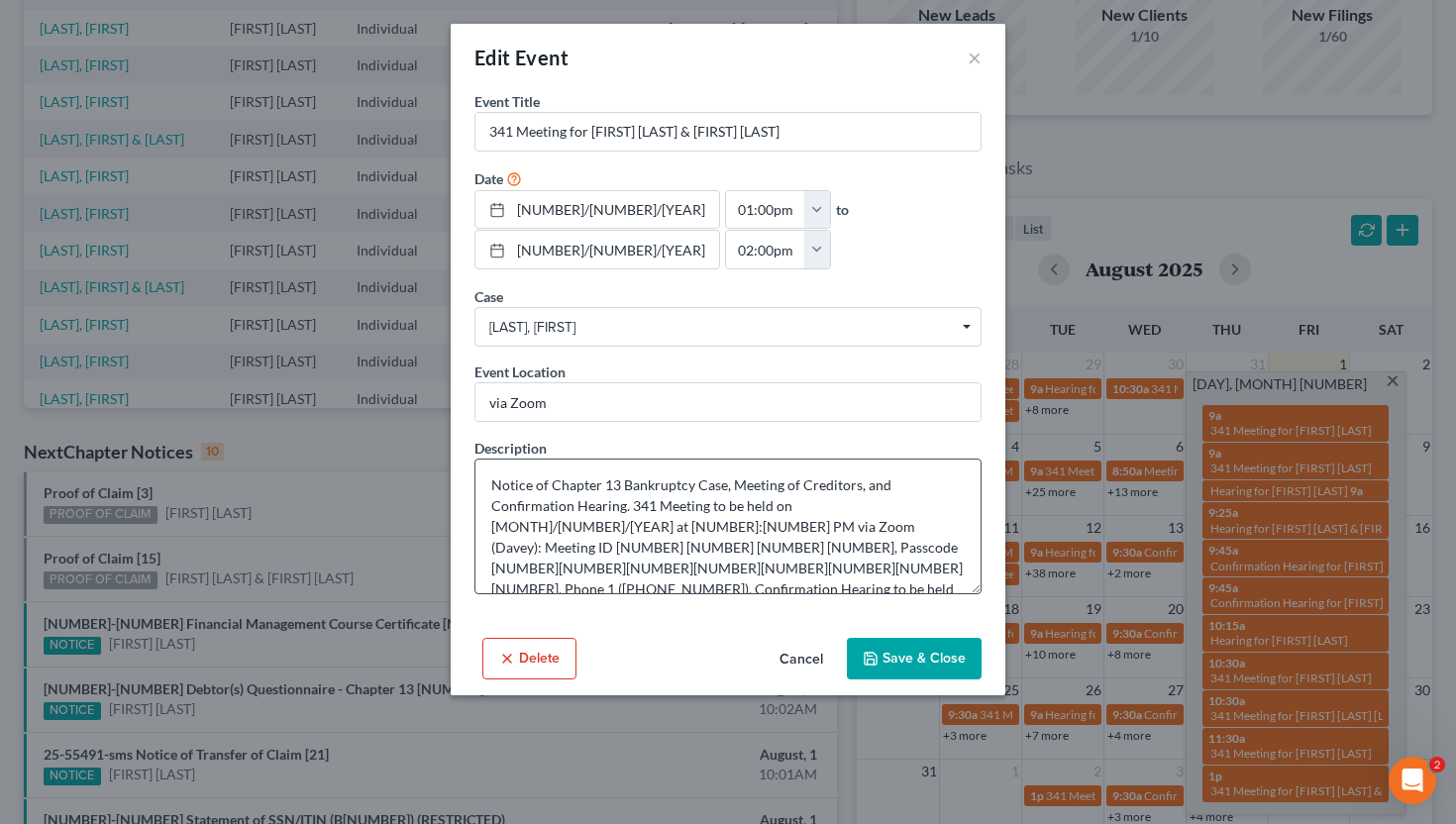 scroll, scrollTop: 27, scrollLeft: 0, axis: vertical 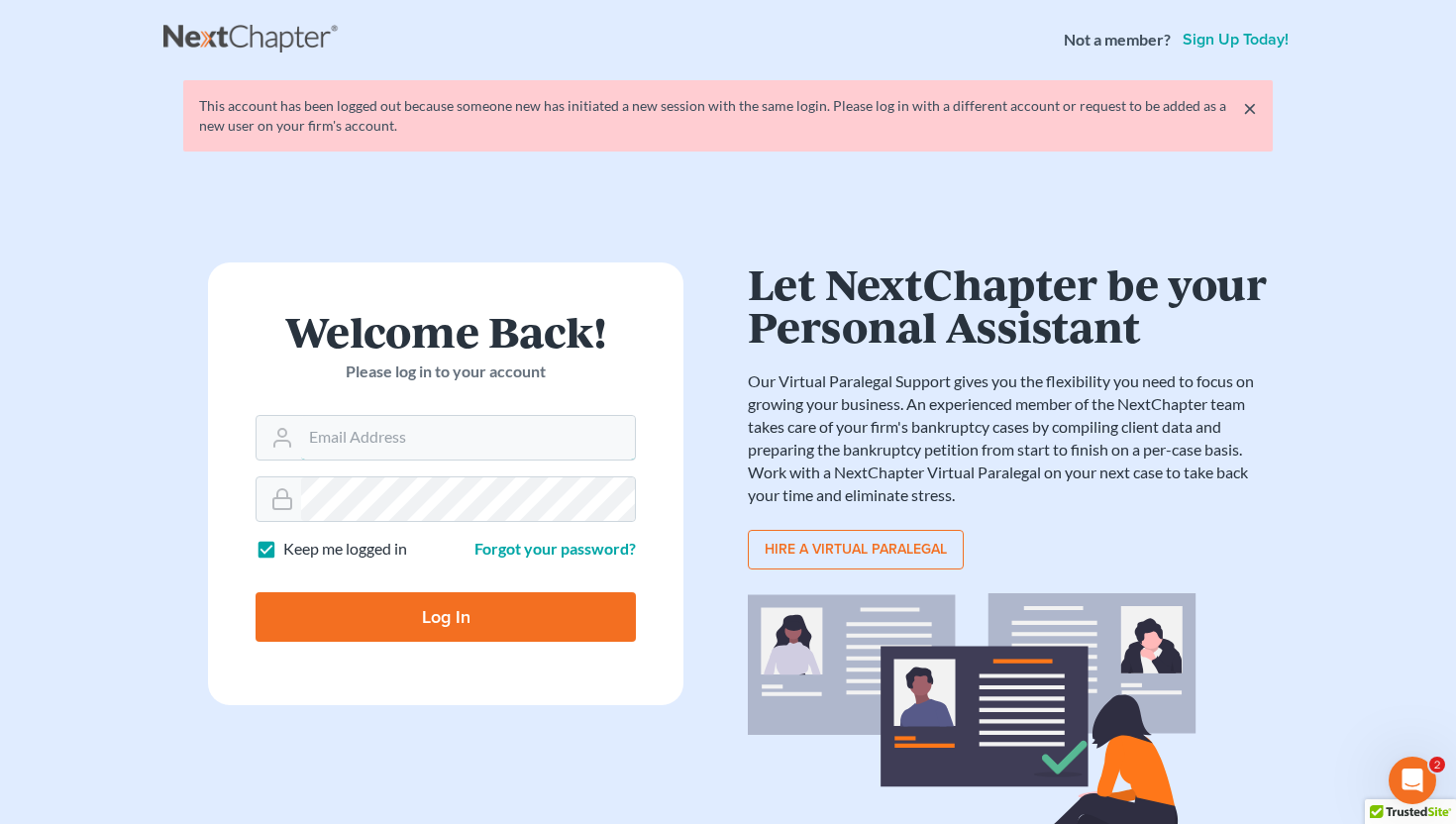 type on "[EMAIL]" 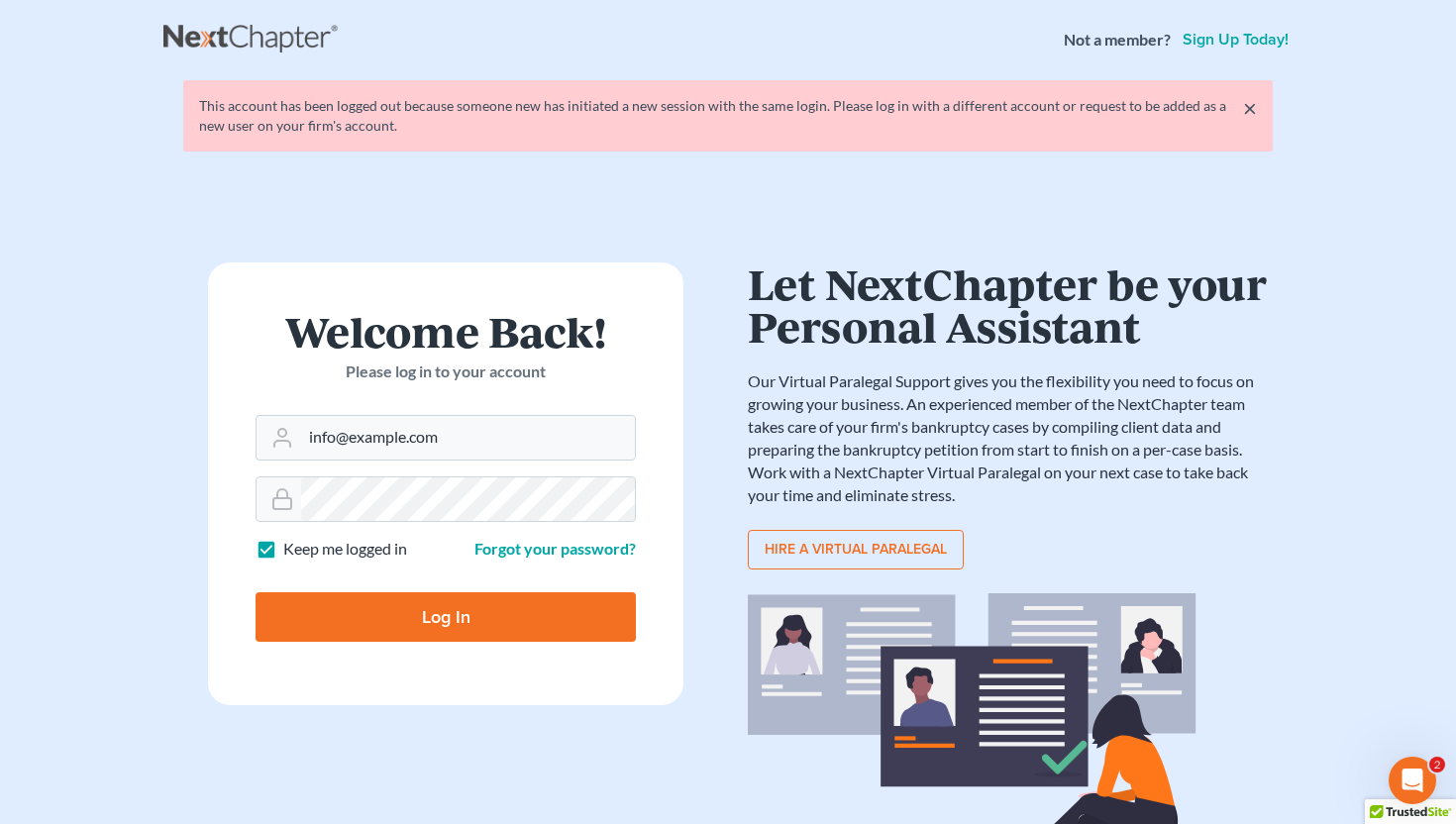 click on "Log In" at bounding box center (446, 617) 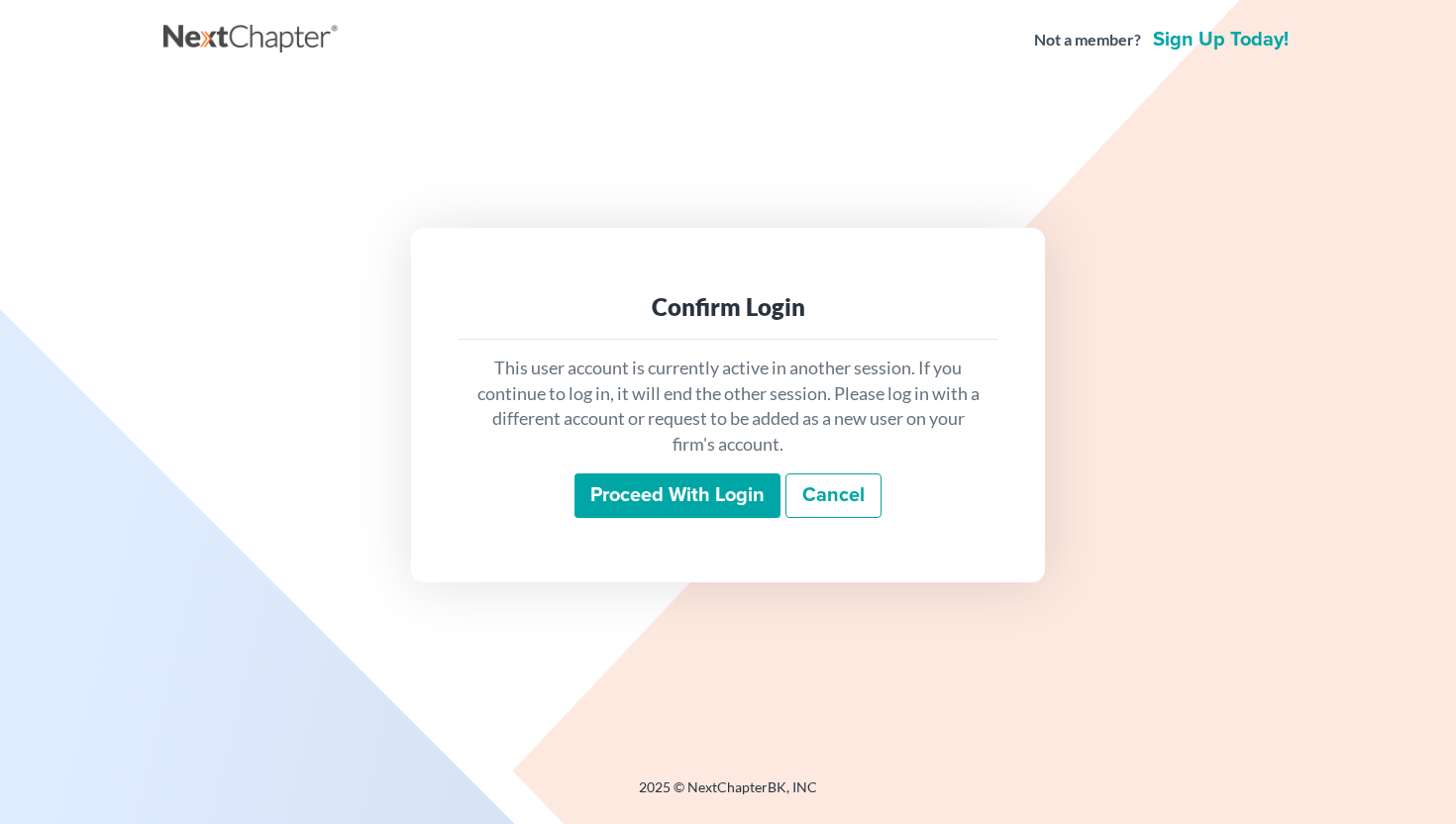 scroll, scrollTop: 0, scrollLeft: 0, axis: both 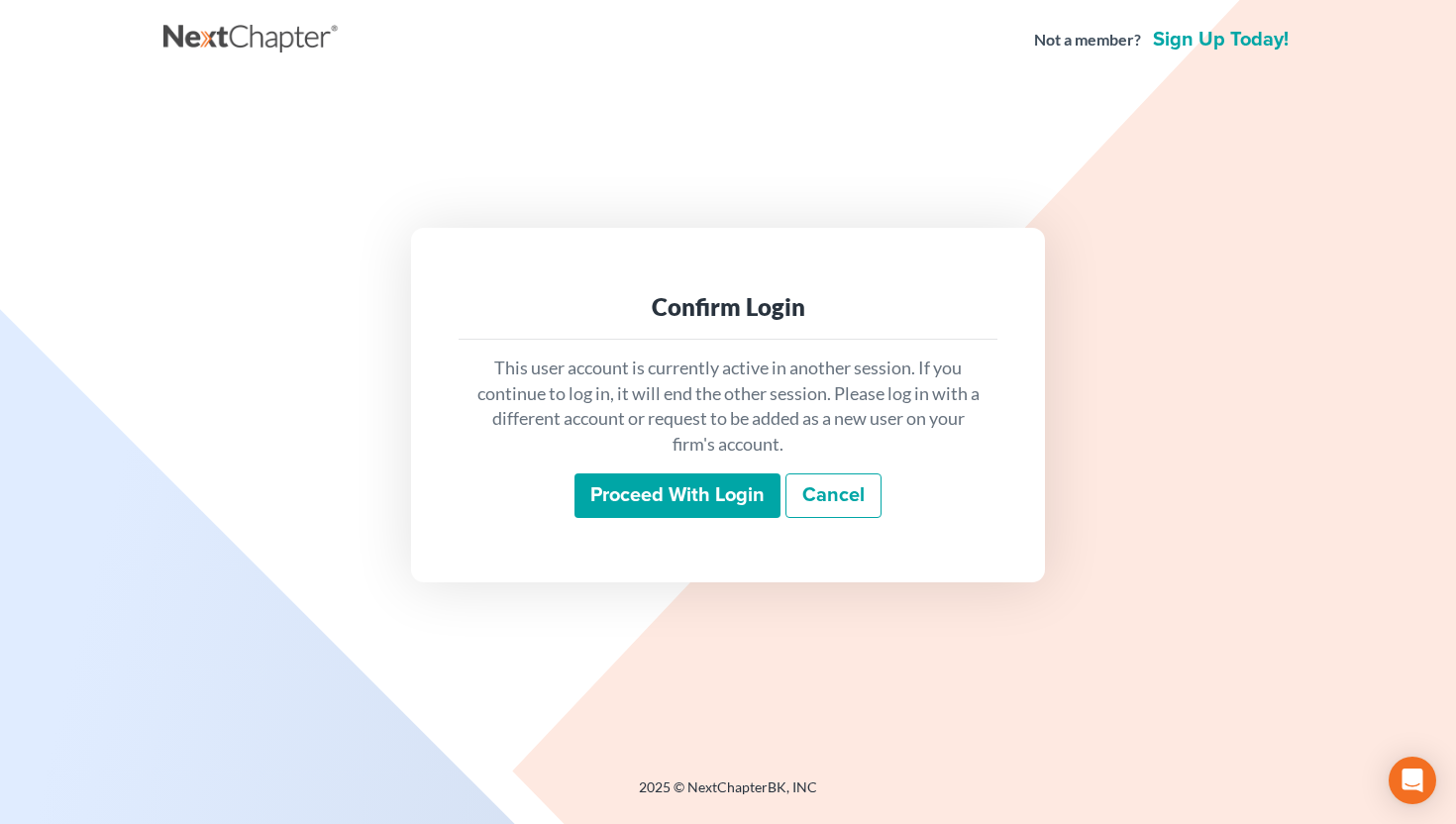 click on "Proceed with login" at bounding box center (677, 496) 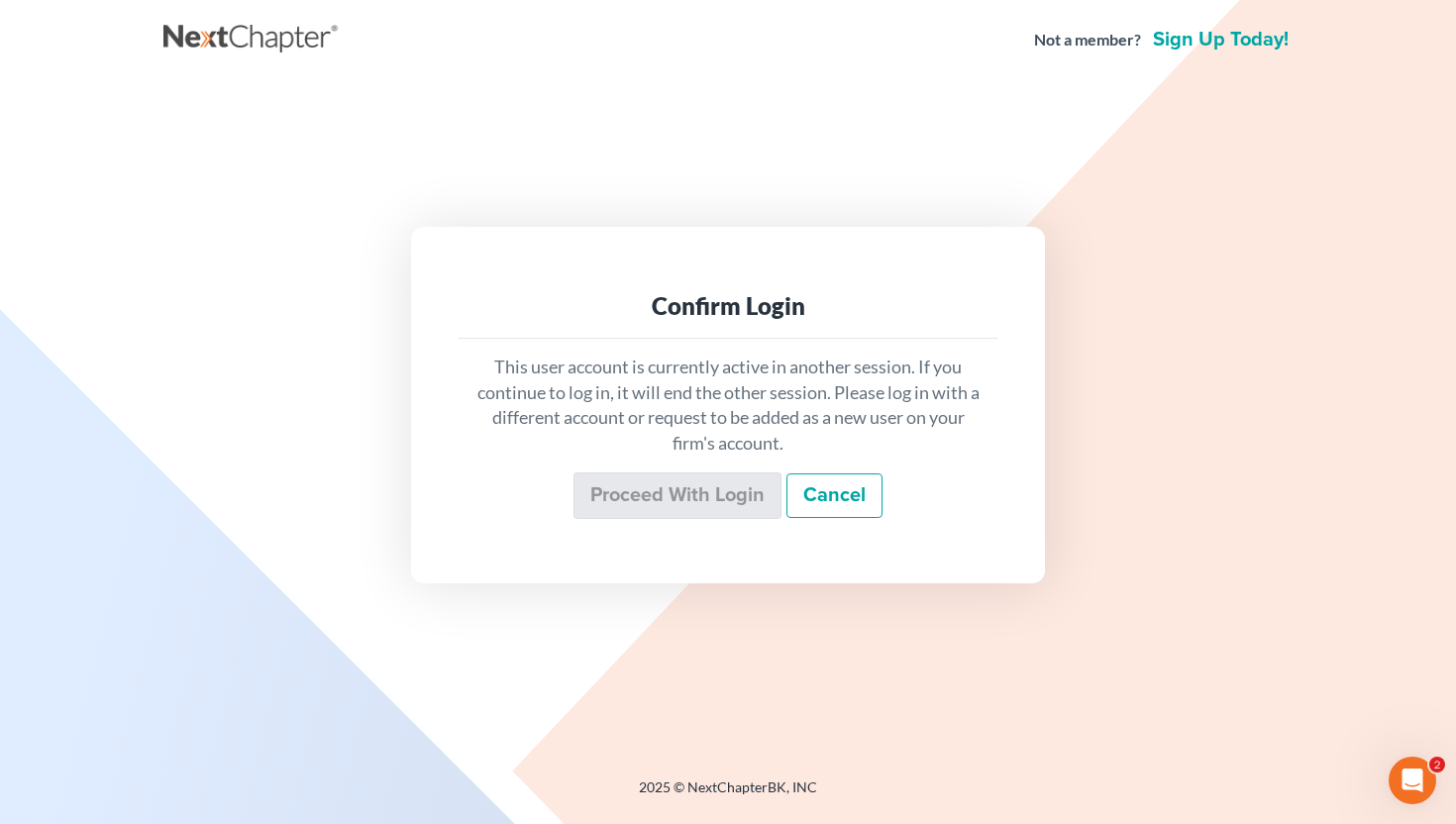 scroll, scrollTop: 0, scrollLeft: 0, axis: both 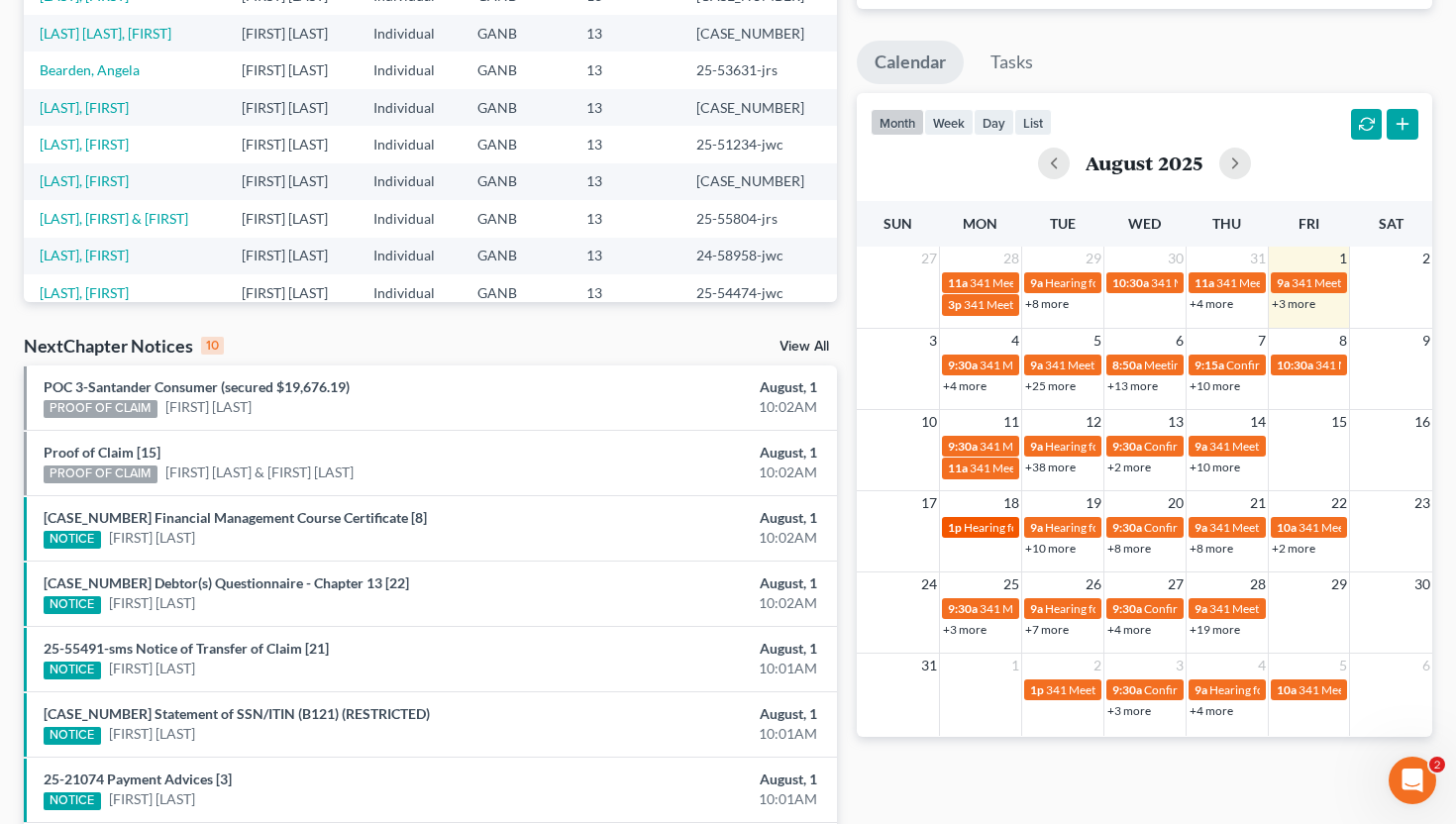 click on "Hearing for Christopher Bailey" at bounding box center [1032, 527] 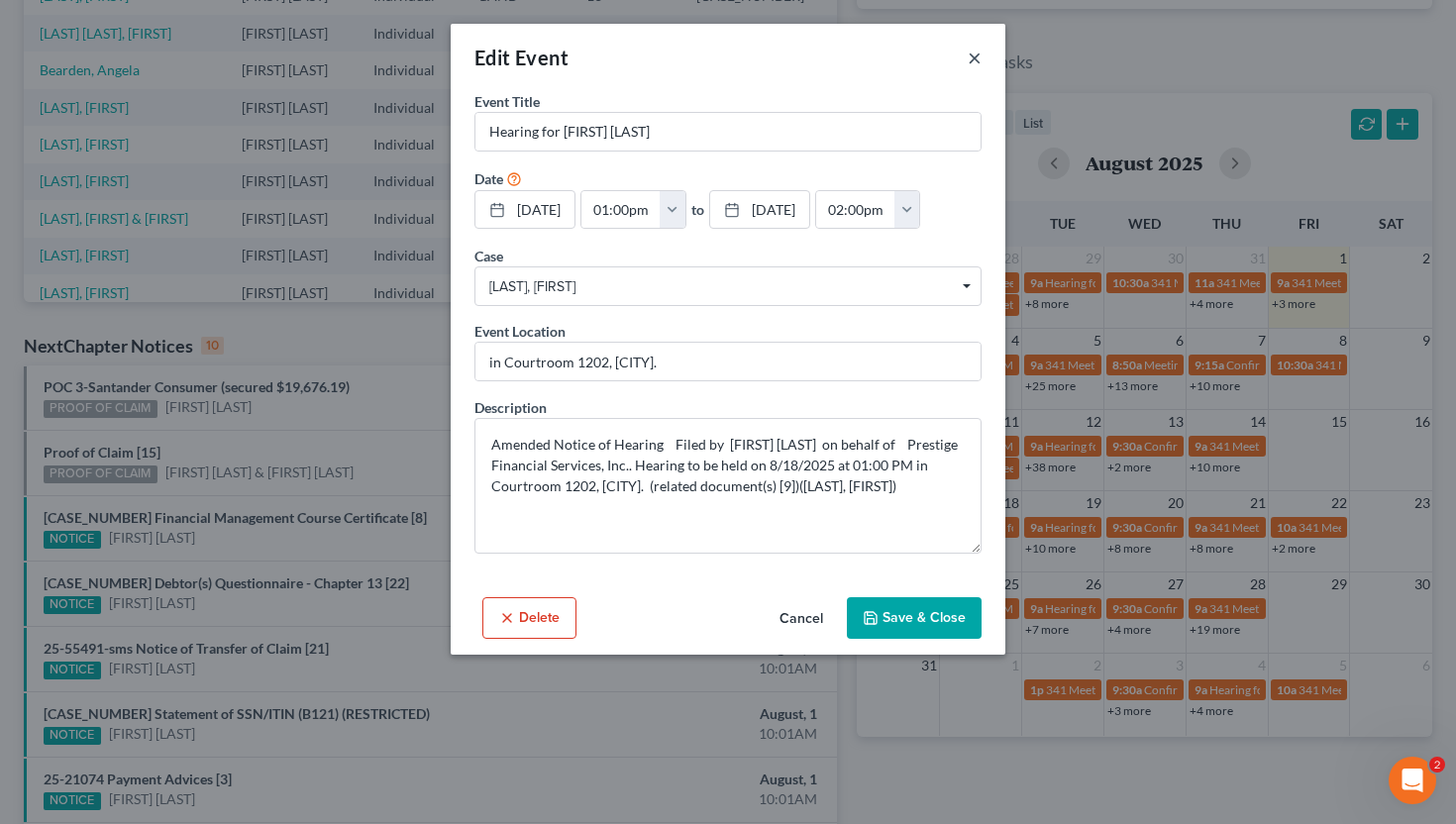 click on "×" at bounding box center (975, 57) 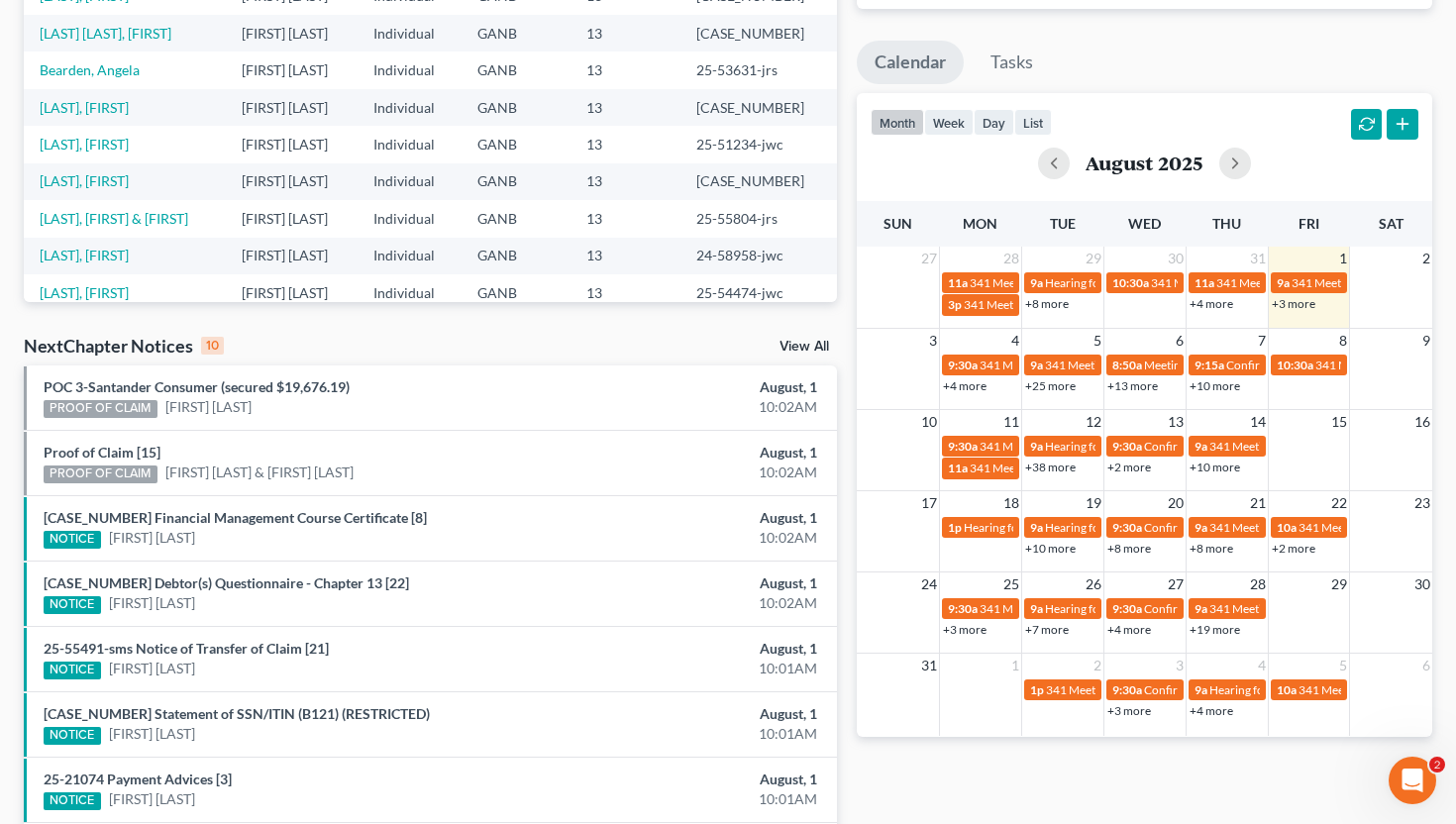 click on "+10 more" at bounding box center [1050, 548] 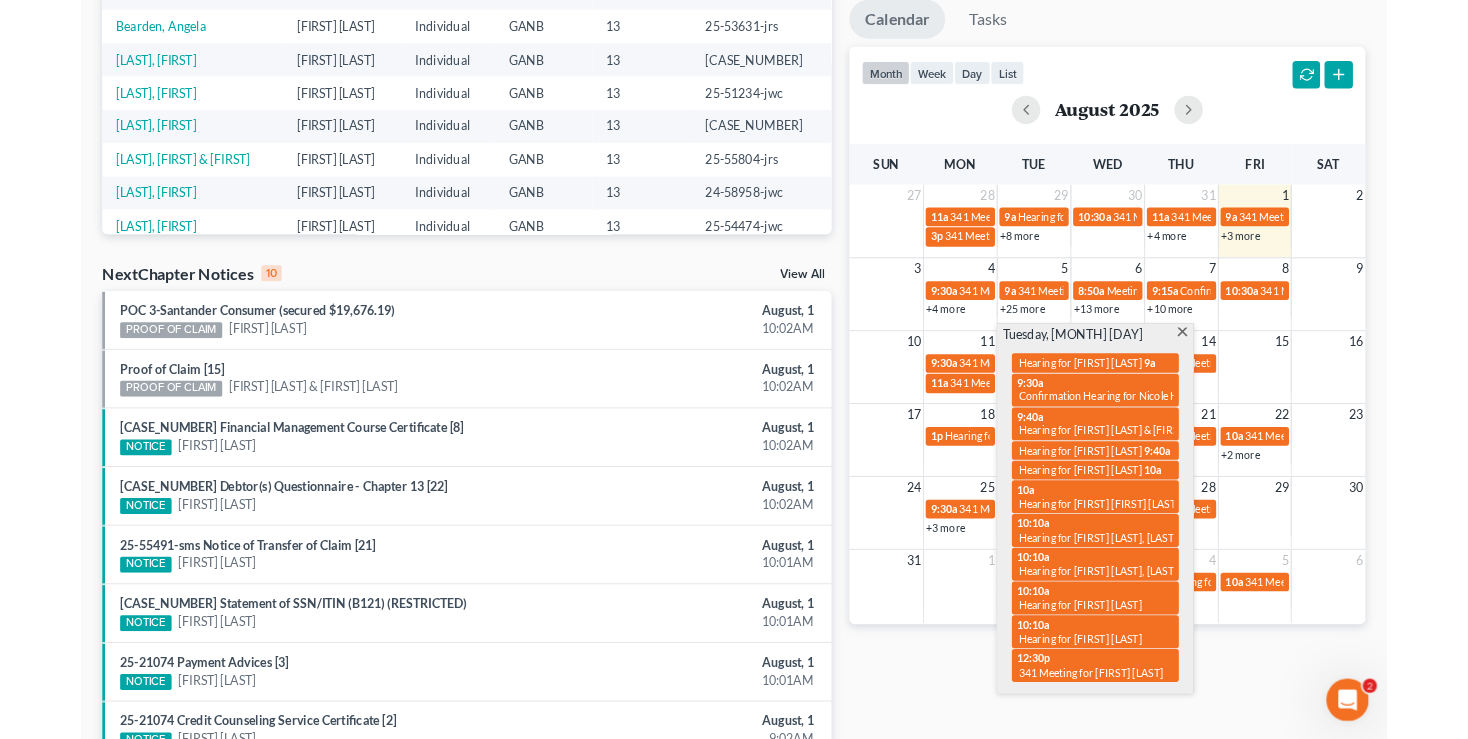 scroll, scrollTop: 362, scrollLeft: 0, axis: vertical 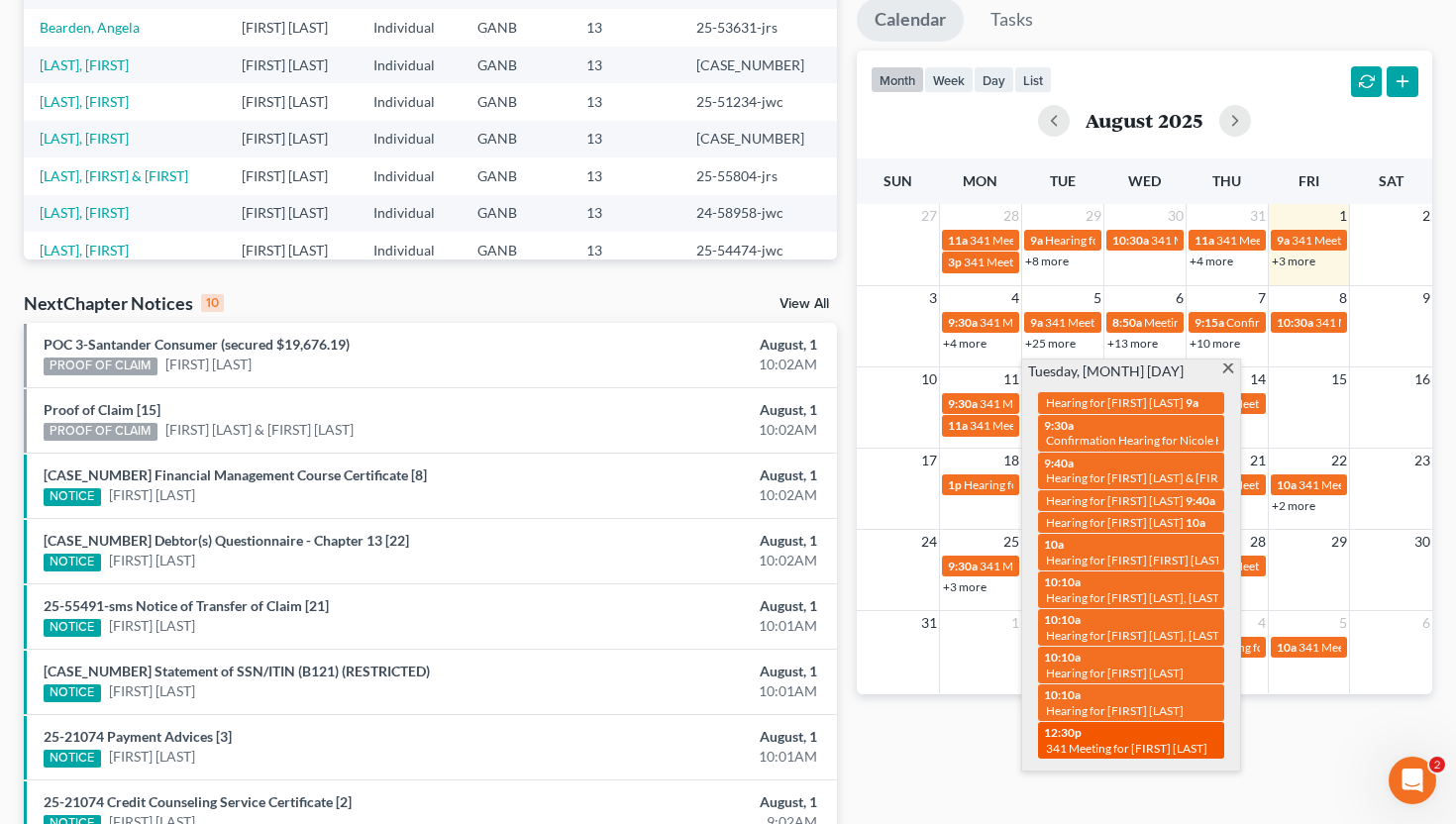 click on "341 Meeting for Patricia Richards" at bounding box center (1126, 748) 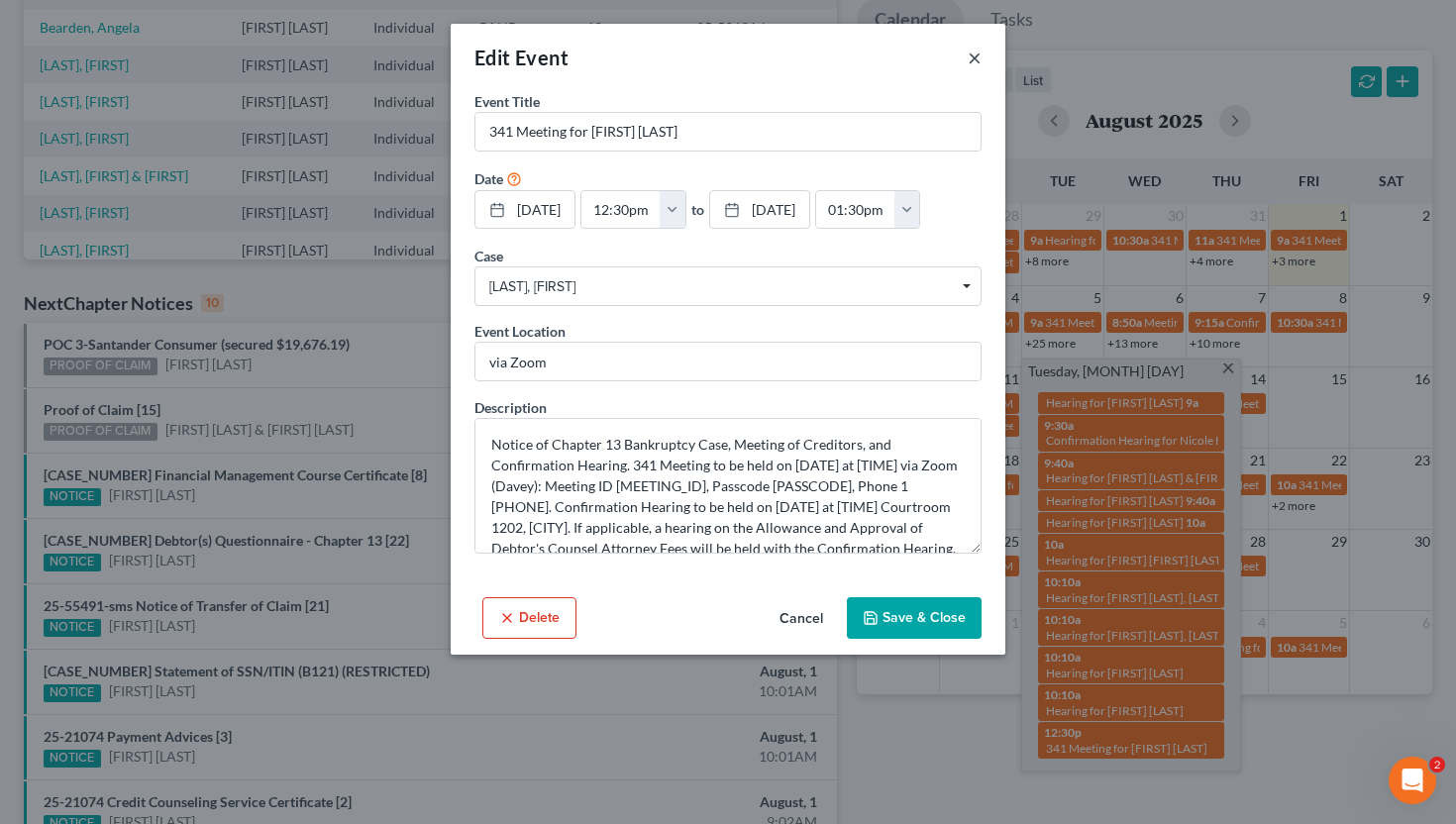click on "×" at bounding box center (975, 57) 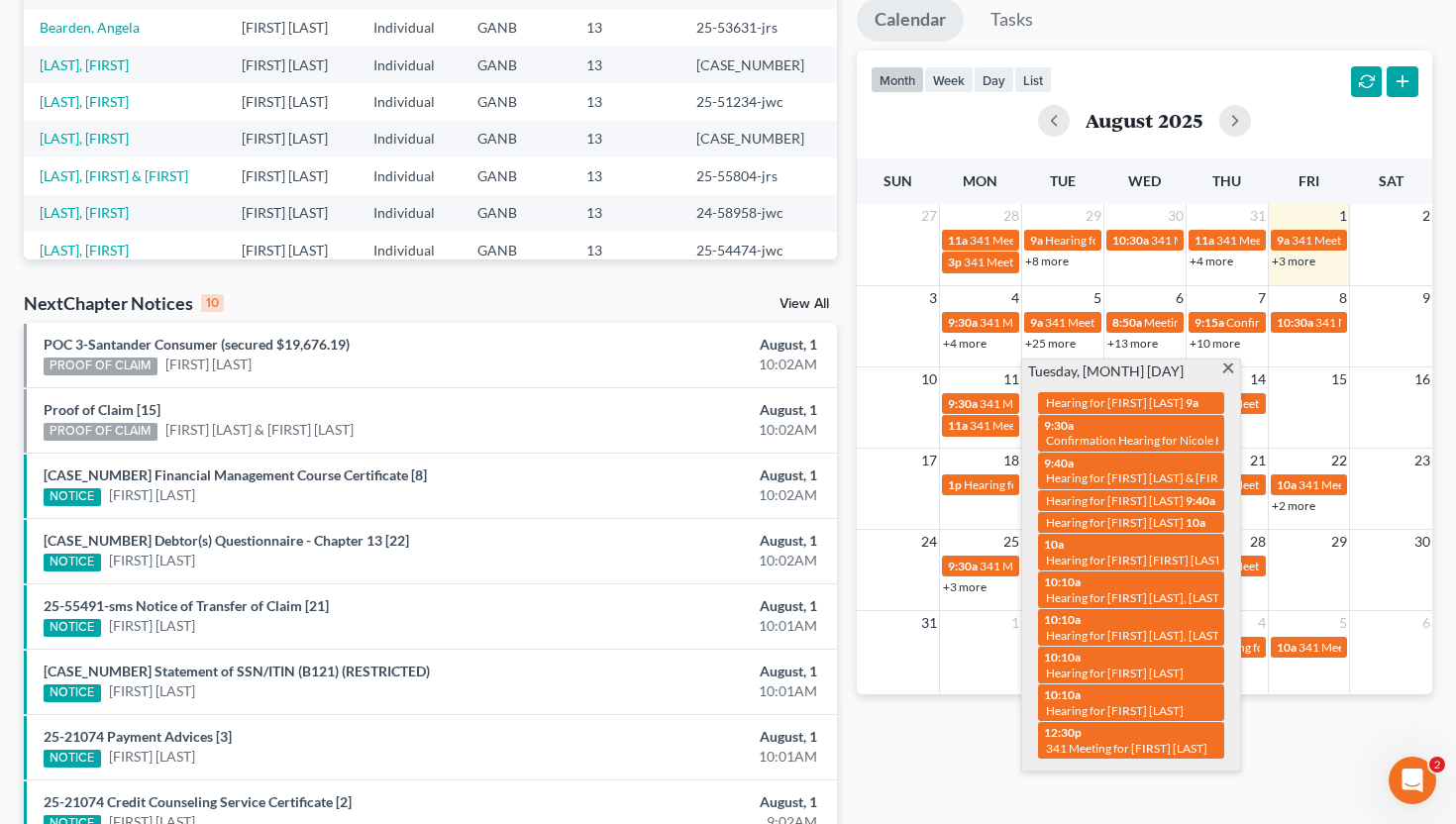 click at bounding box center (1227, 369) 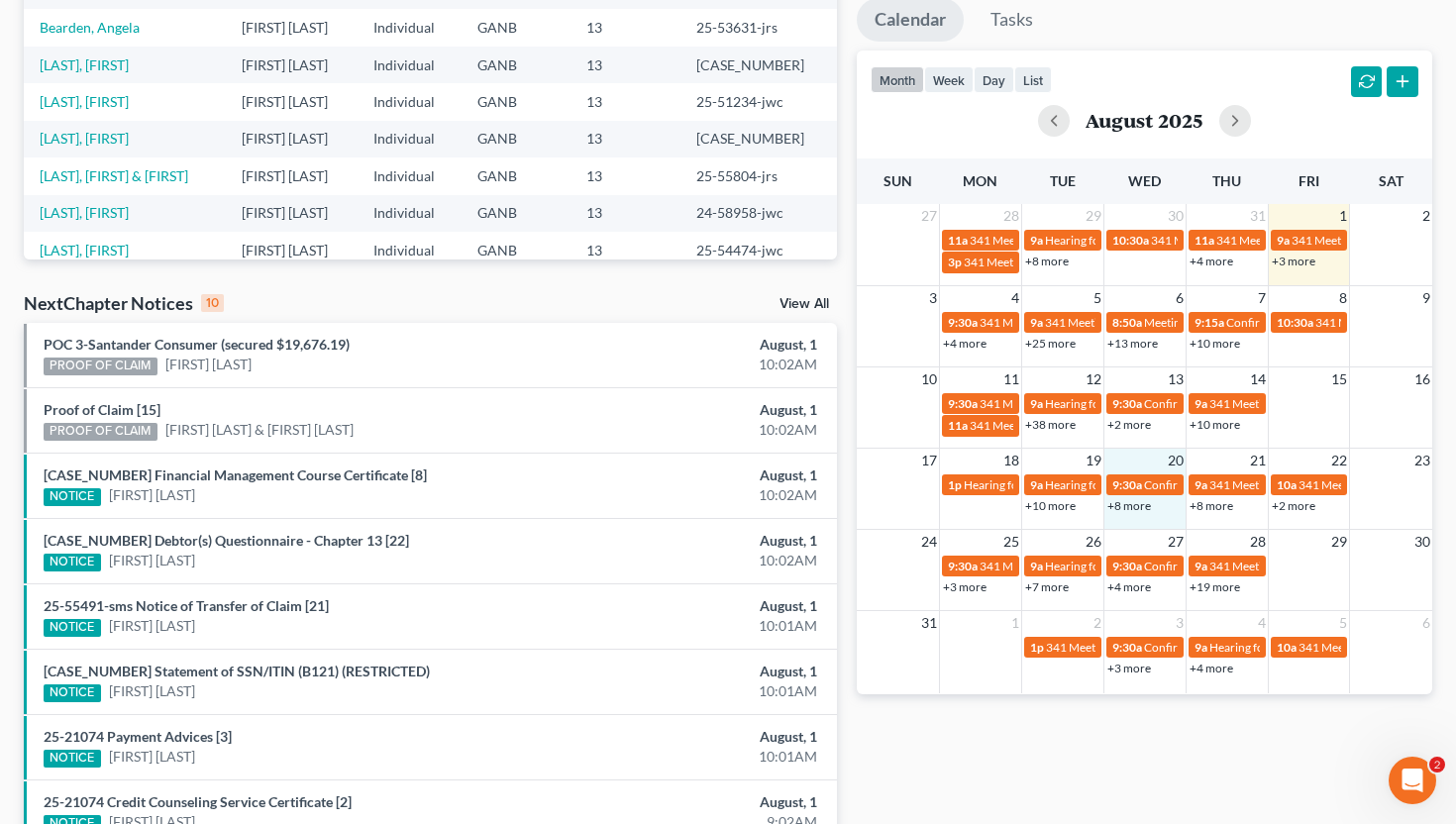 click on "+8 more" at bounding box center [1145, 505] 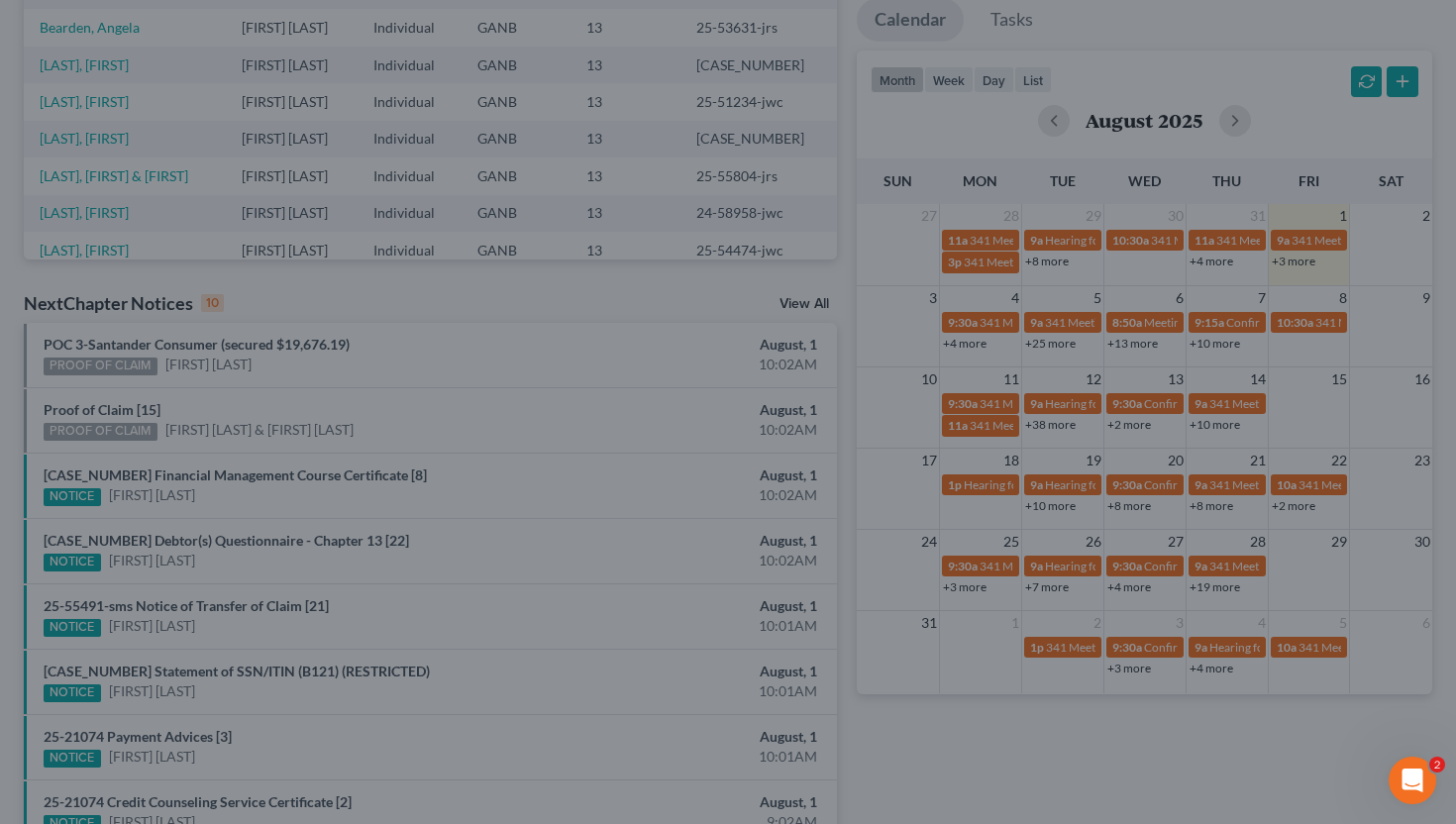 click on "New Event ×
Event Title
*
Date
8/20/2025
close
Date
8/20/2025
Time
12:00 AM
chevron_left
August 2025
chevron_right
Su M Tu W Th F Sa
27 28 29 30 31 1 2
3 4 5 6 7 8 9
10 11 12 13 14 15 16
17 18 19 20 21 22 23
24 25 26 27 28 29 30
31 1 2 3 4 5 6
Clear
12:00am
12:30am
1:00am
1:30am
2:00am
2:30am
3:00am
3:30am
4:00am
4:30am
5:00am
5:30am
6:00am
6:30am
7:00am
7:30am
8:00am
to
M" at bounding box center [728, 412] 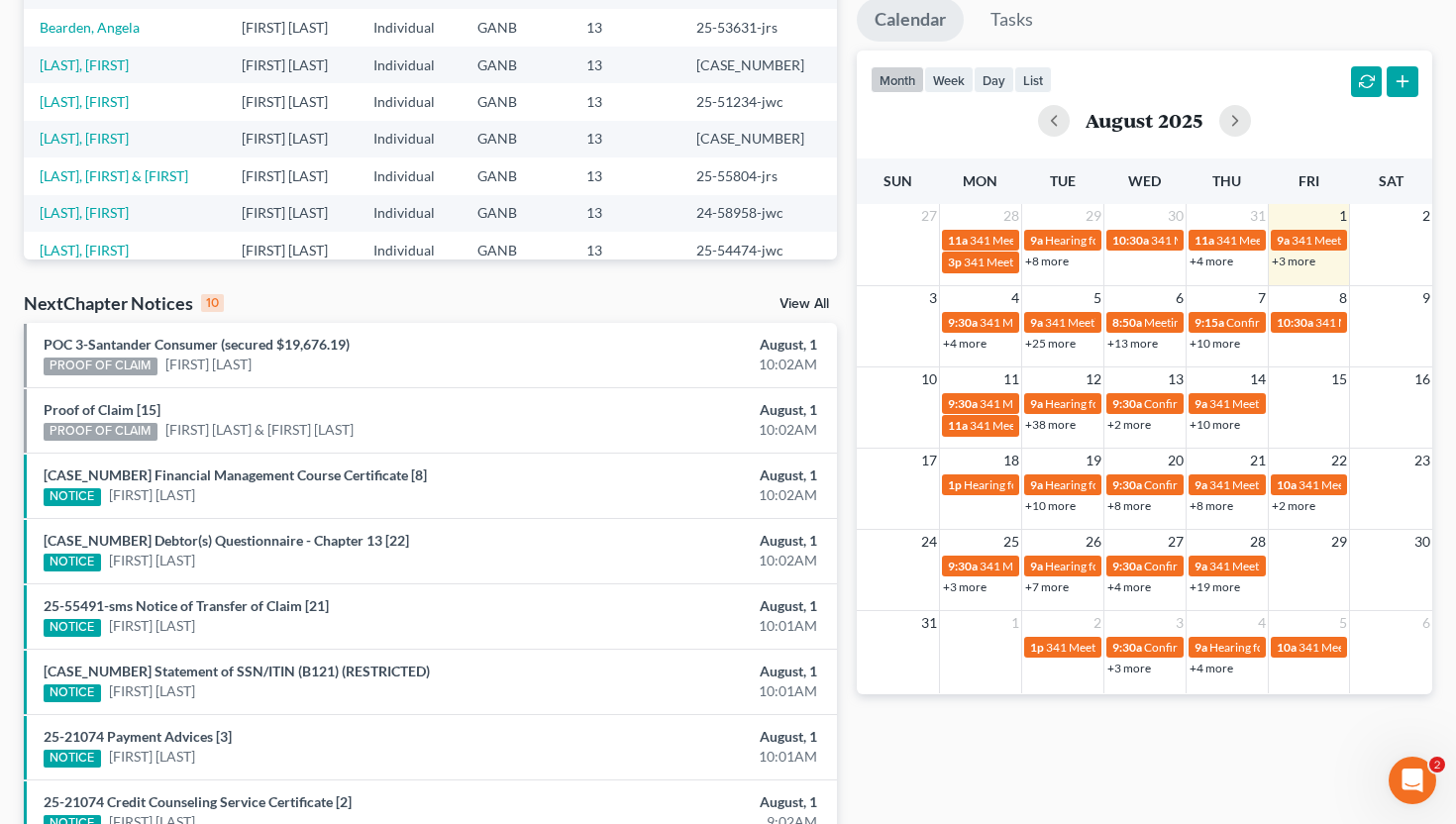 click on "+8 more" at bounding box center [1129, 505] 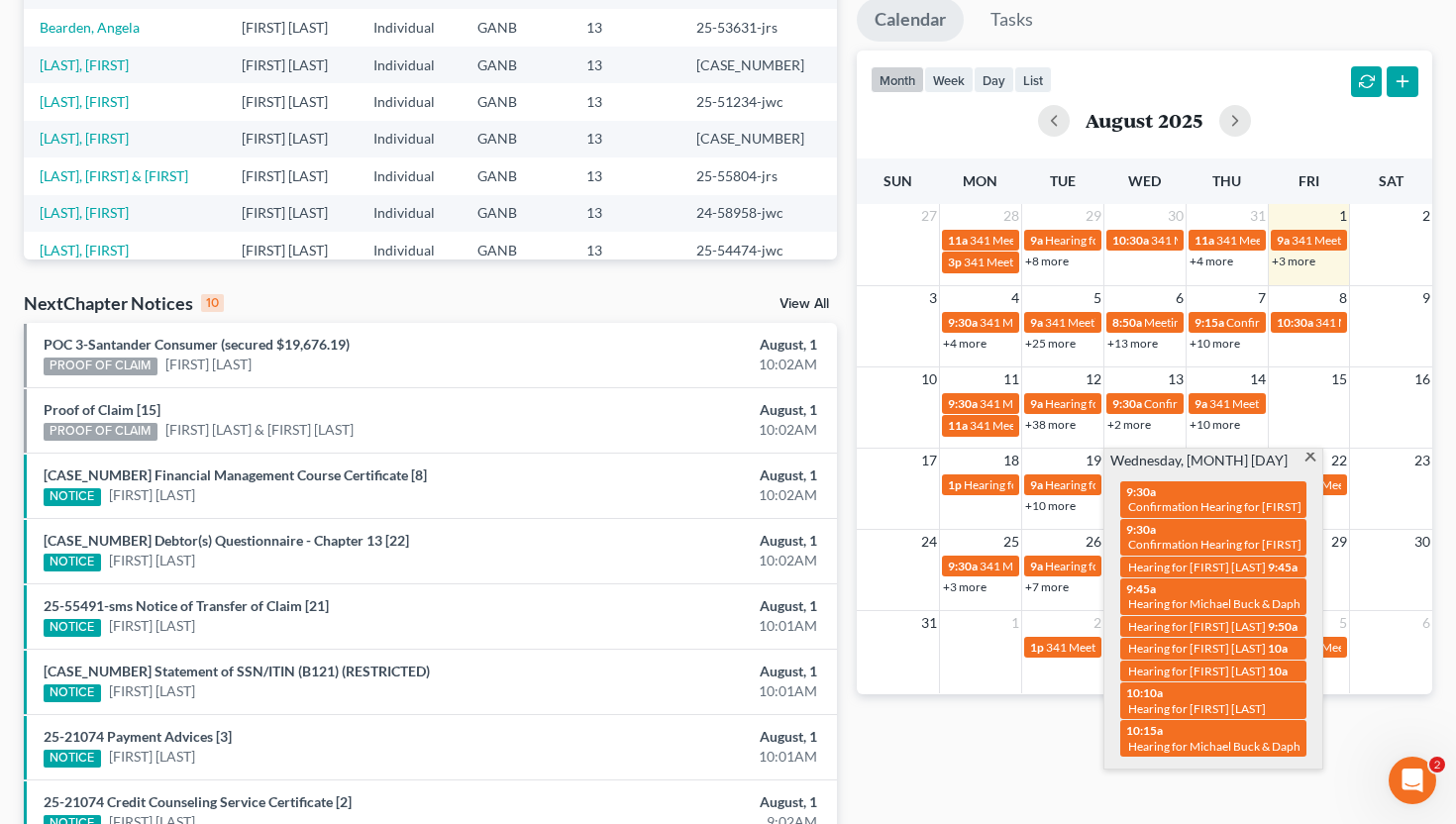 click at bounding box center [1309, 459] 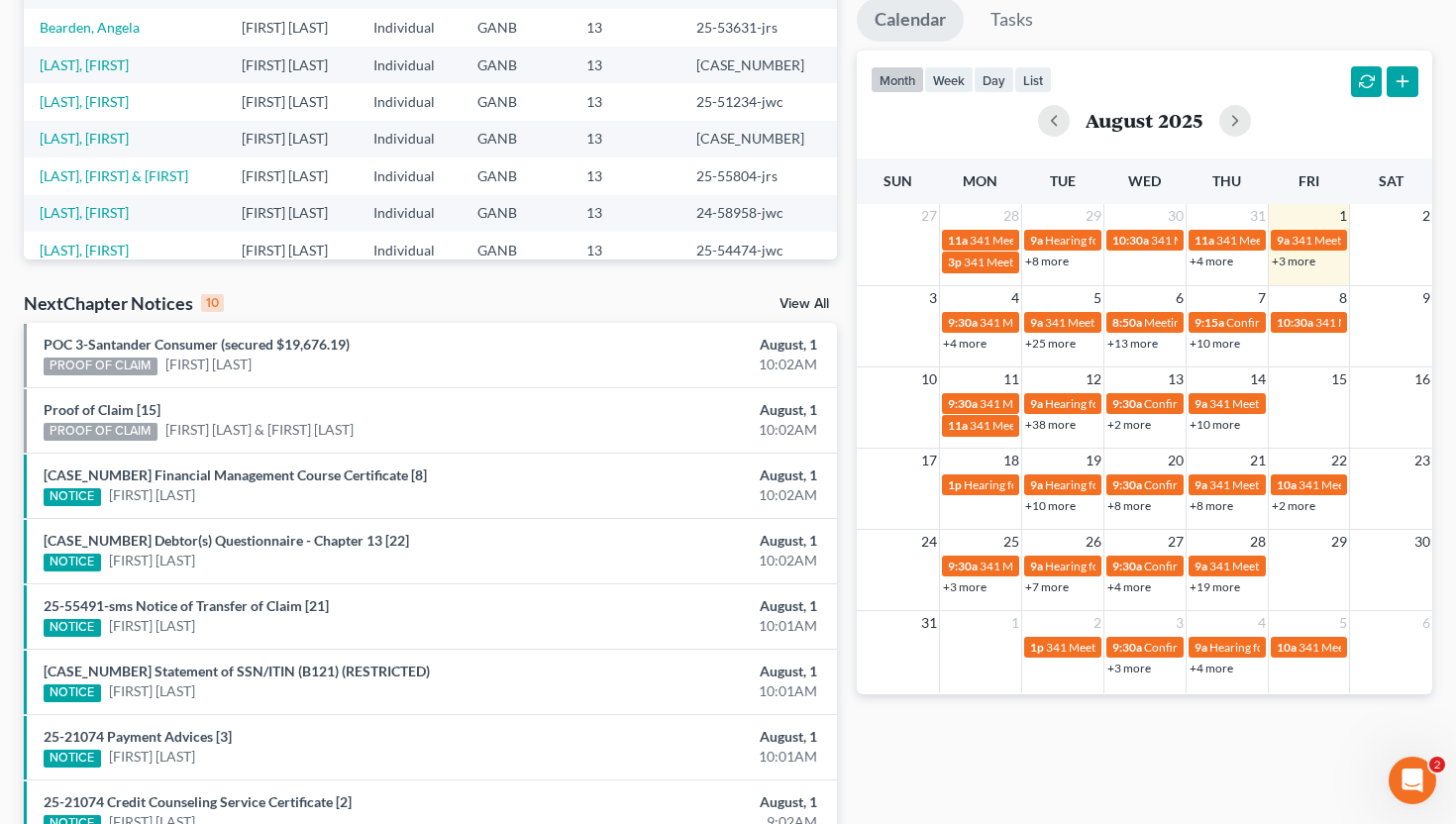 click on "+8 more" at bounding box center [1211, 505] 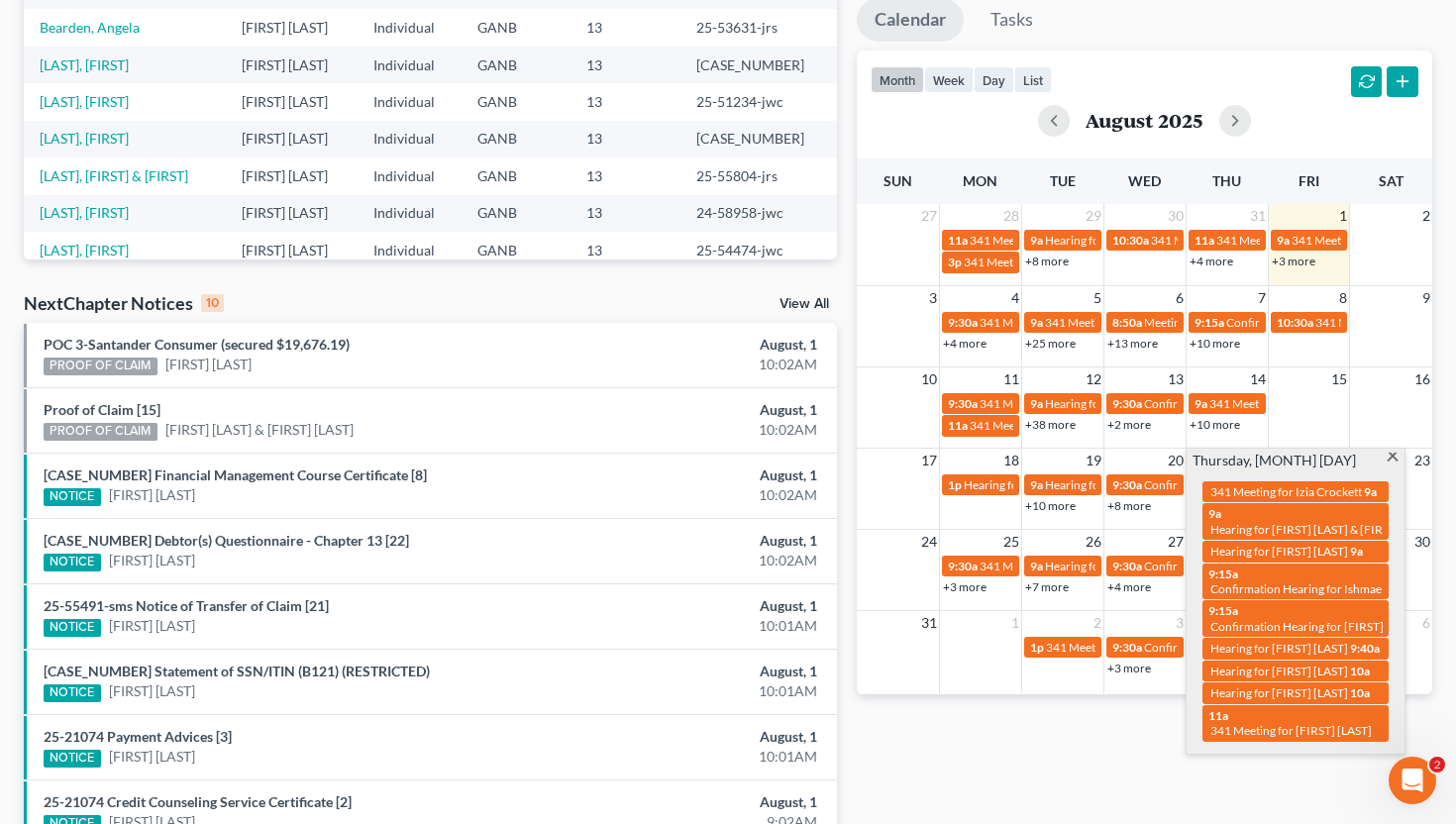 click at bounding box center [1392, 459] 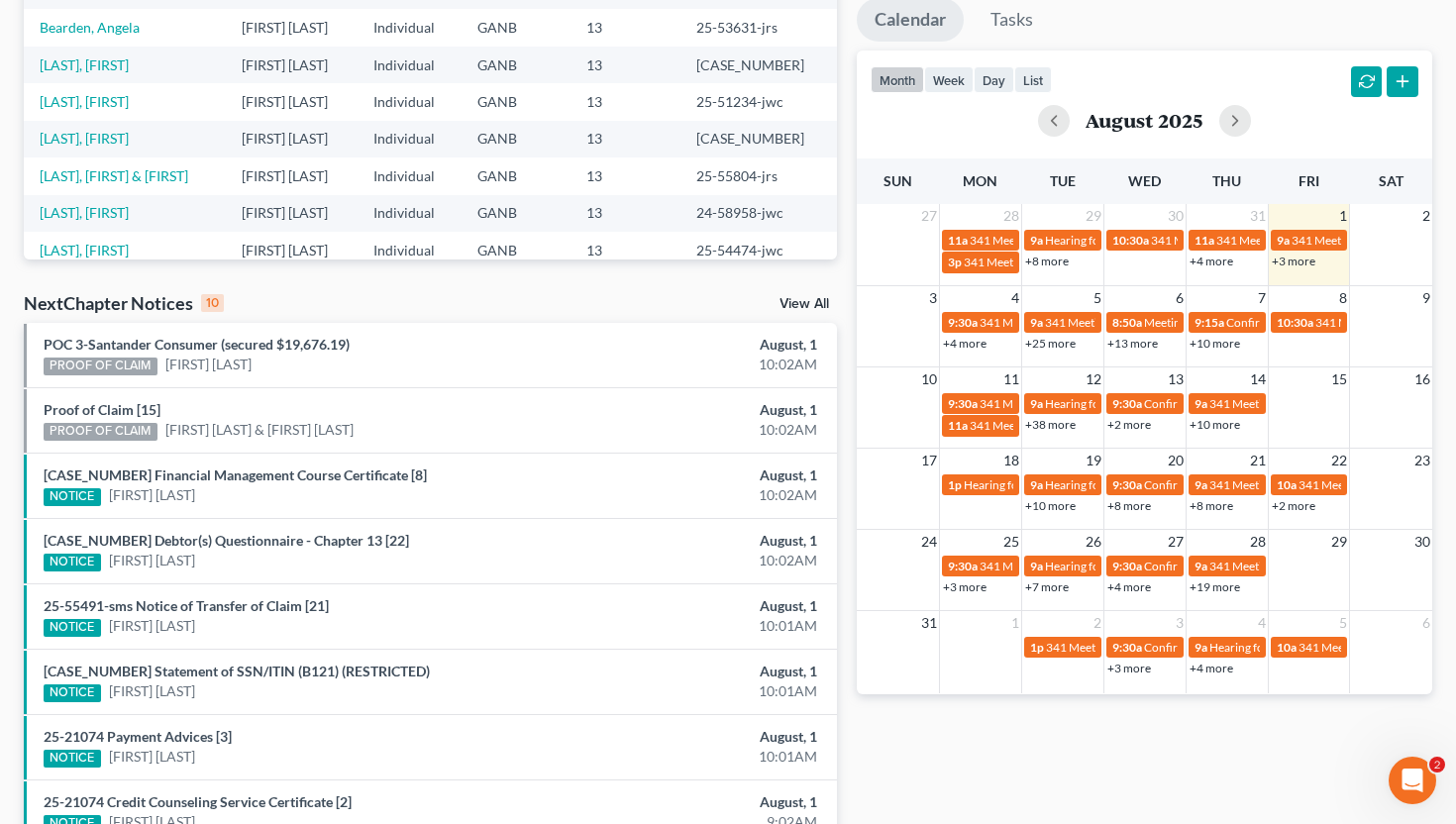 click on "+2 more" at bounding box center [1294, 505] 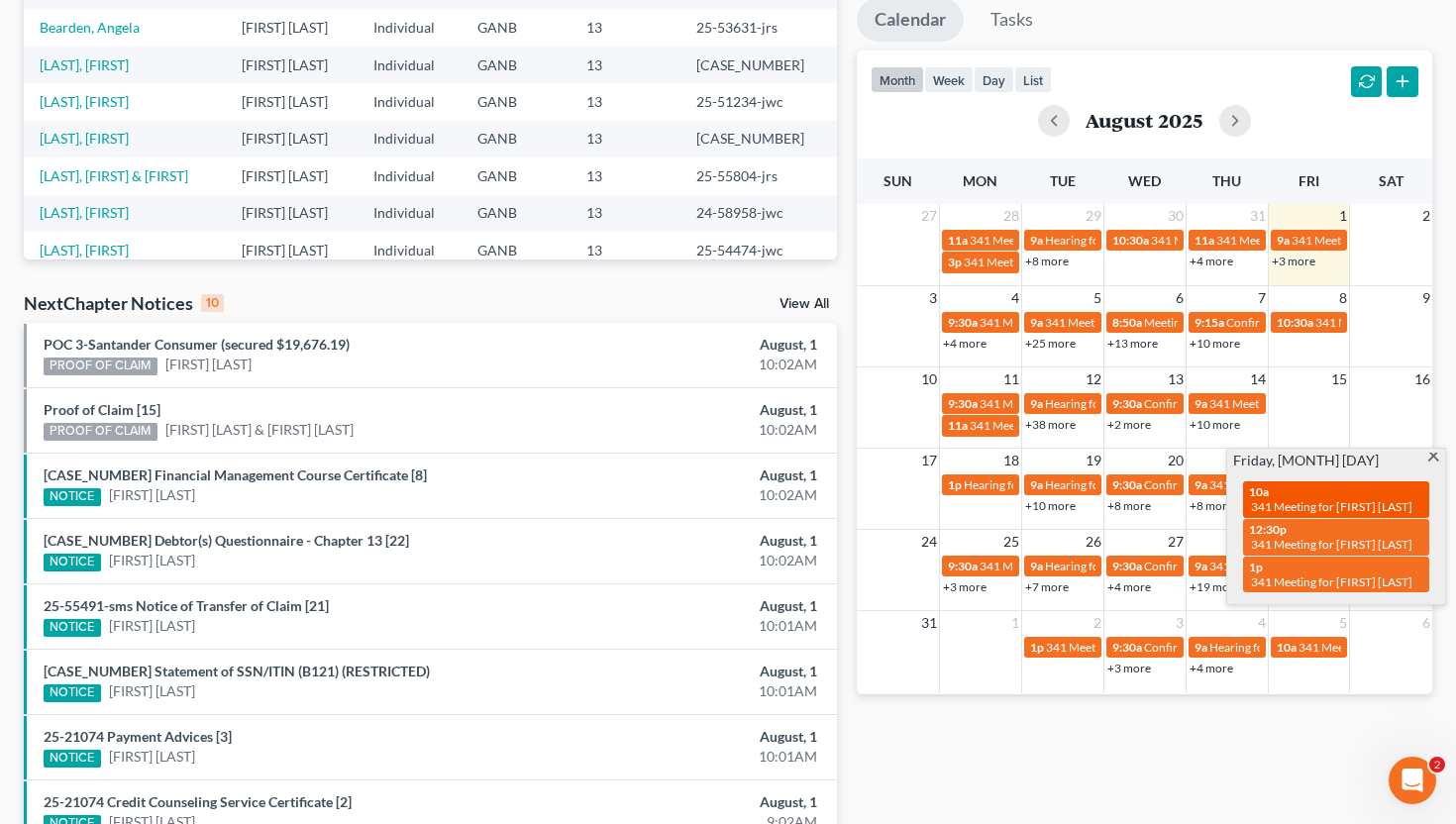click on "341 Meeting for [FIRST] [LAST]" at bounding box center [1331, 506] 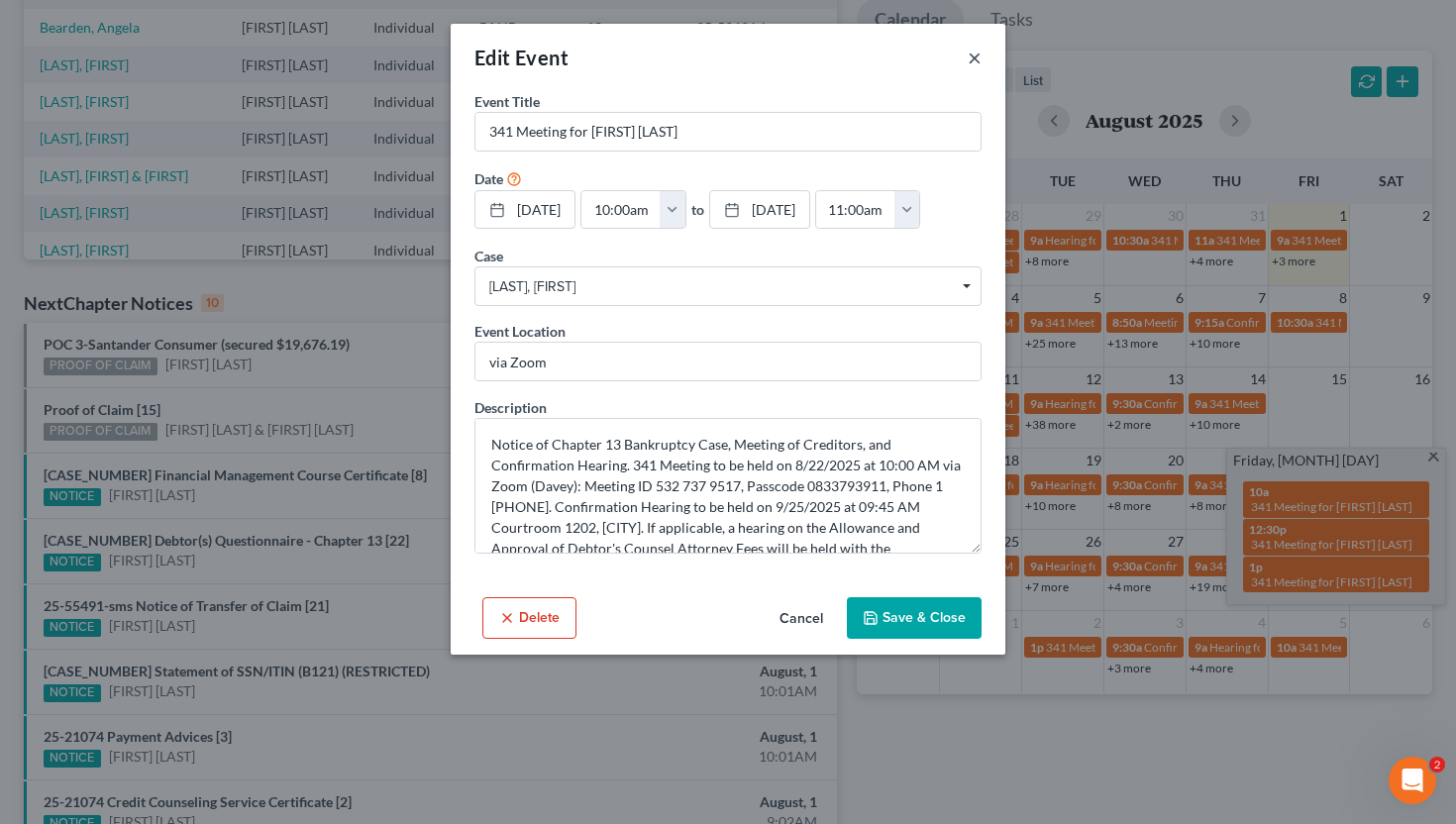 click on "×" at bounding box center (975, 57) 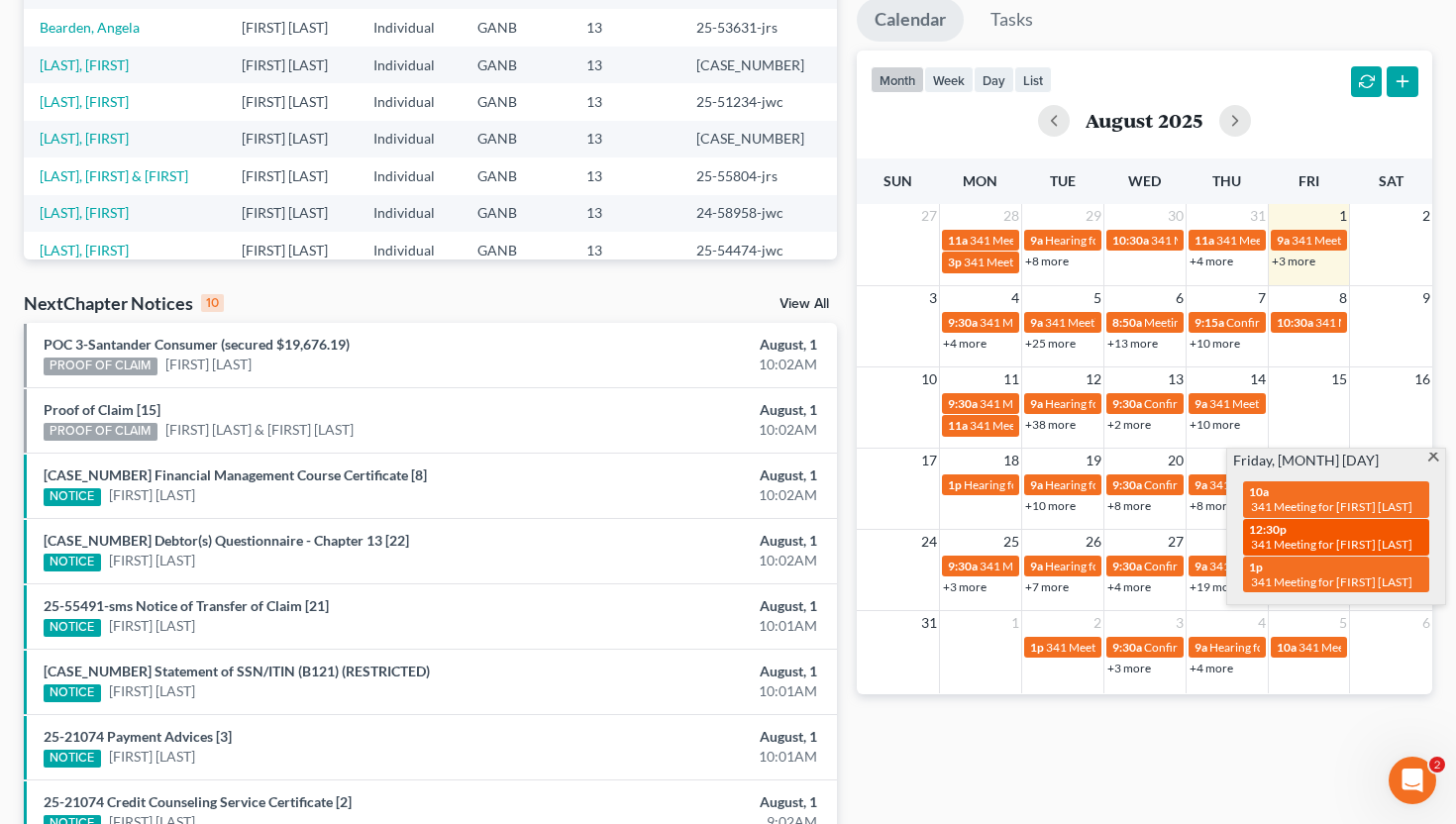 click on "341 Meeting for [FIRST] [LAST]" at bounding box center (1331, 544) 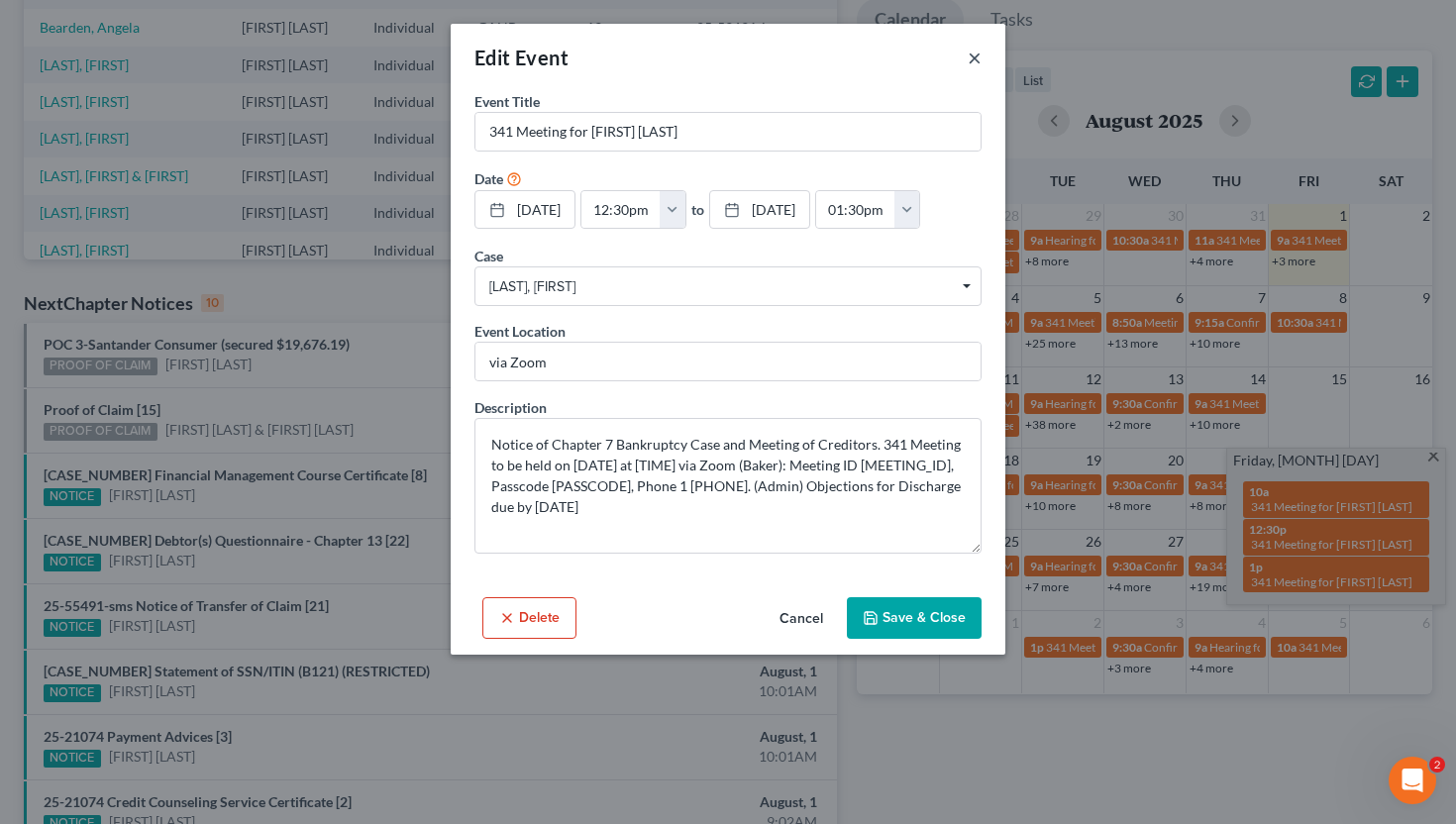 click on "×" at bounding box center [975, 57] 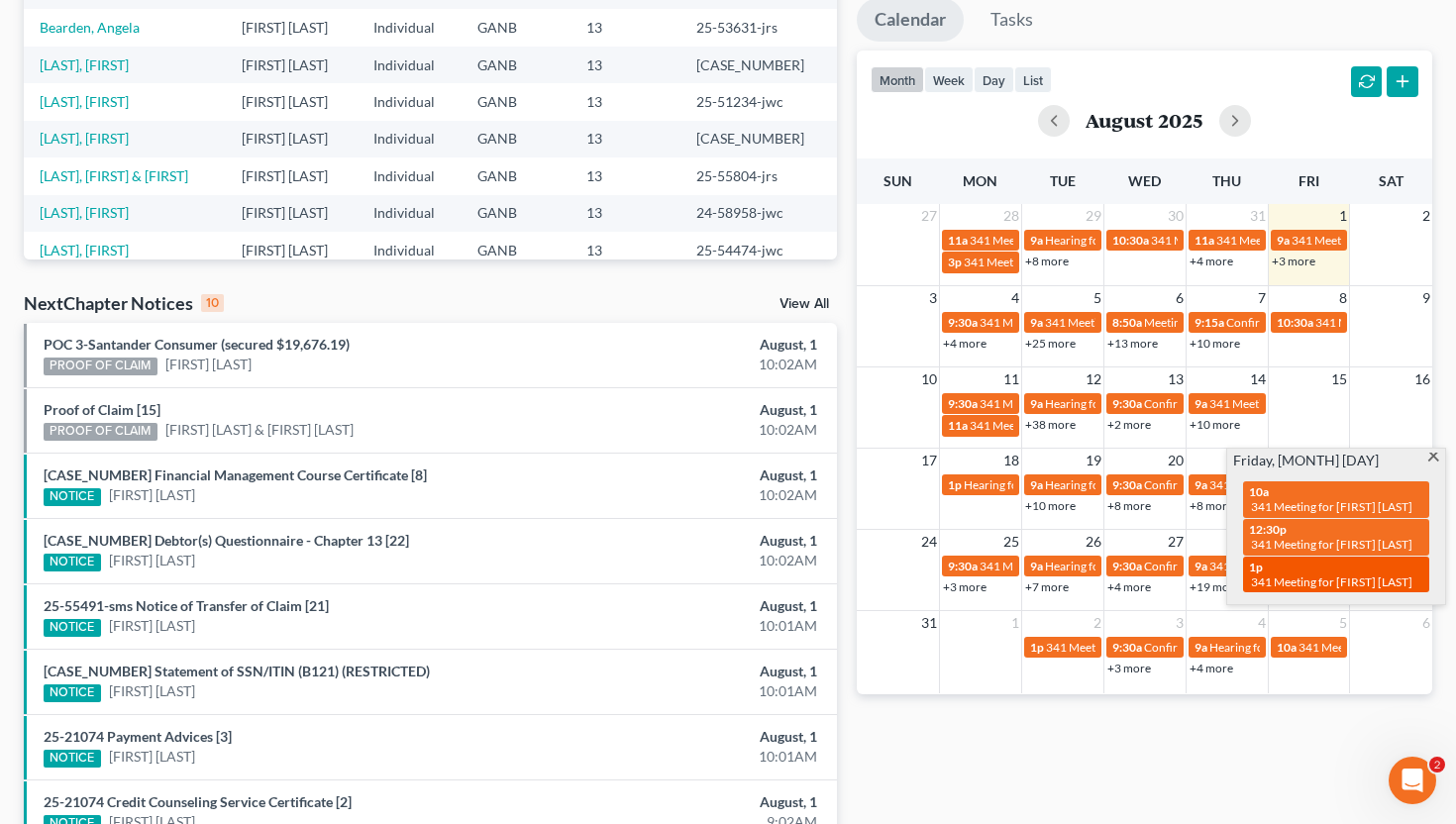click on "341 Meeting for [FIRST] [LAST]" at bounding box center (1331, 581) 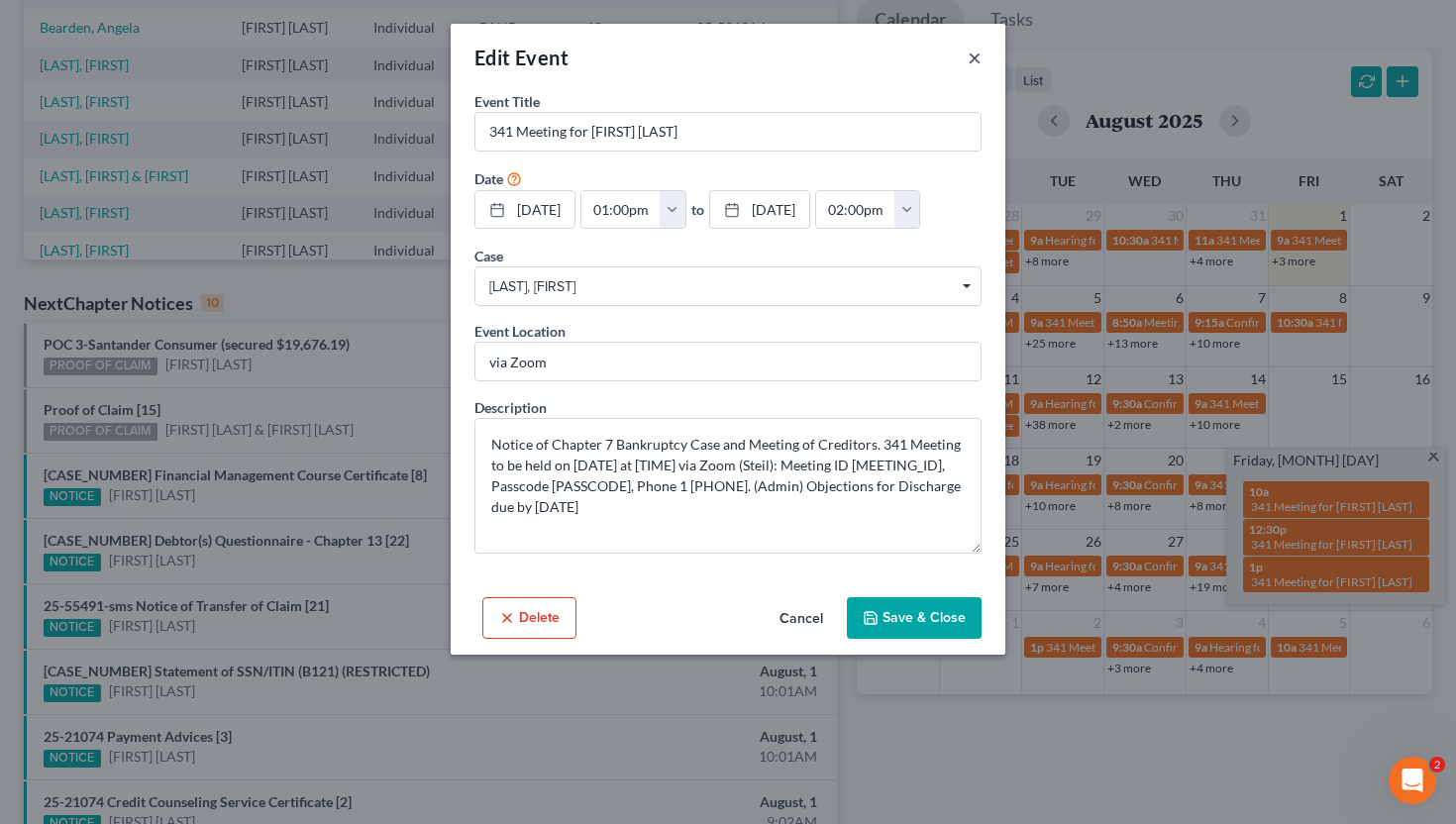 click on "×" at bounding box center [975, 57] 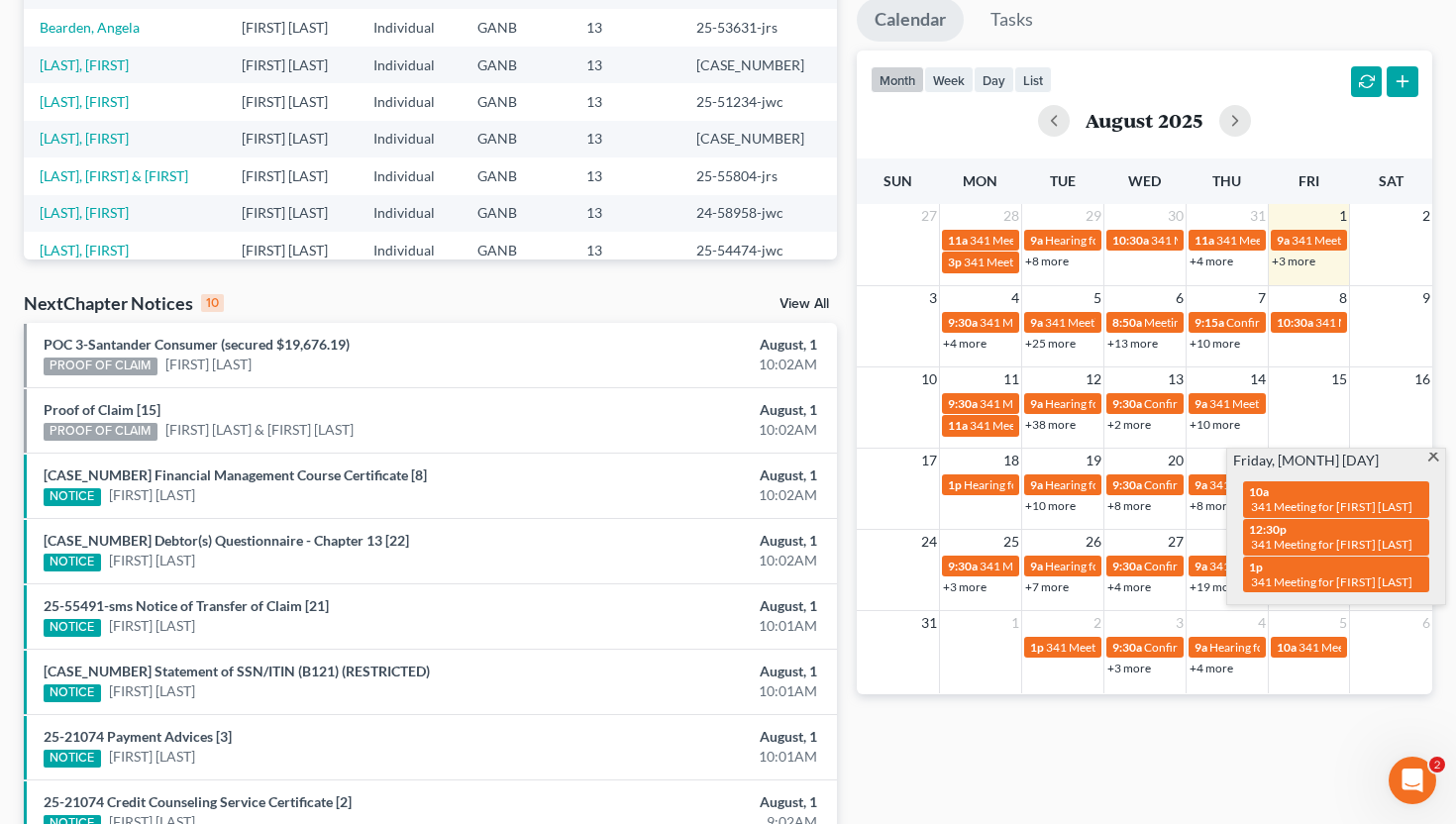 click at bounding box center (1433, 459) 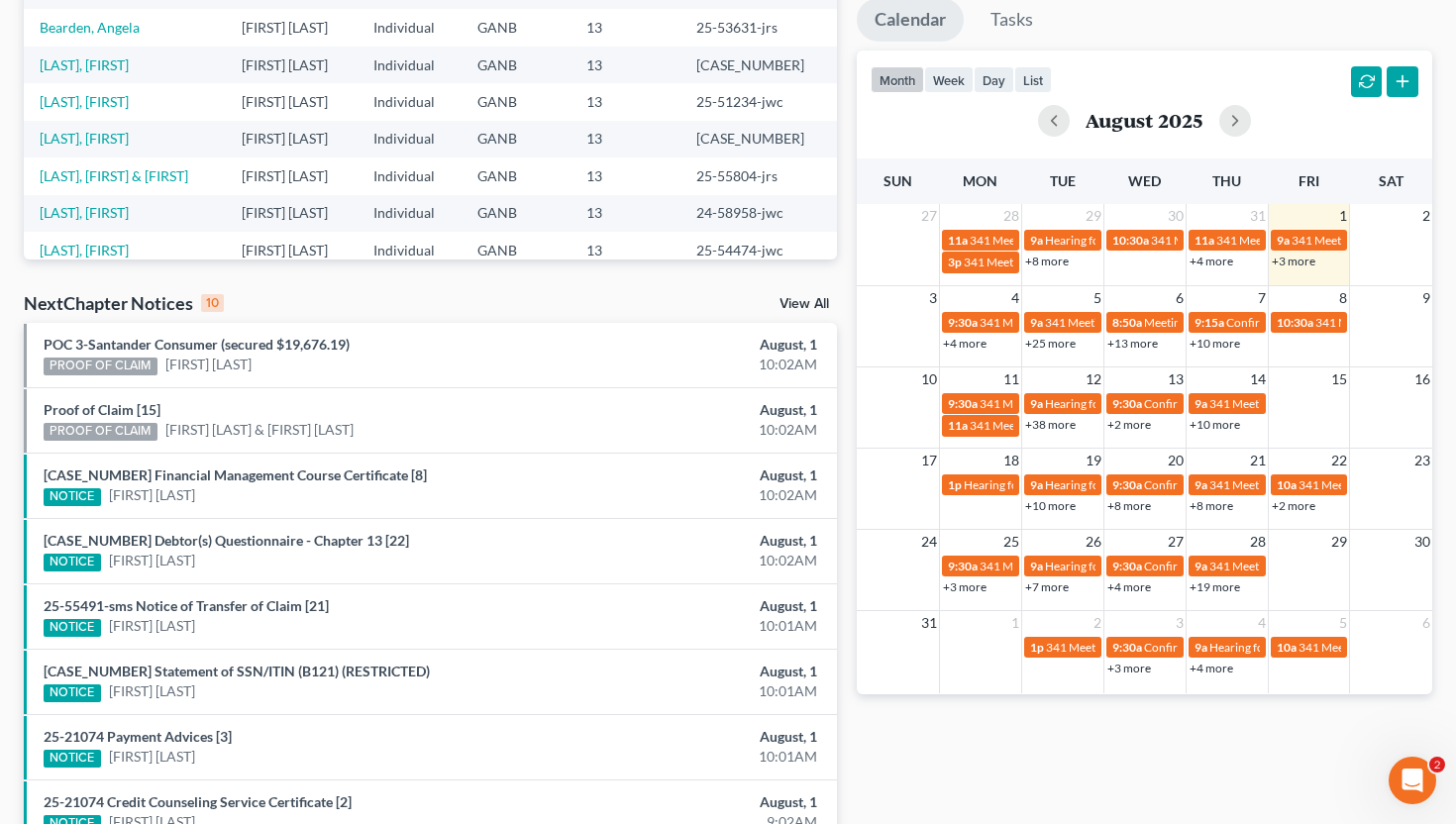 click on "+3 more" at bounding box center (965, 586) 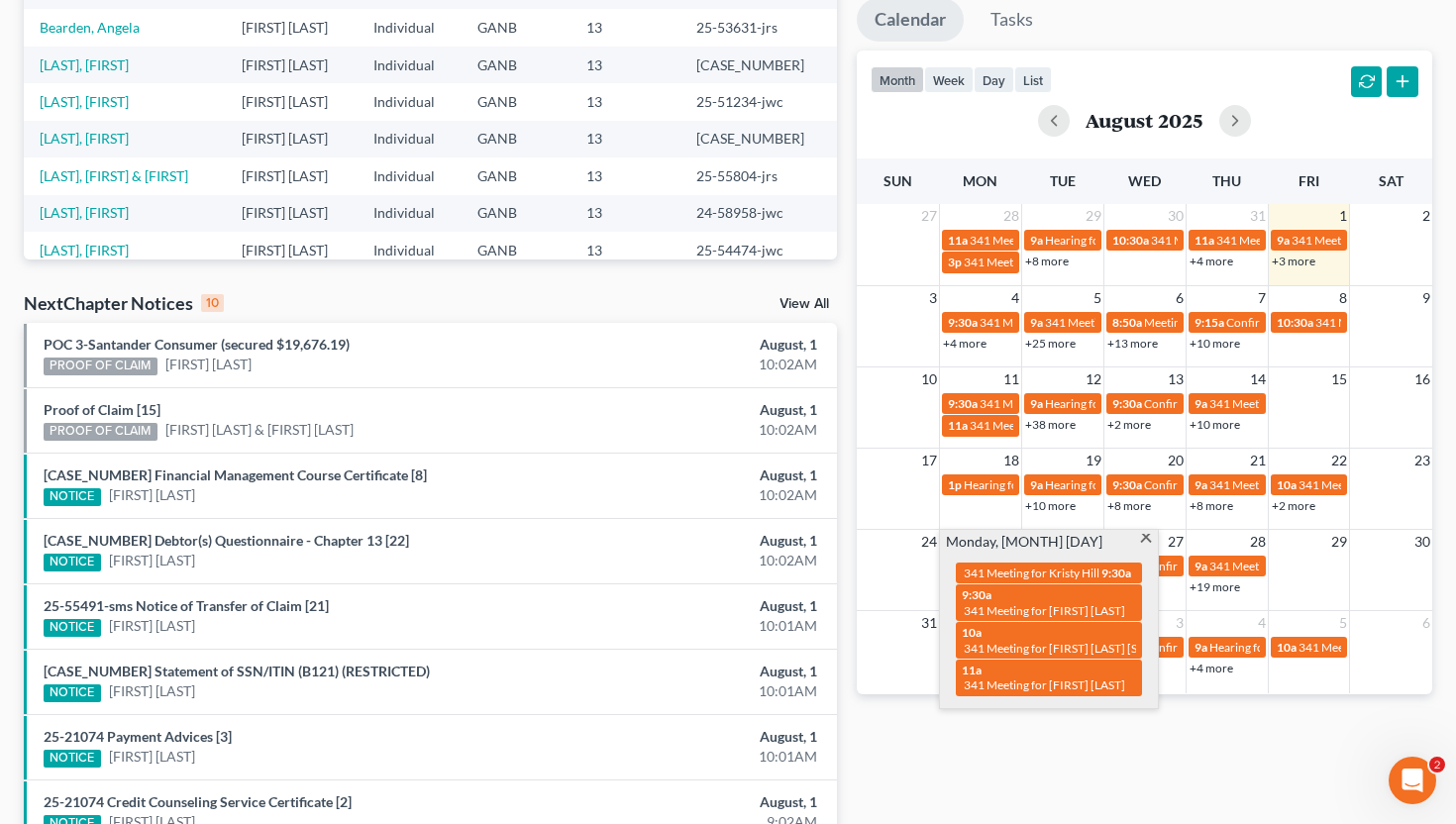 click at bounding box center [1146, 540] 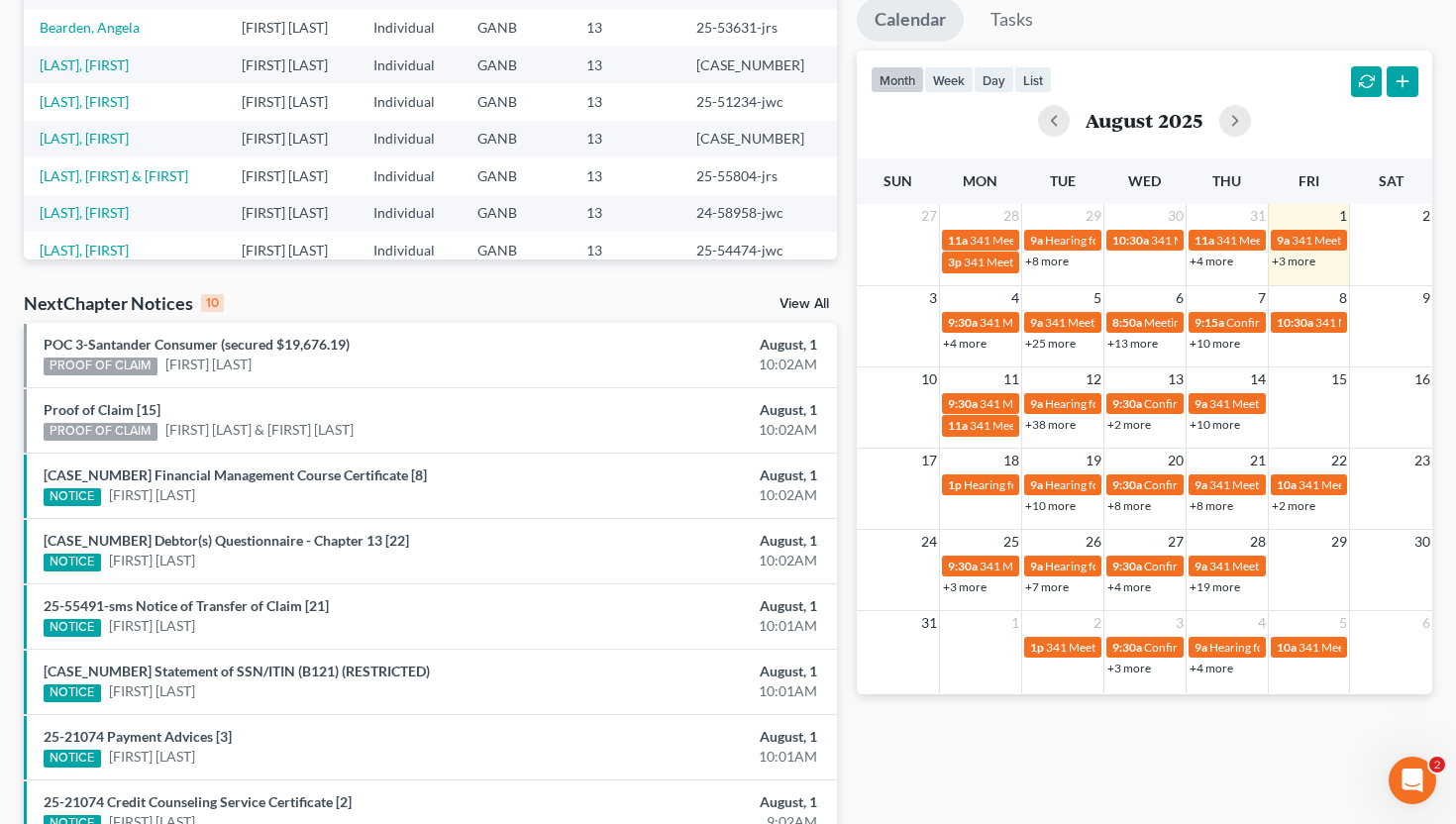 click on "+7 more" at bounding box center (1047, 586) 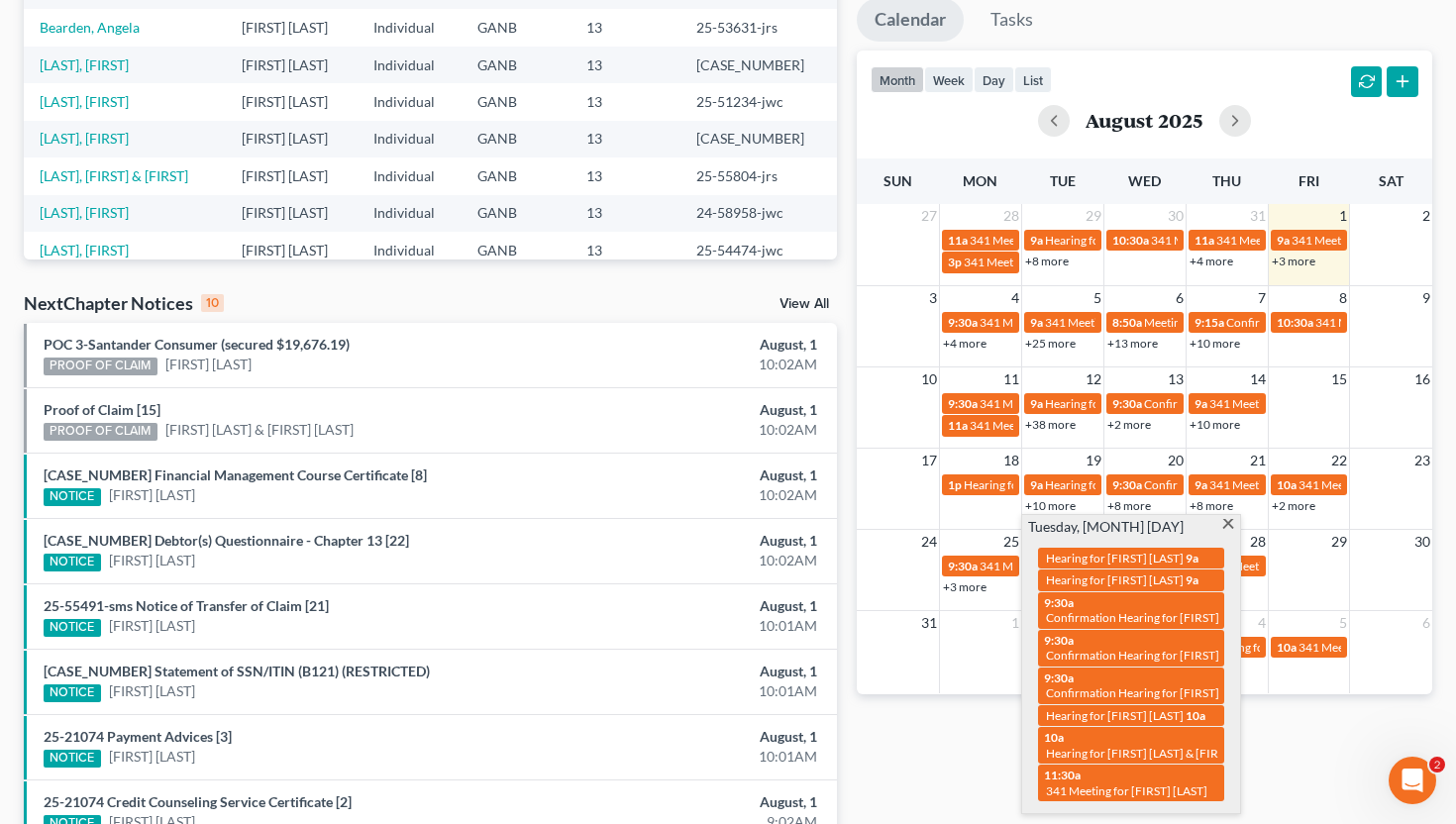 click at bounding box center (1227, 525) 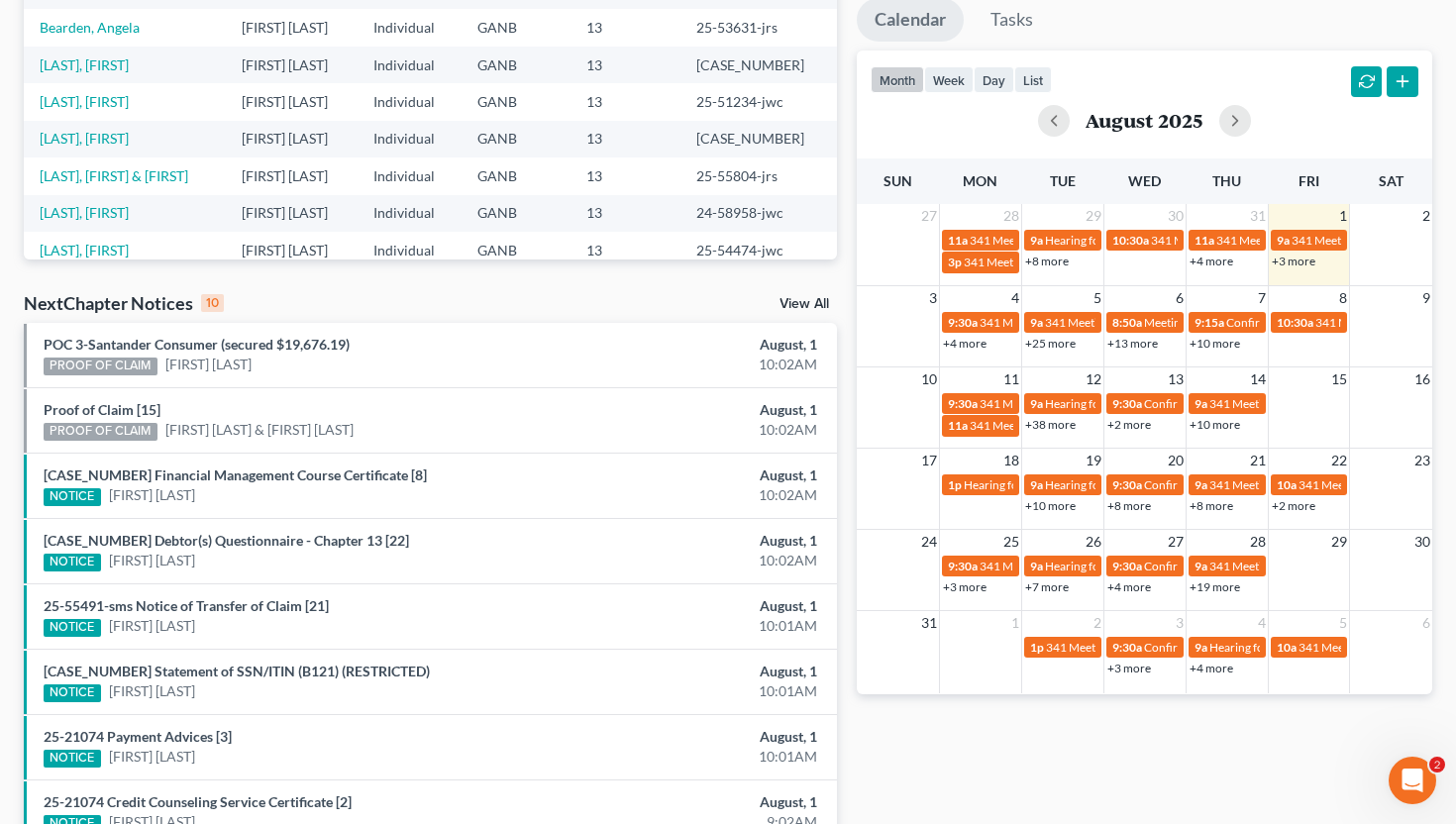 click on "+4 more" at bounding box center (1129, 586) 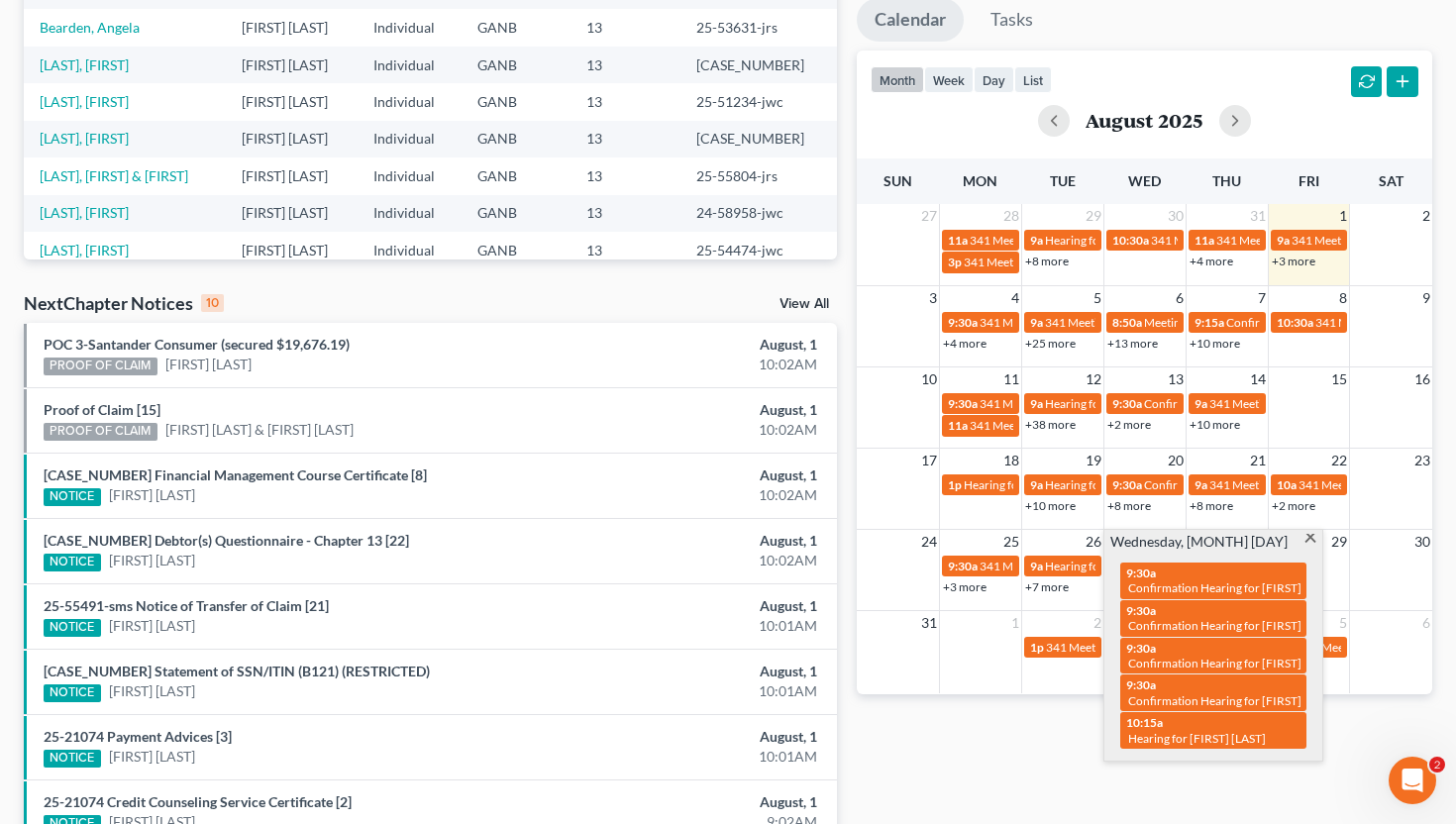 click at bounding box center [1309, 540] 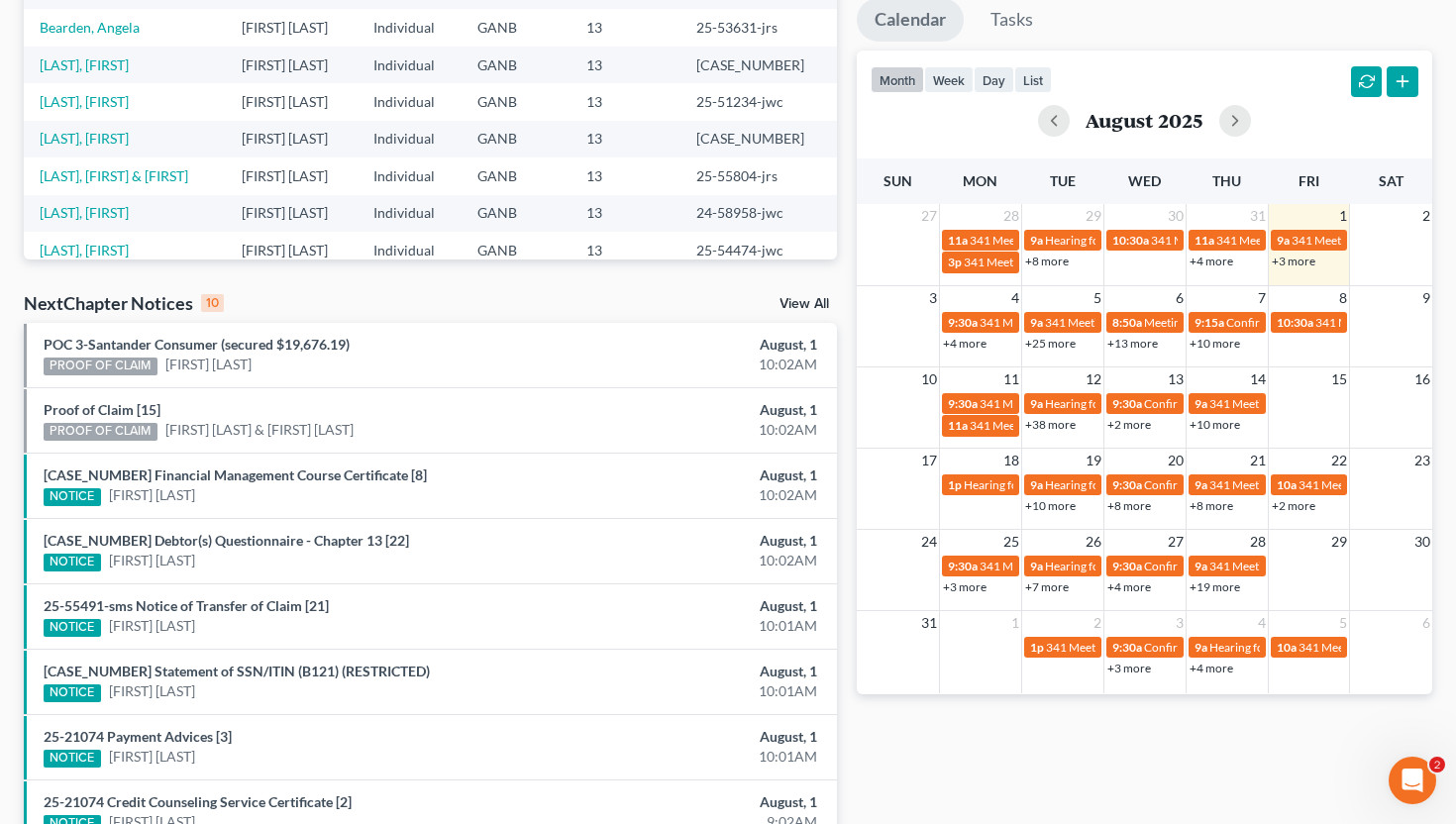 click on "+19 more" at bounding box center (1214, 586) 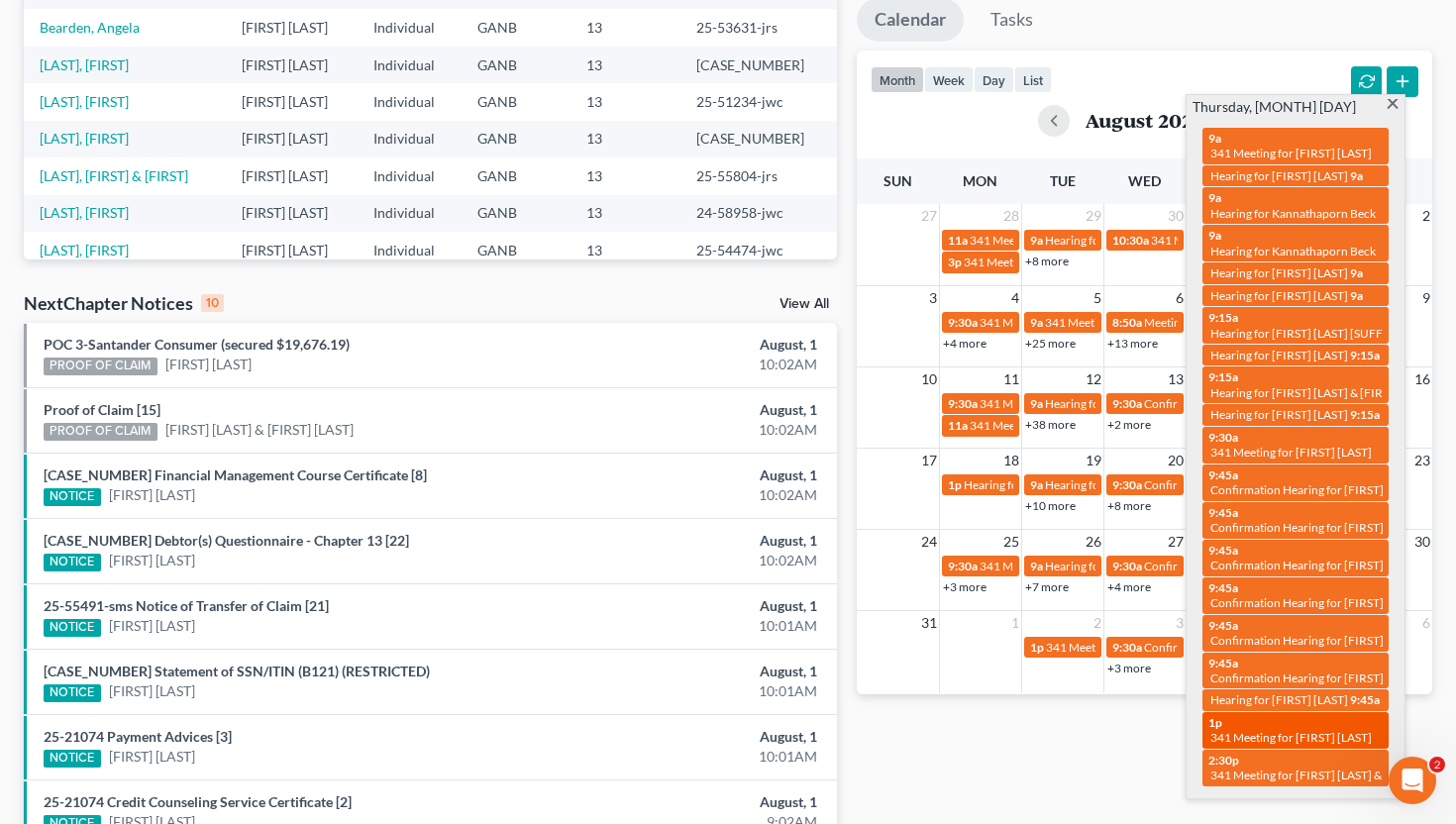 click on "341 Meeting for [FIRST] [LAST]" at bounding box center (1291, 737) 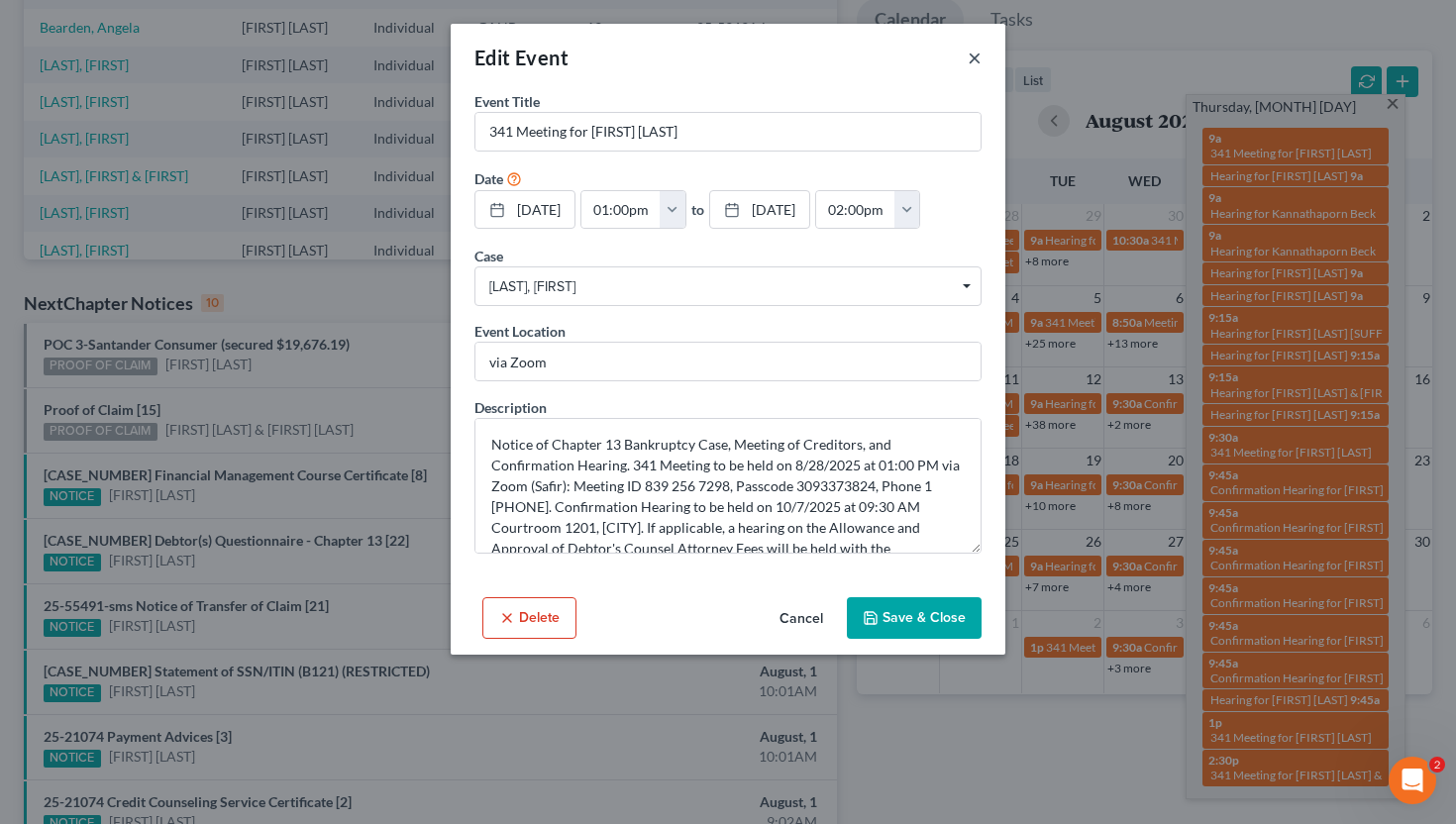 click on "×" at bounding box center [975, 57] 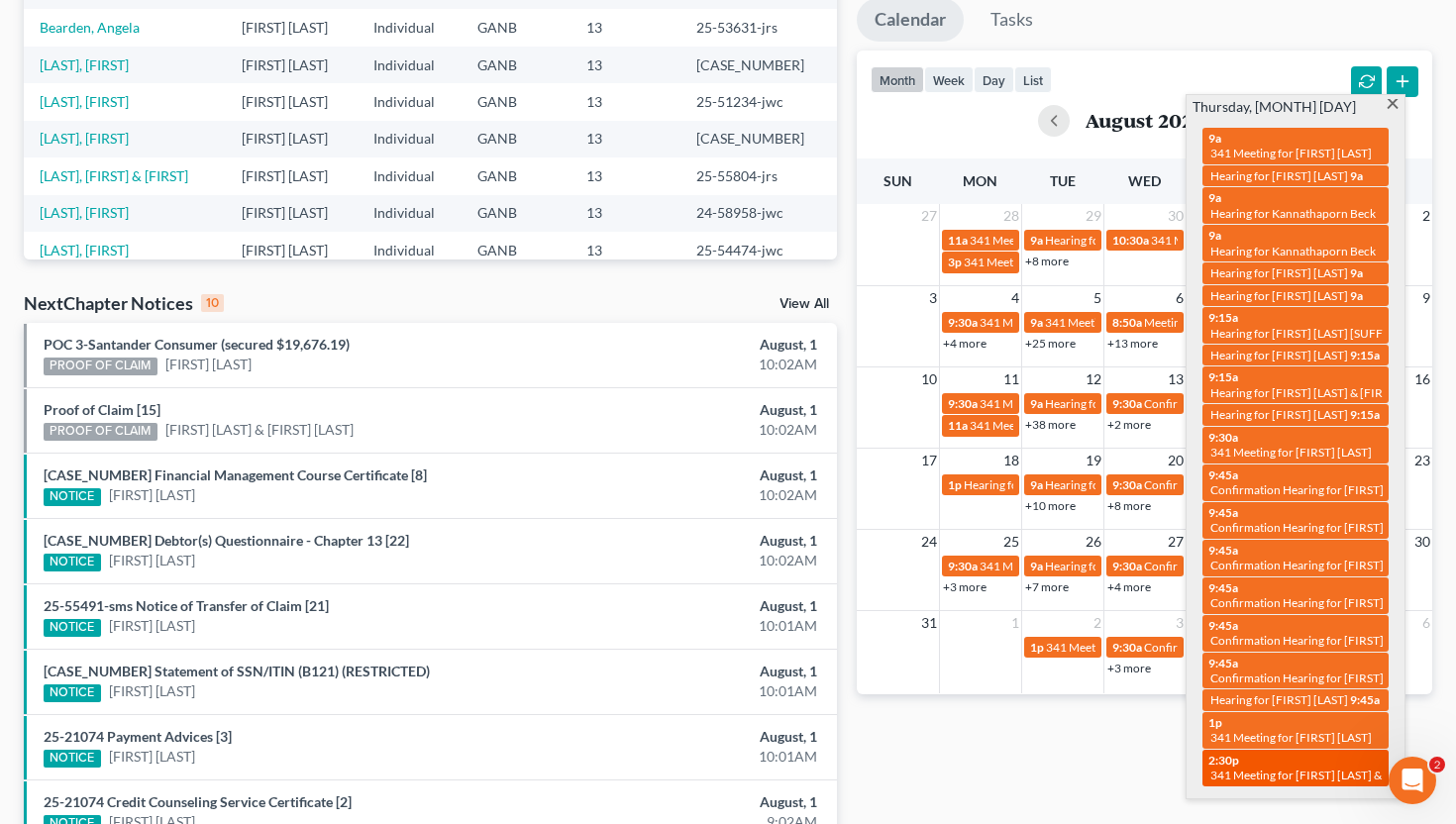 click on "2:30p   341 Meeting for Tiffany Reid & Clifton Reid" at bounding box center [1296, 768] 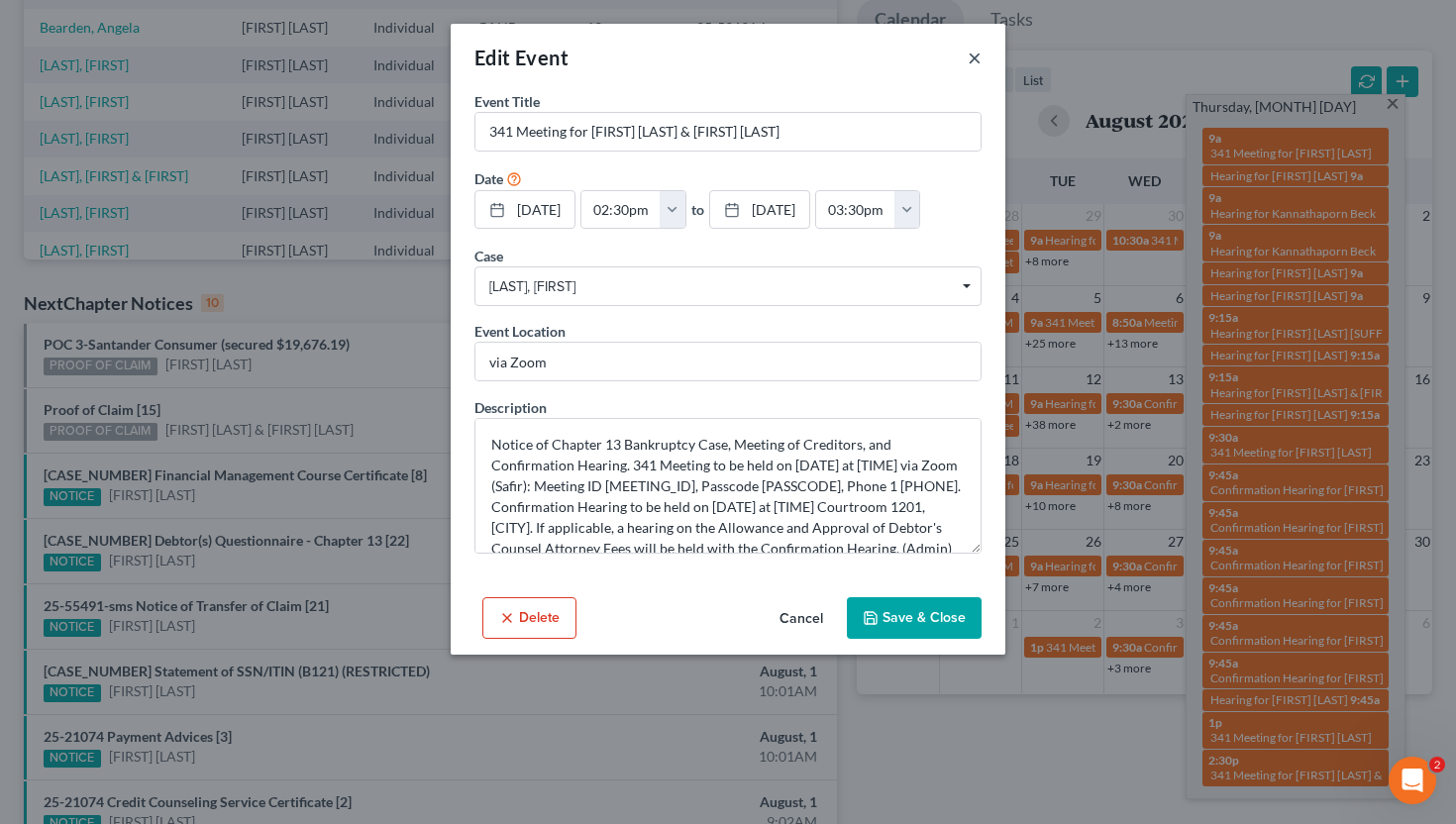 click on "×" at bounding box center [975, 57] 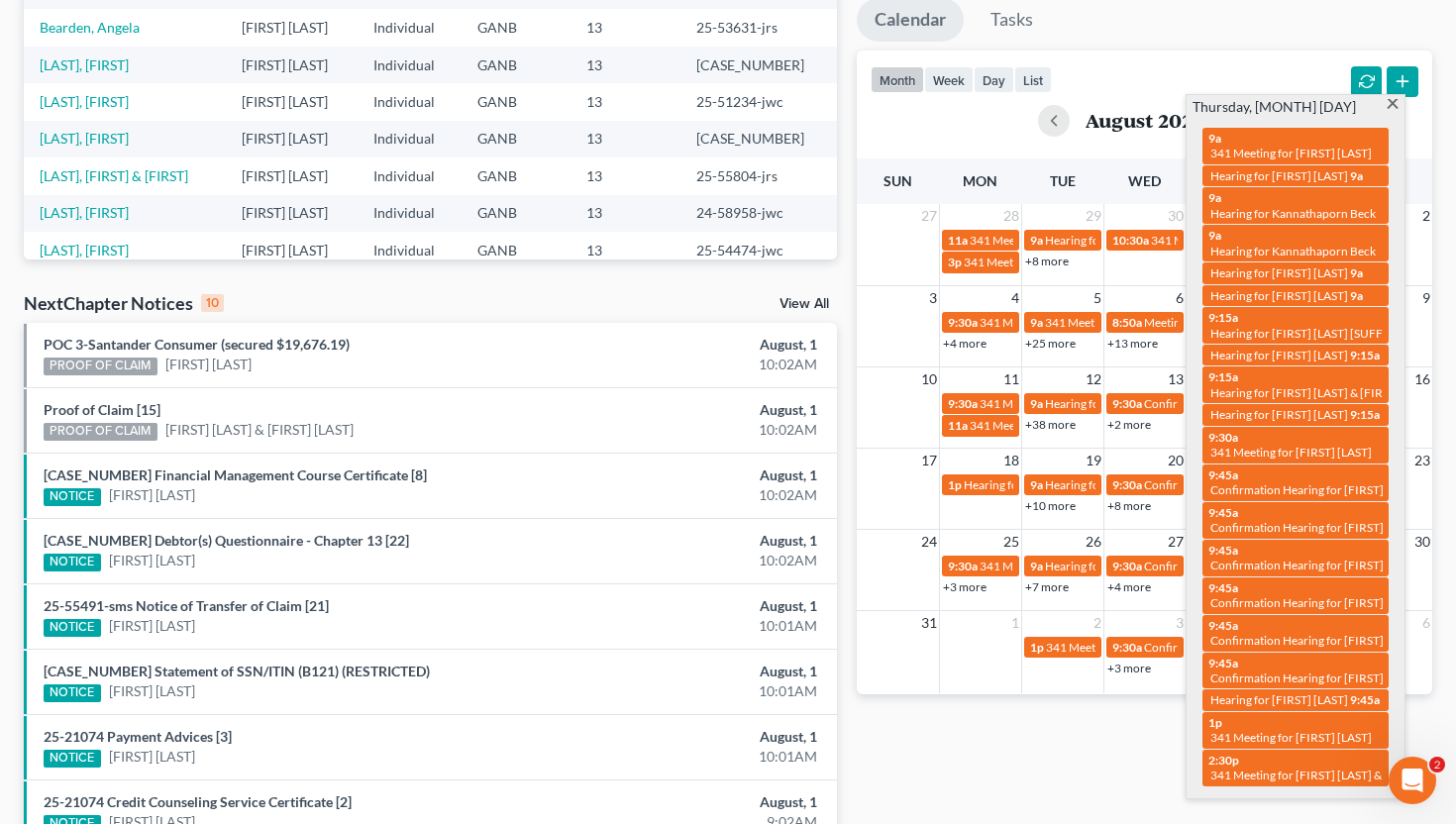 click at bounding box center [1392, 105] 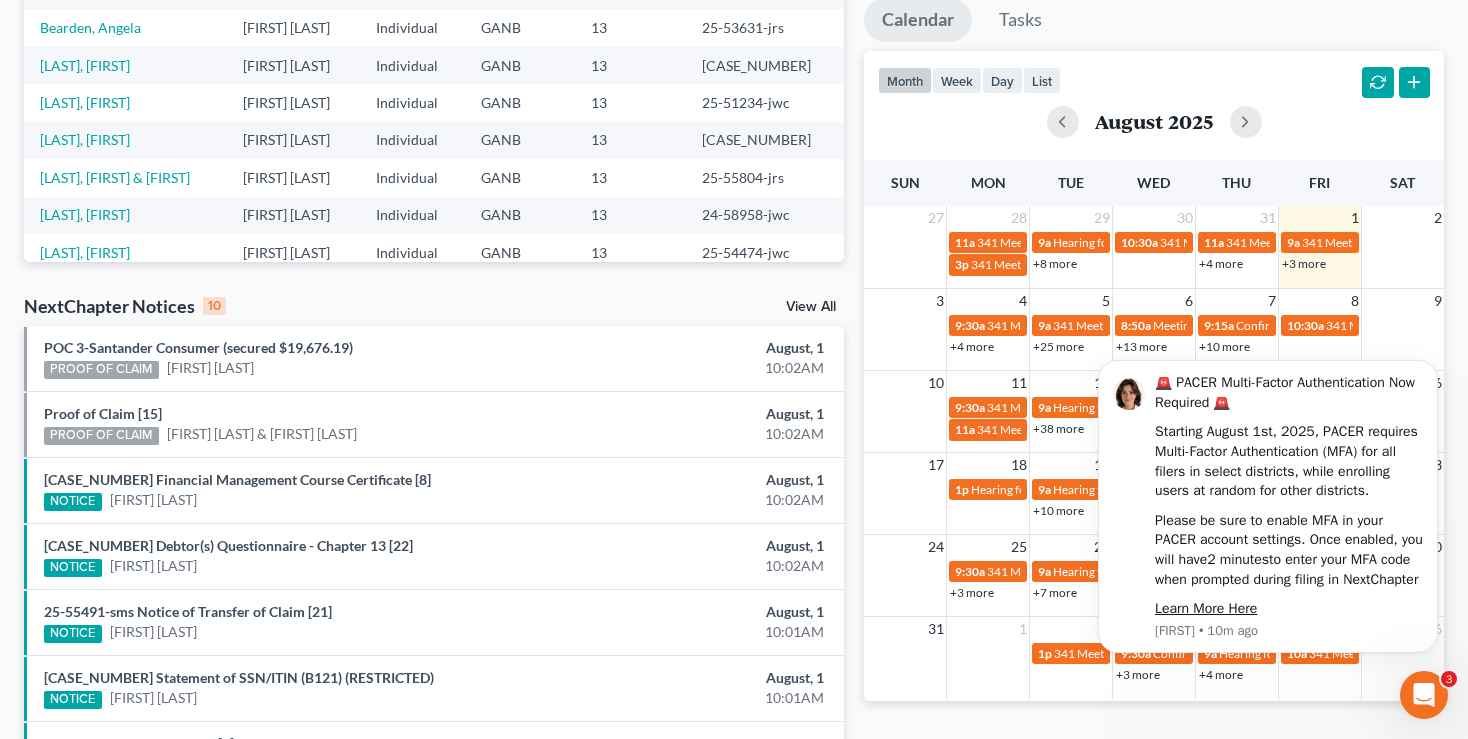 scroll, scrollTop: 0, scrollLeft: 0, axis: both 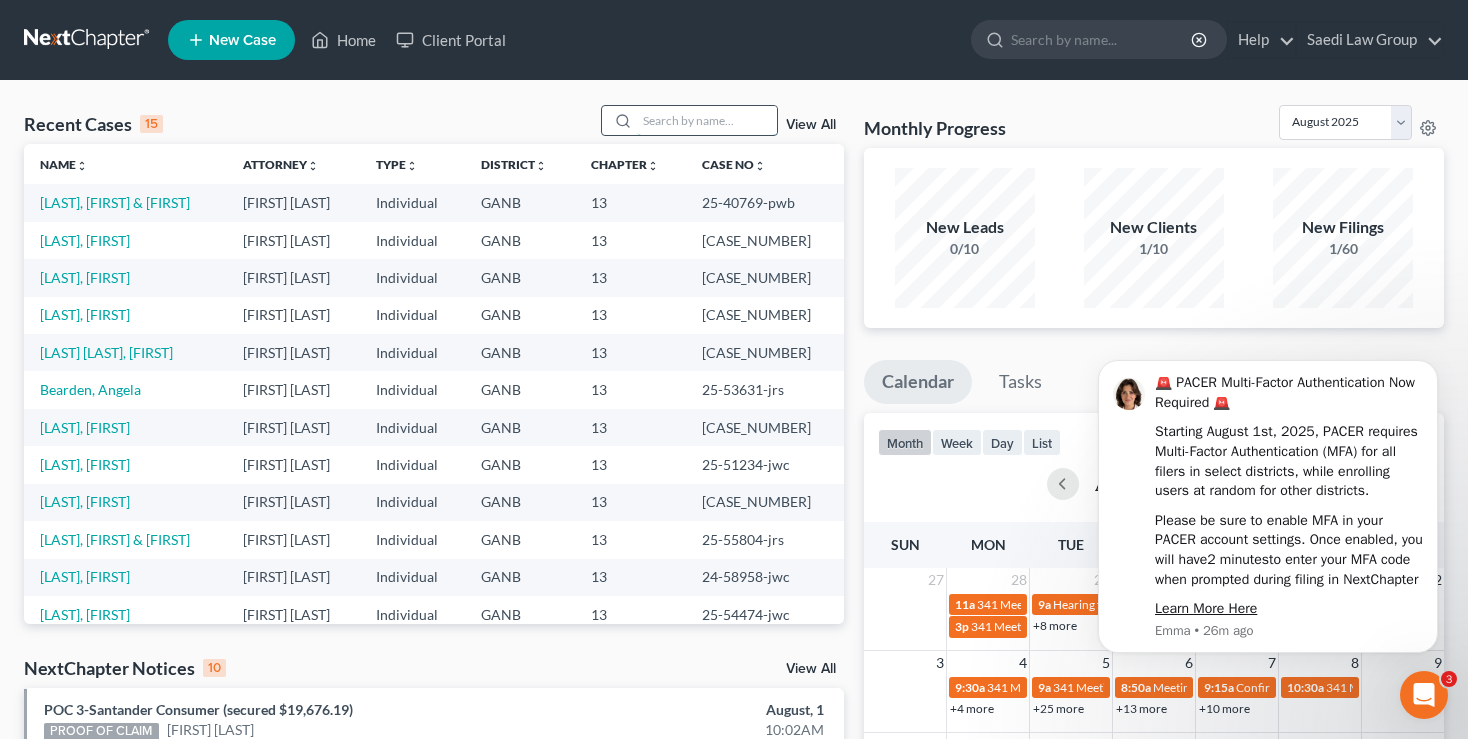 click at bounding box center [707, 120] 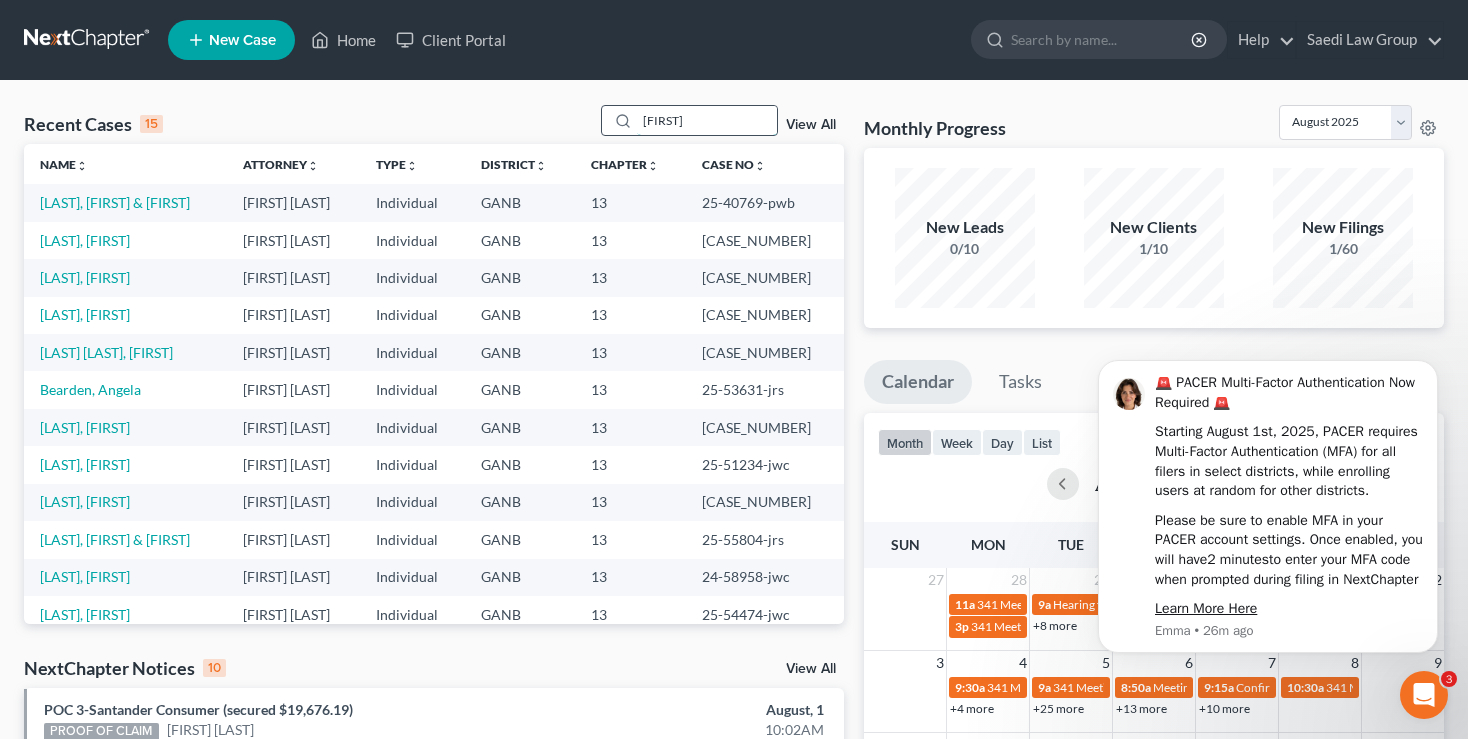 type on "lakes" 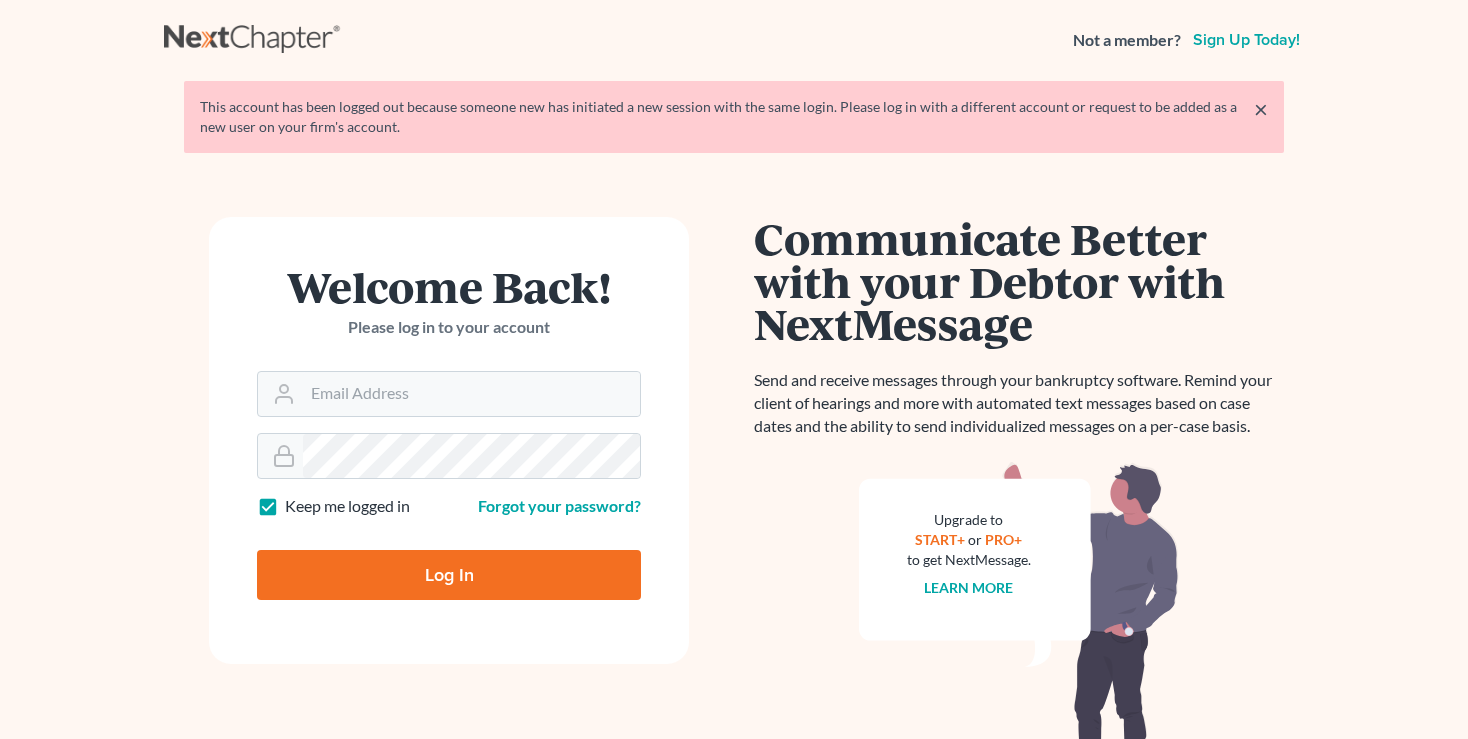 scroll, scrollTop: 0, scrollLeft: 0, axis: both 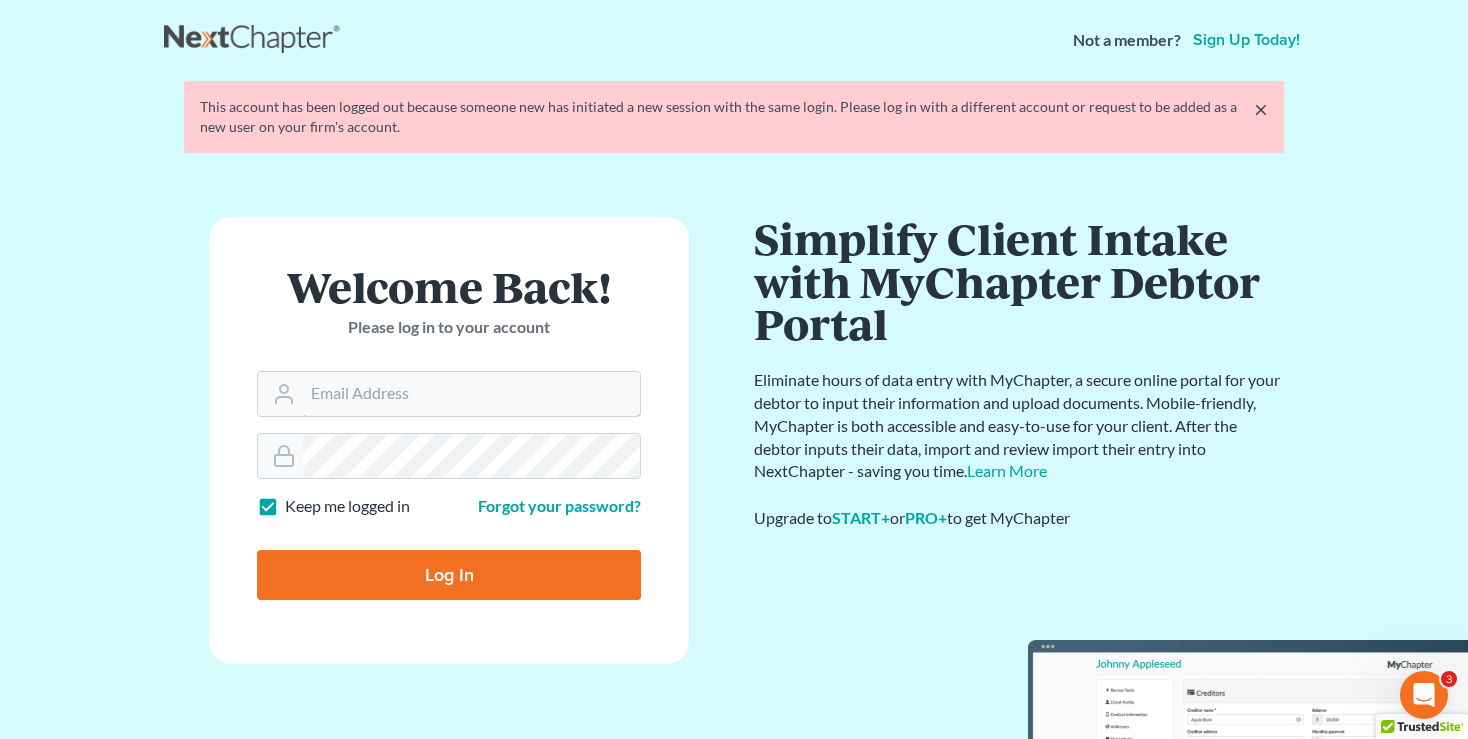 type on "[EMAIL]" 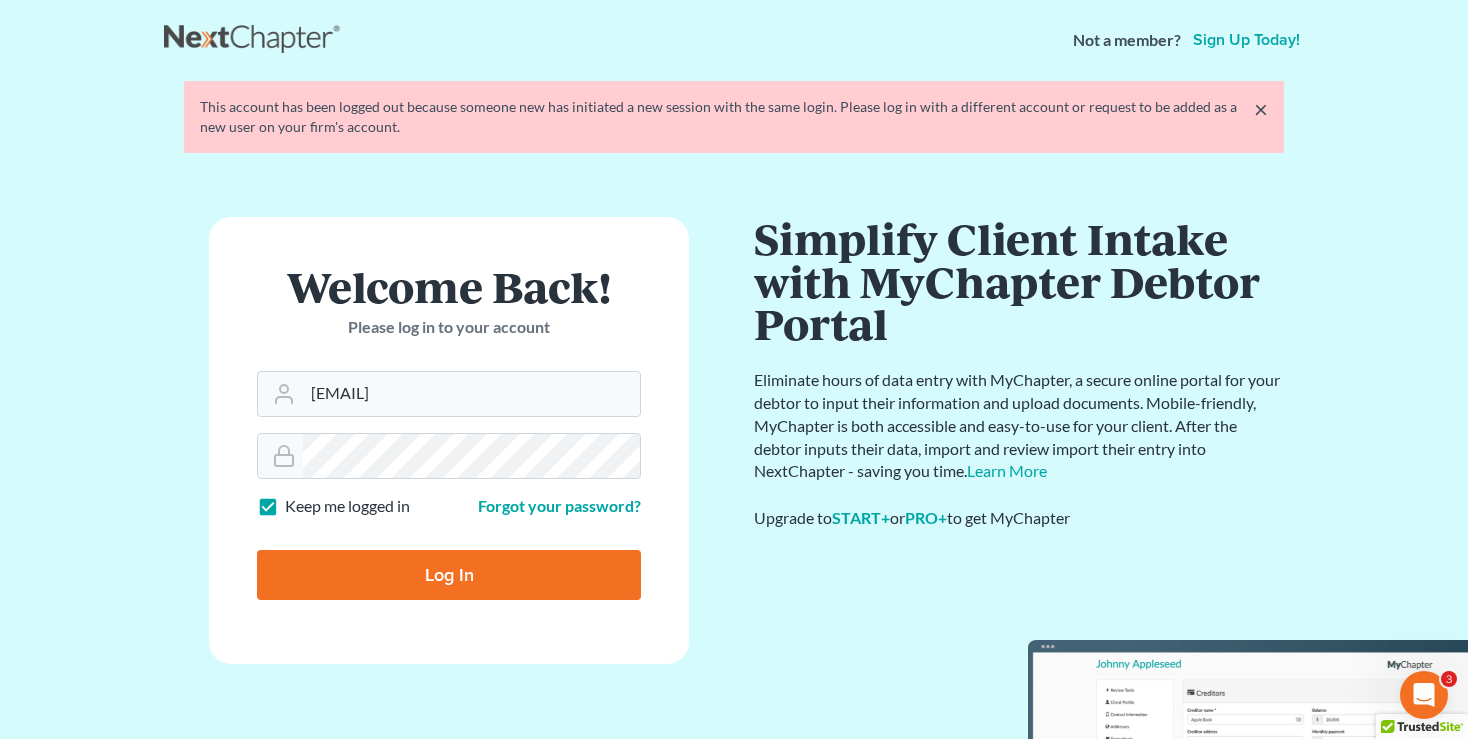 click on "Log In" at bounding box center [449, 575] 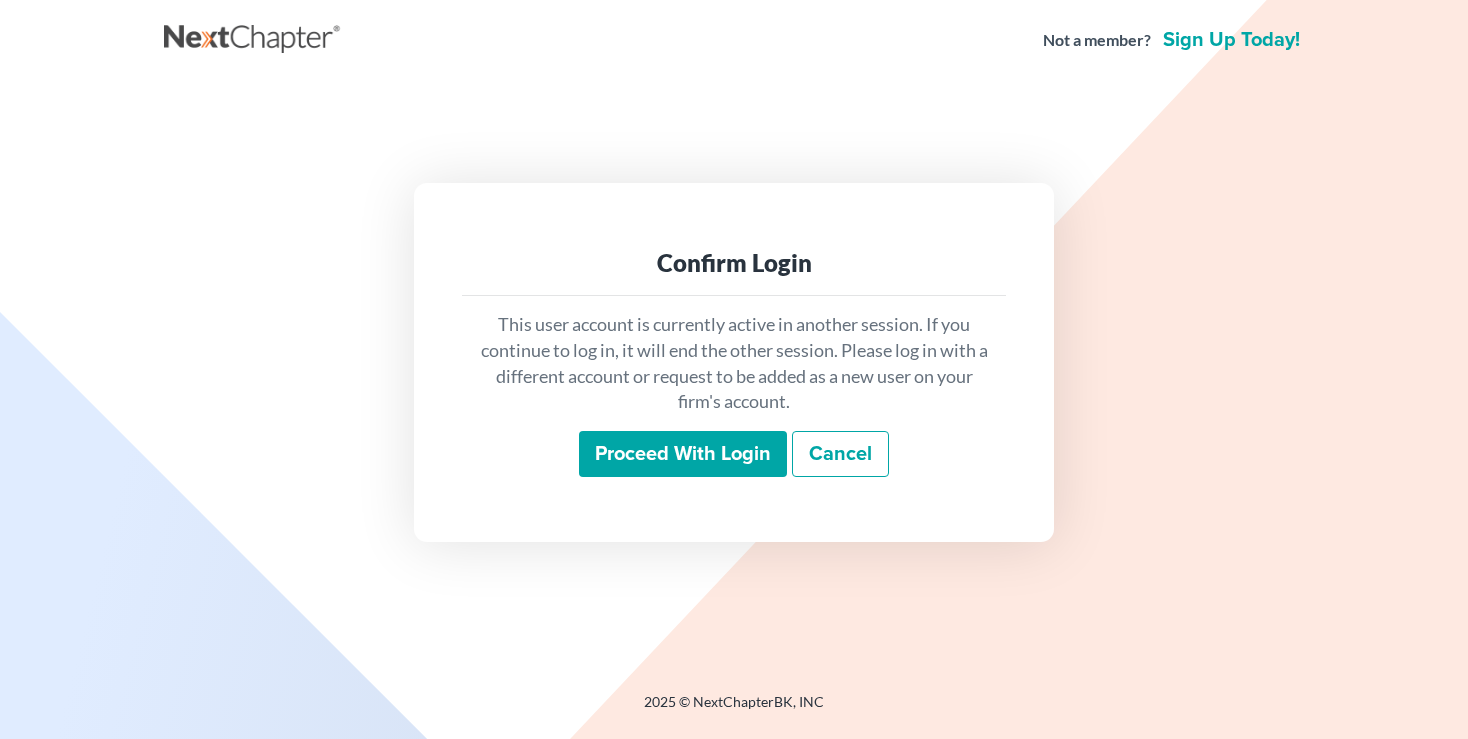 scroll, scrollTop: 0, scrollLeft: 0, axis: both 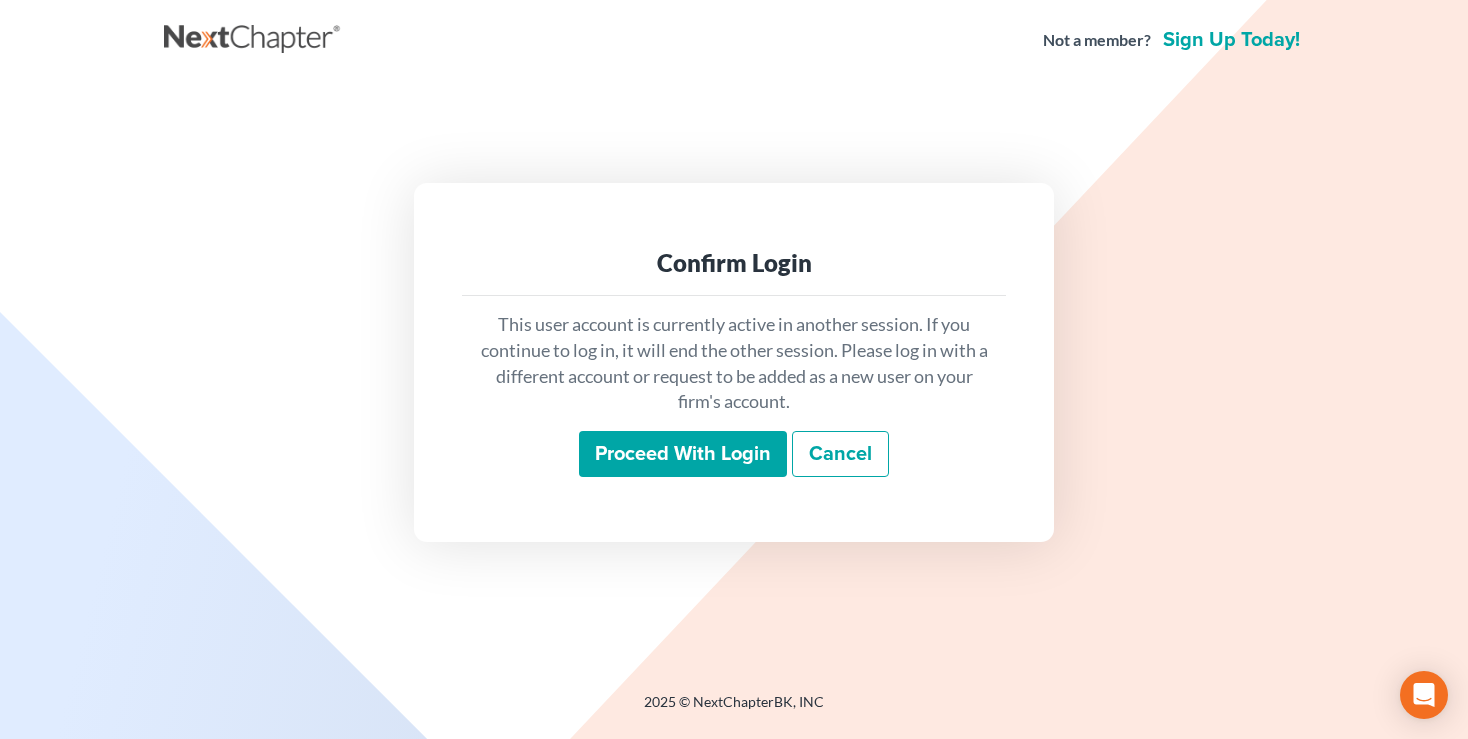 click on "Proceed with login" at bounding box center (683, 454) 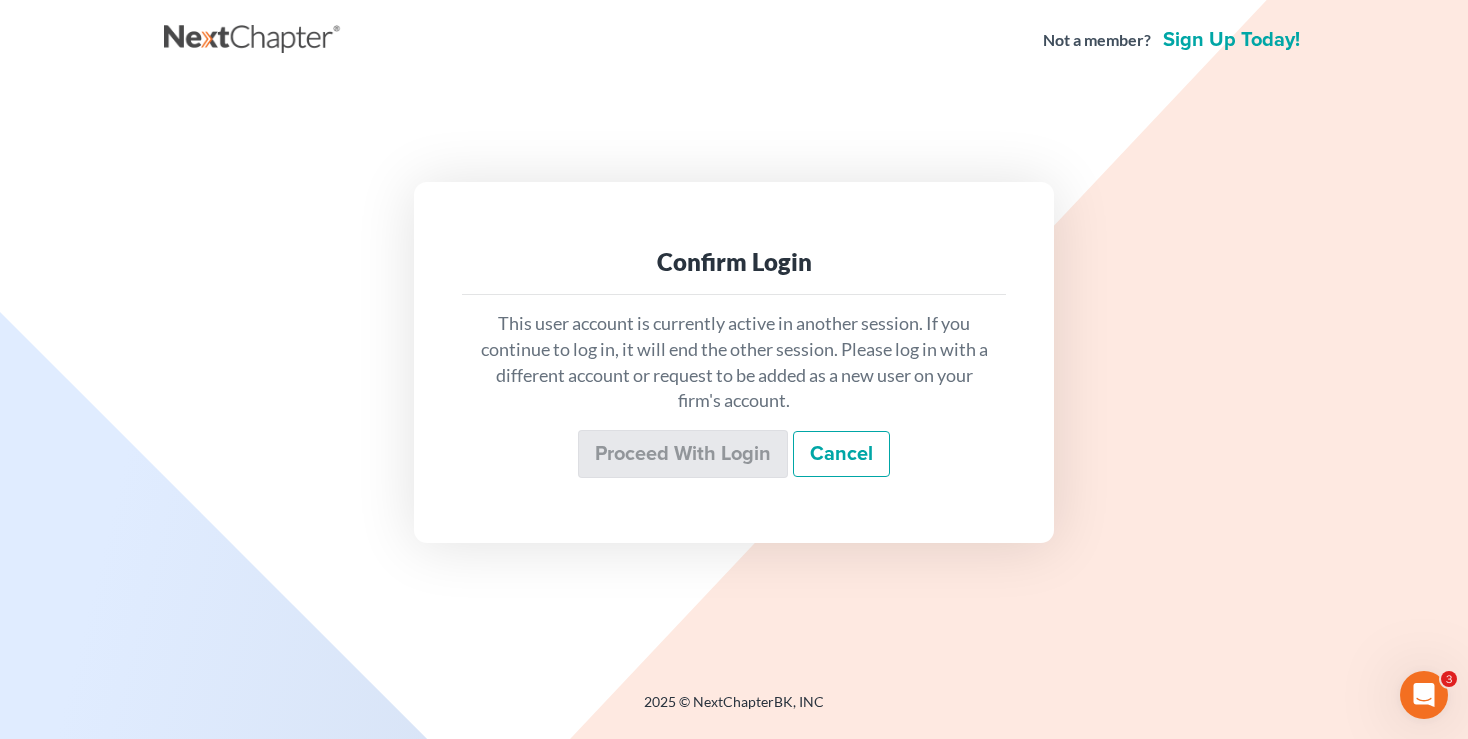 scroll, scrollTop: 0, scrollLeft: 0, axis: both 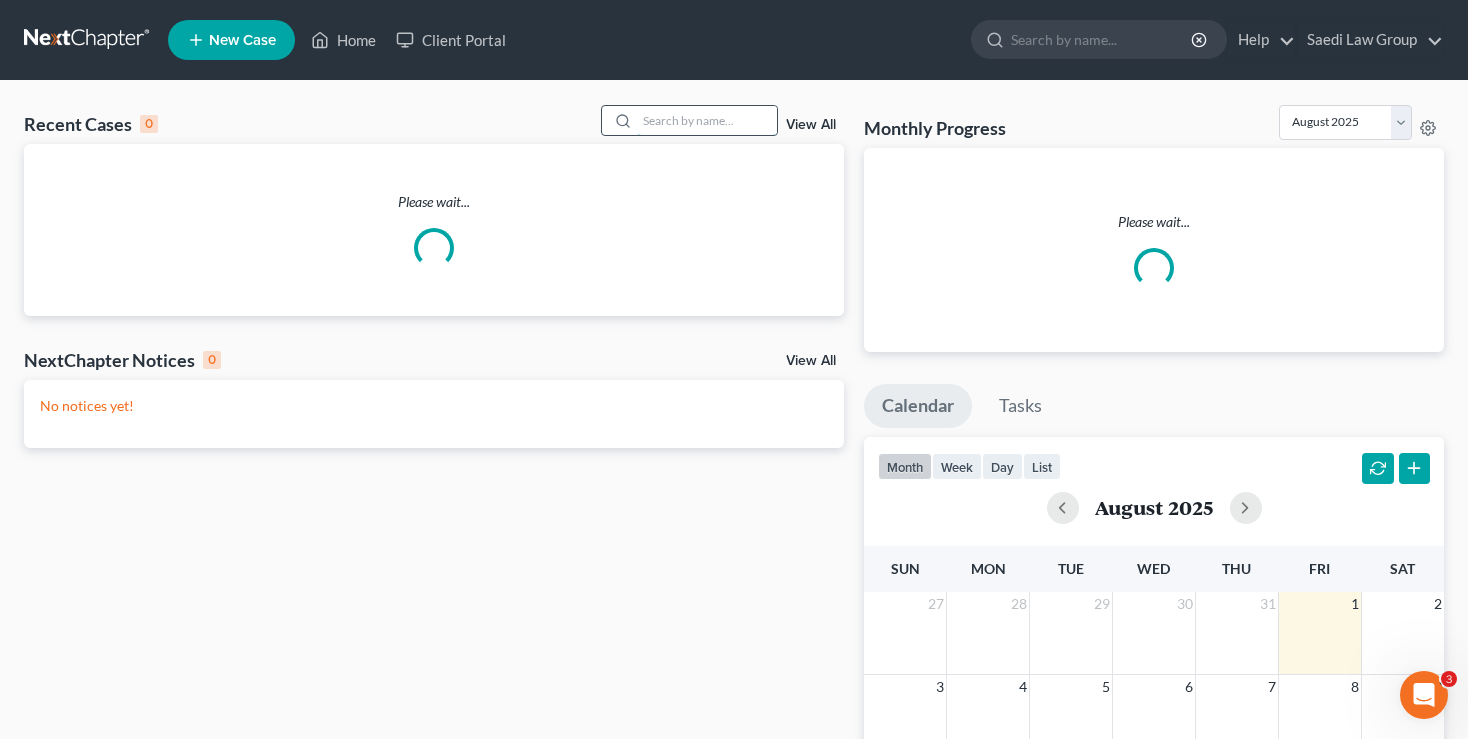 click at bounding box center [707, 120] 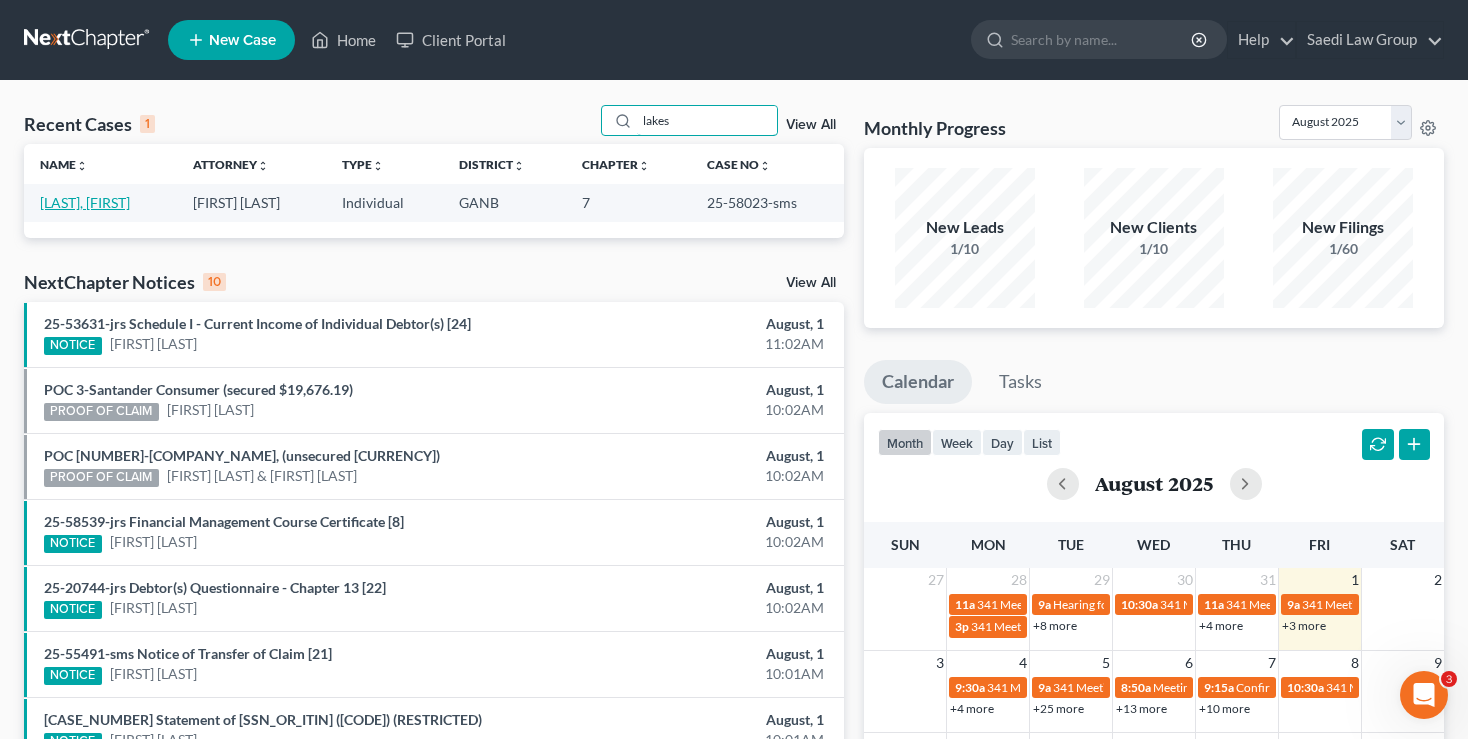 type on "lakes" 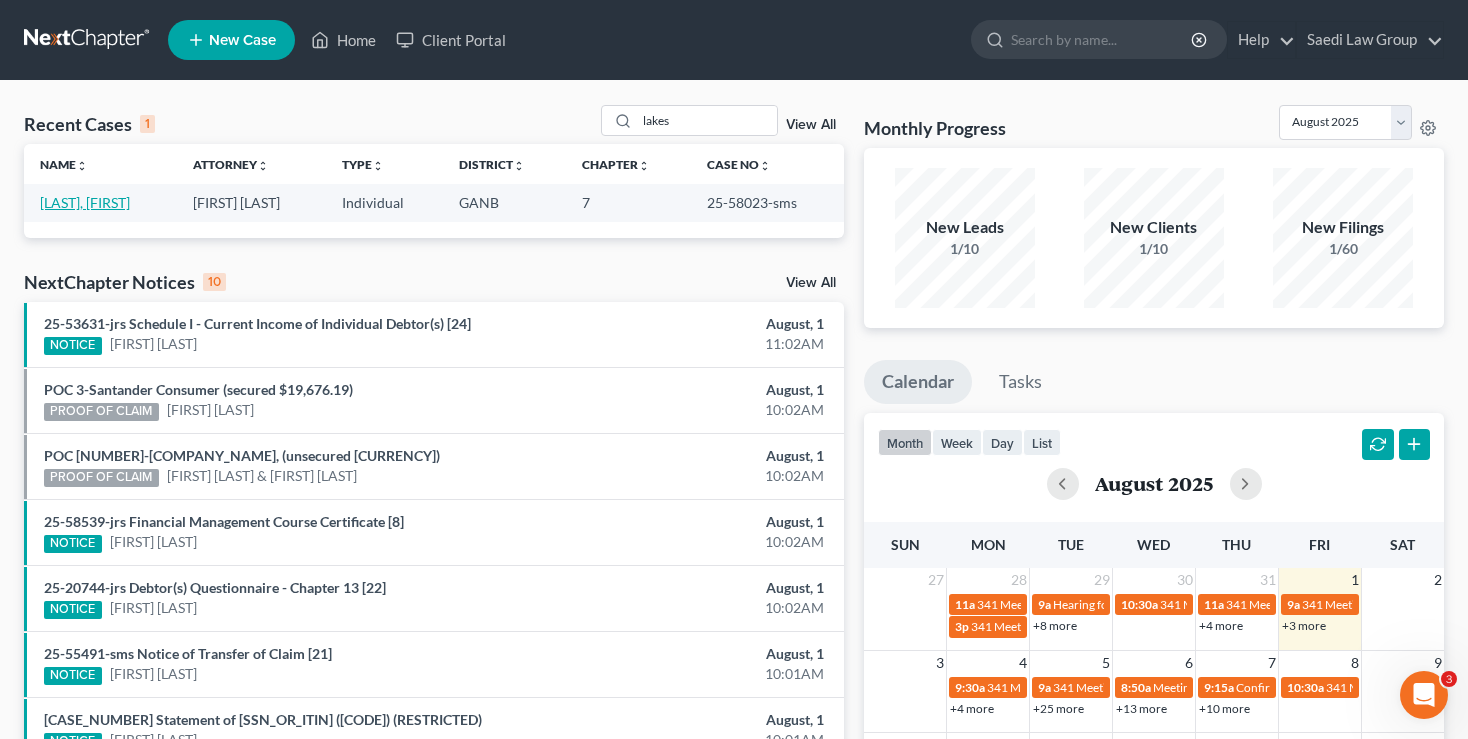 click on "[LAST], [FIRST]" at bounding box center (85, 202) 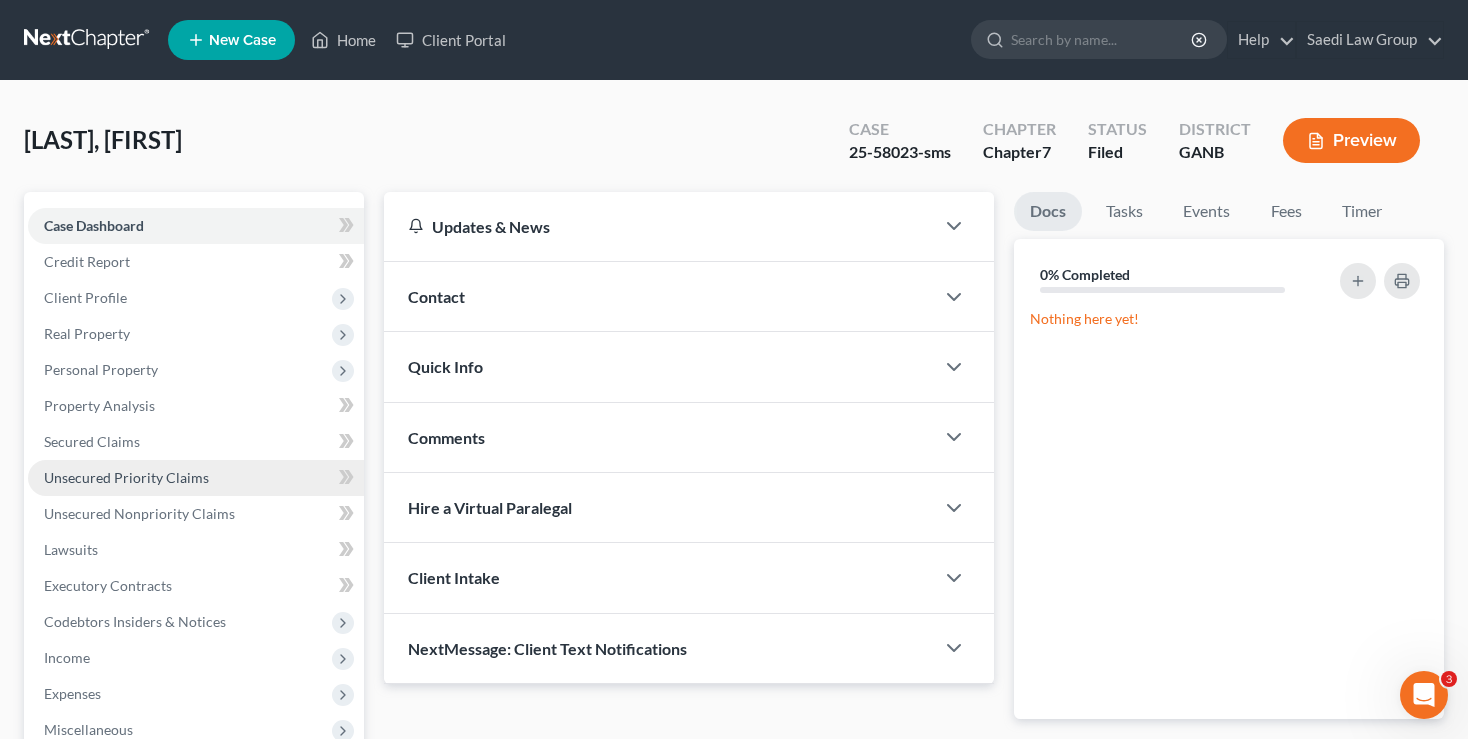 scroll, scrollTop: 277, scrollLeft: 0, axis: vertical 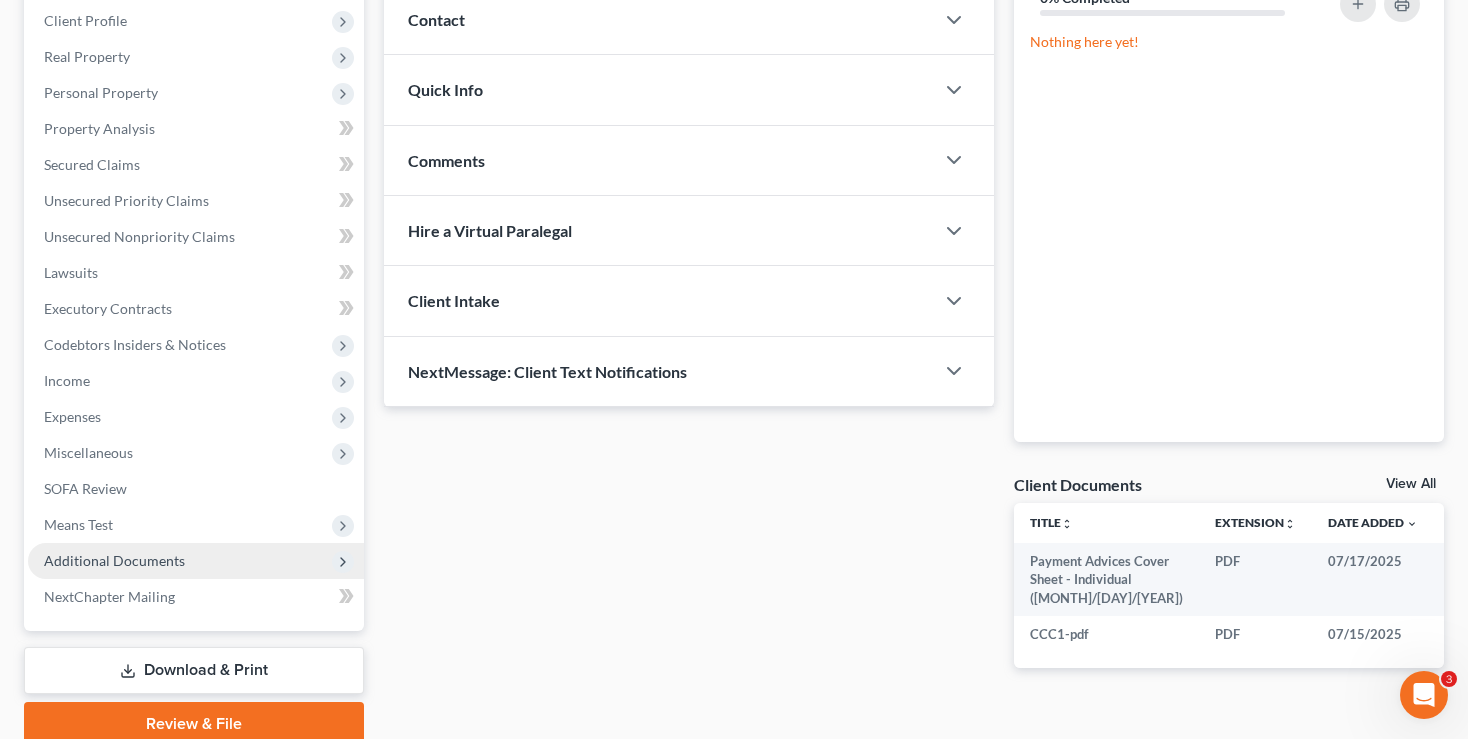 click on "Additional Documents" at bounding box center (196, 561) 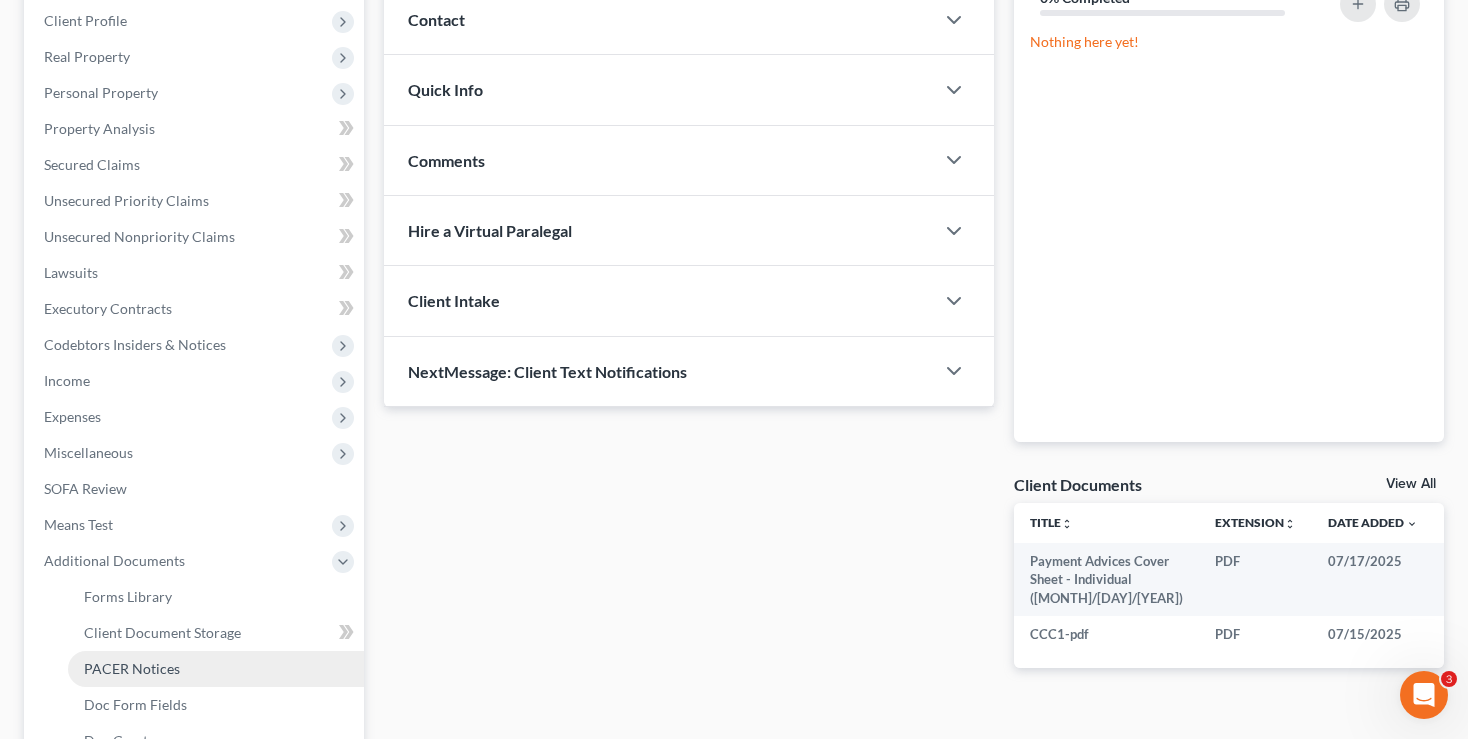 click on "PACER Notices" at bounding box center [132, 668] 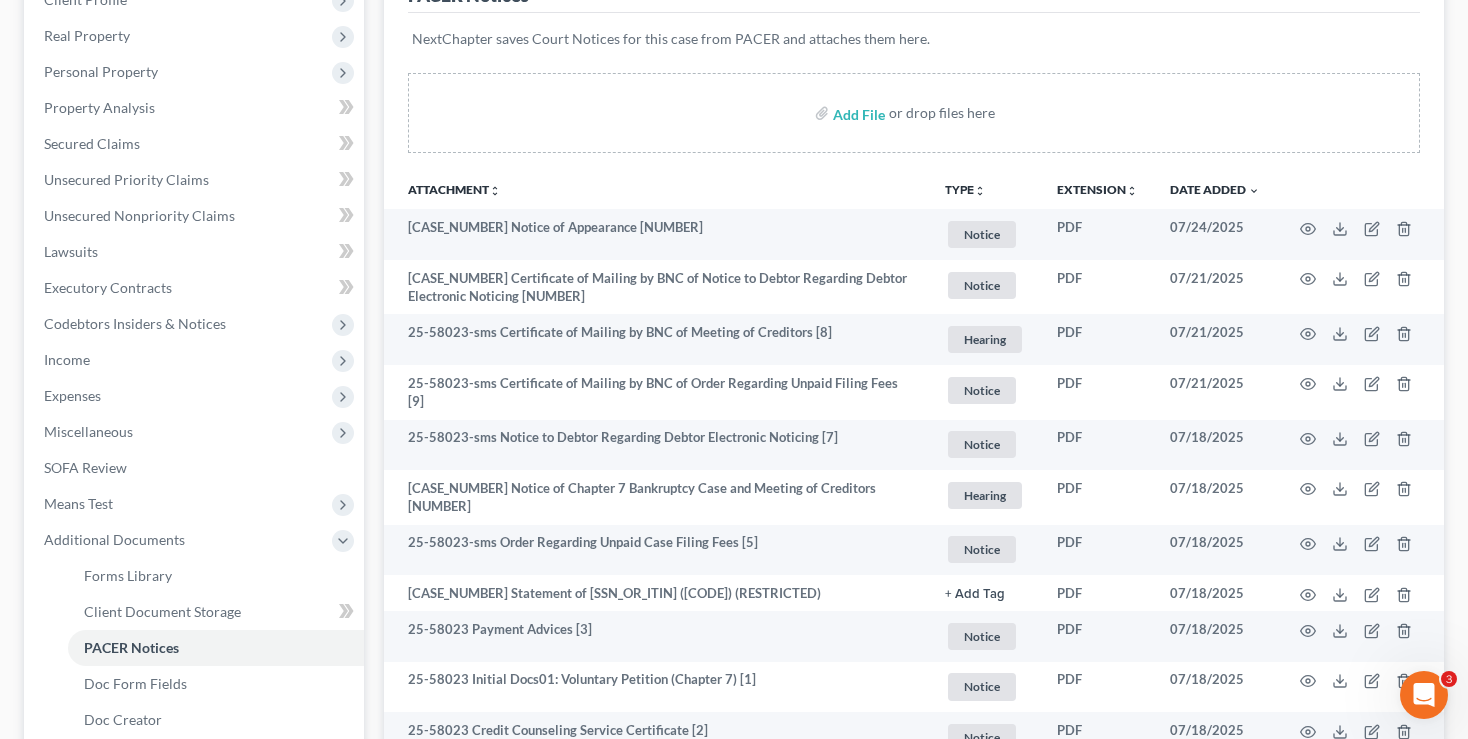 scroll, scrollTop: 574, scrollLeft: 0, axis: vertical 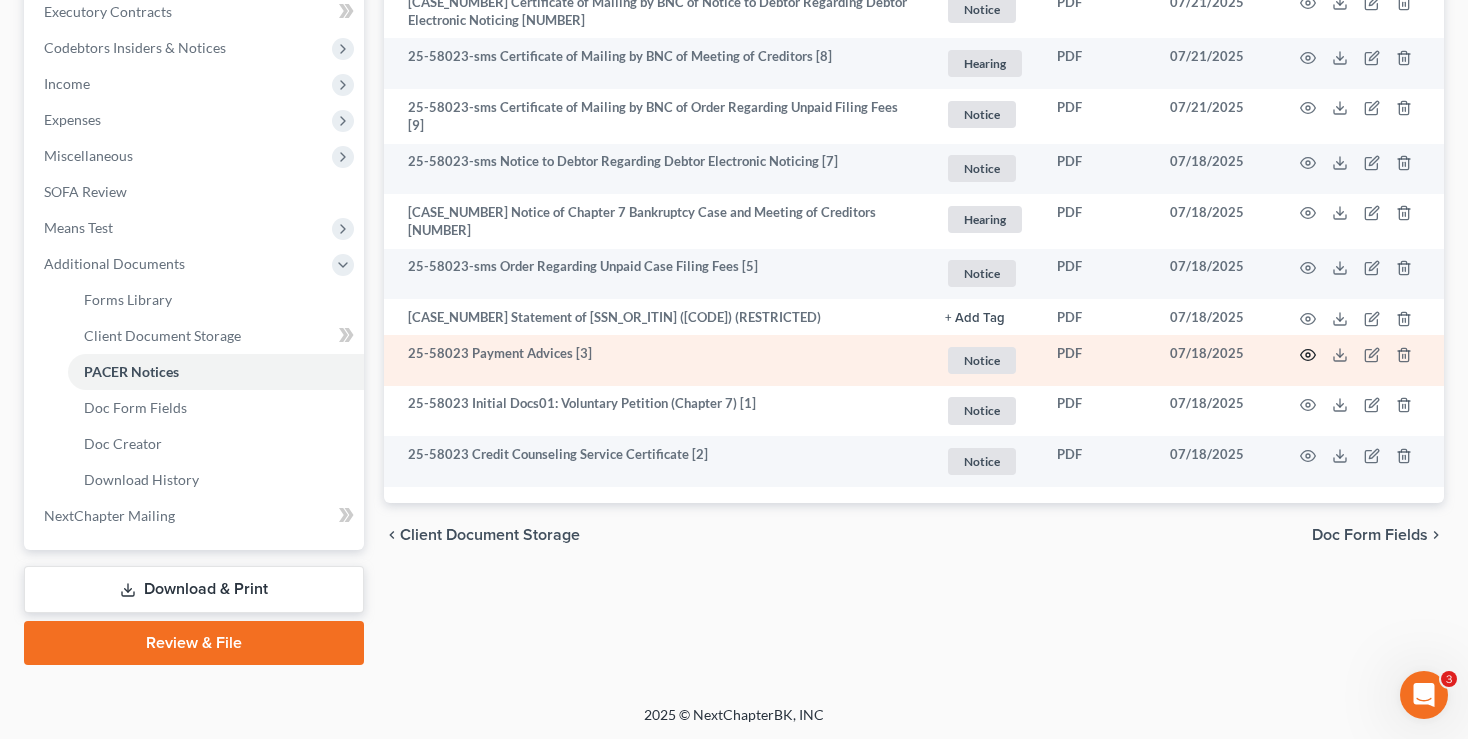 click 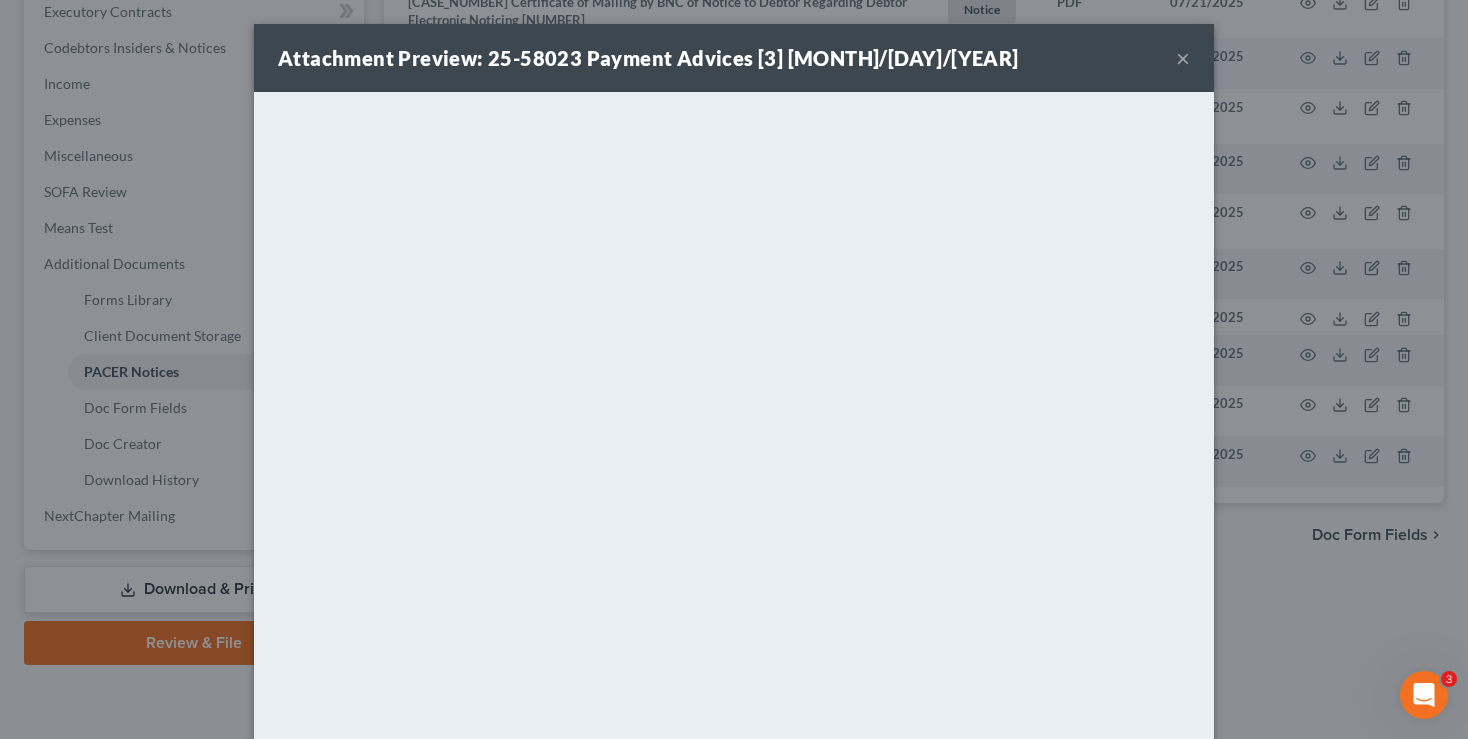 click on "×" at bounding box center (1183, 58) 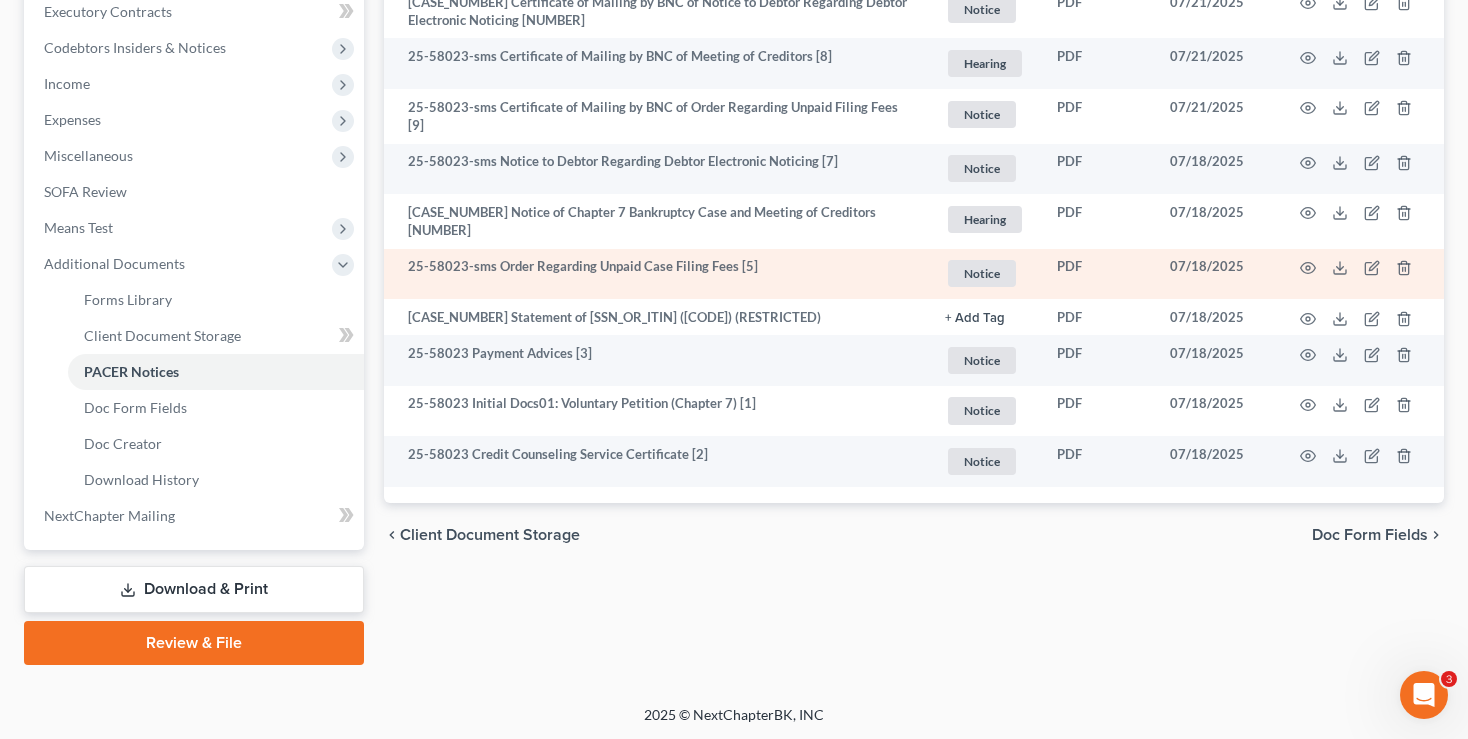 scroll, scrollTop: 0, scrollLeft: 0, axis: both 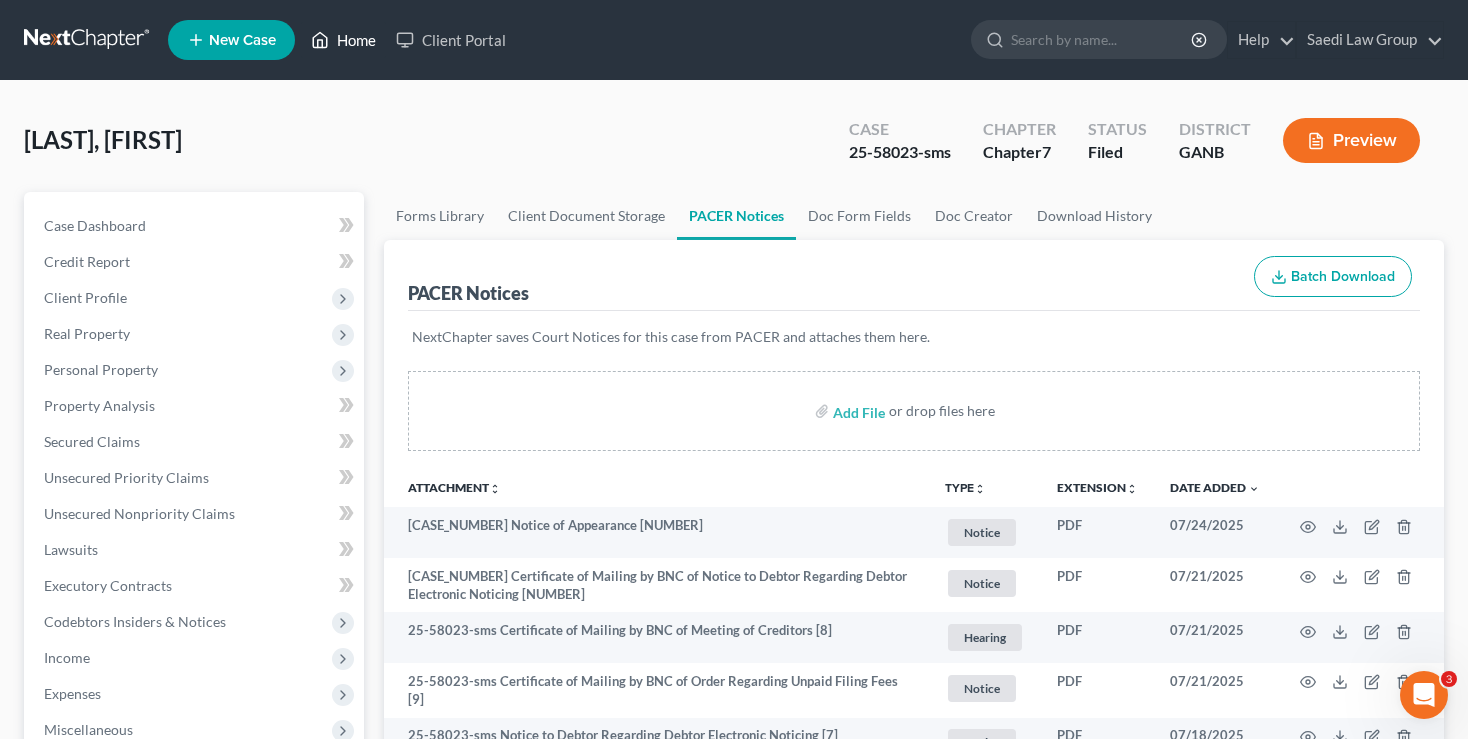 click on "Home" at bounding box center (343, 40) 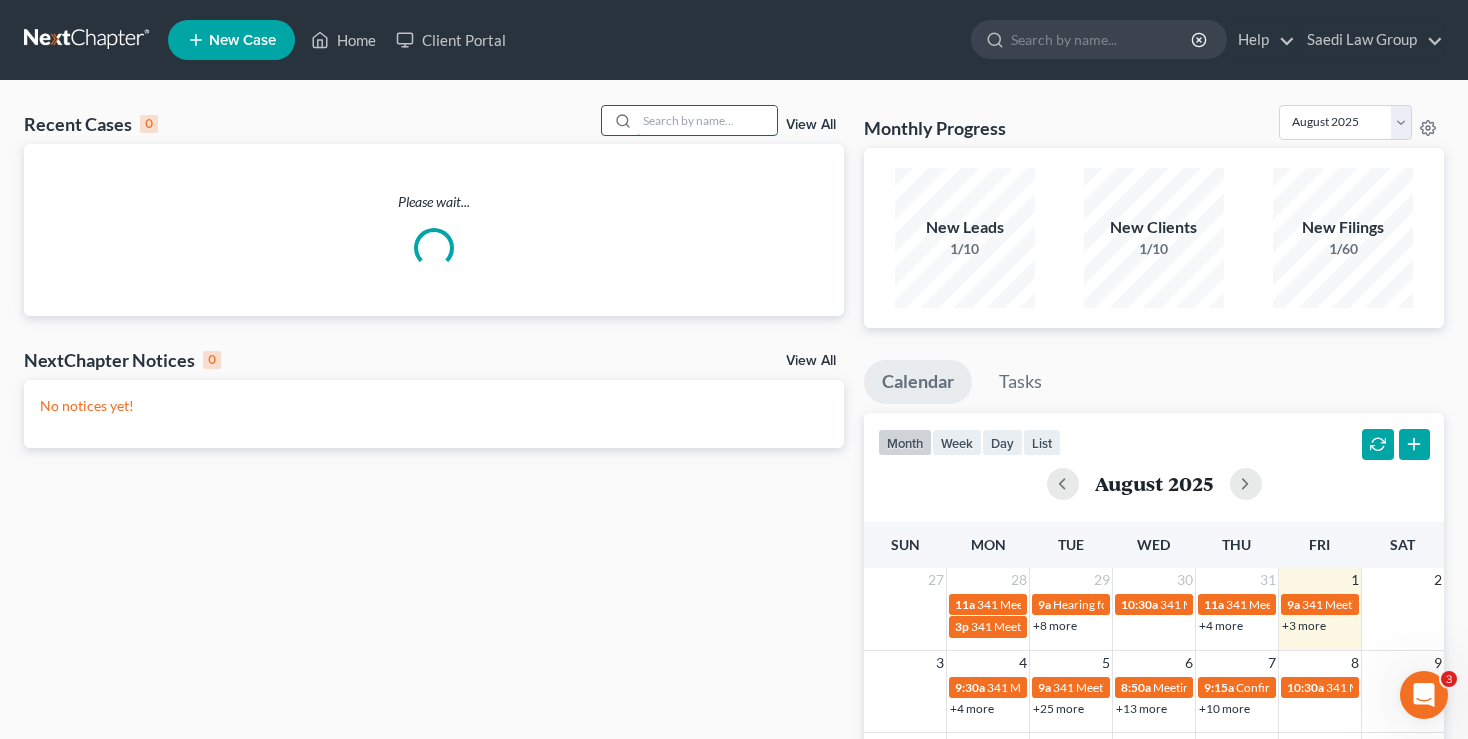 click at bounding box center (707, 120) 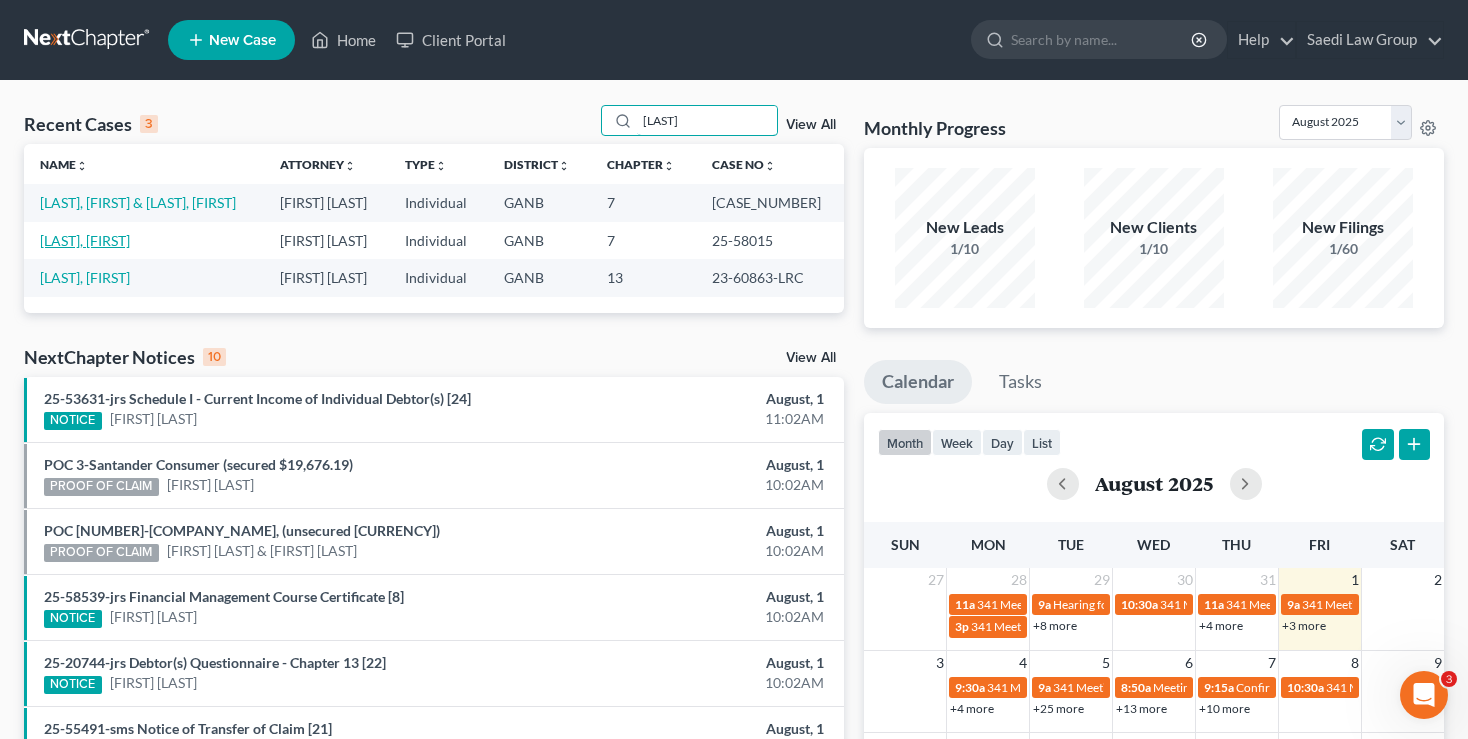 type on "harris" 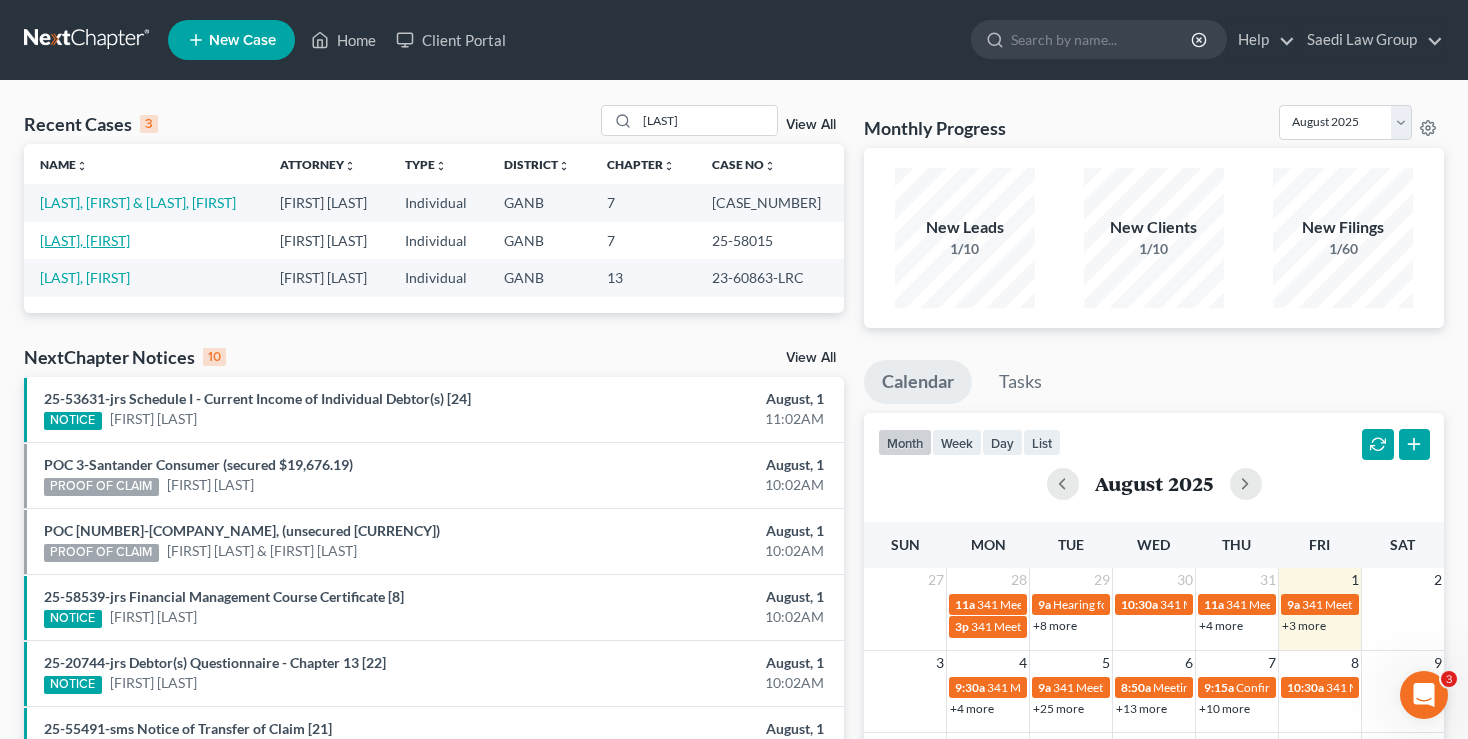 click on "Harris, Mitchiko" at bounding box center (85, 240) 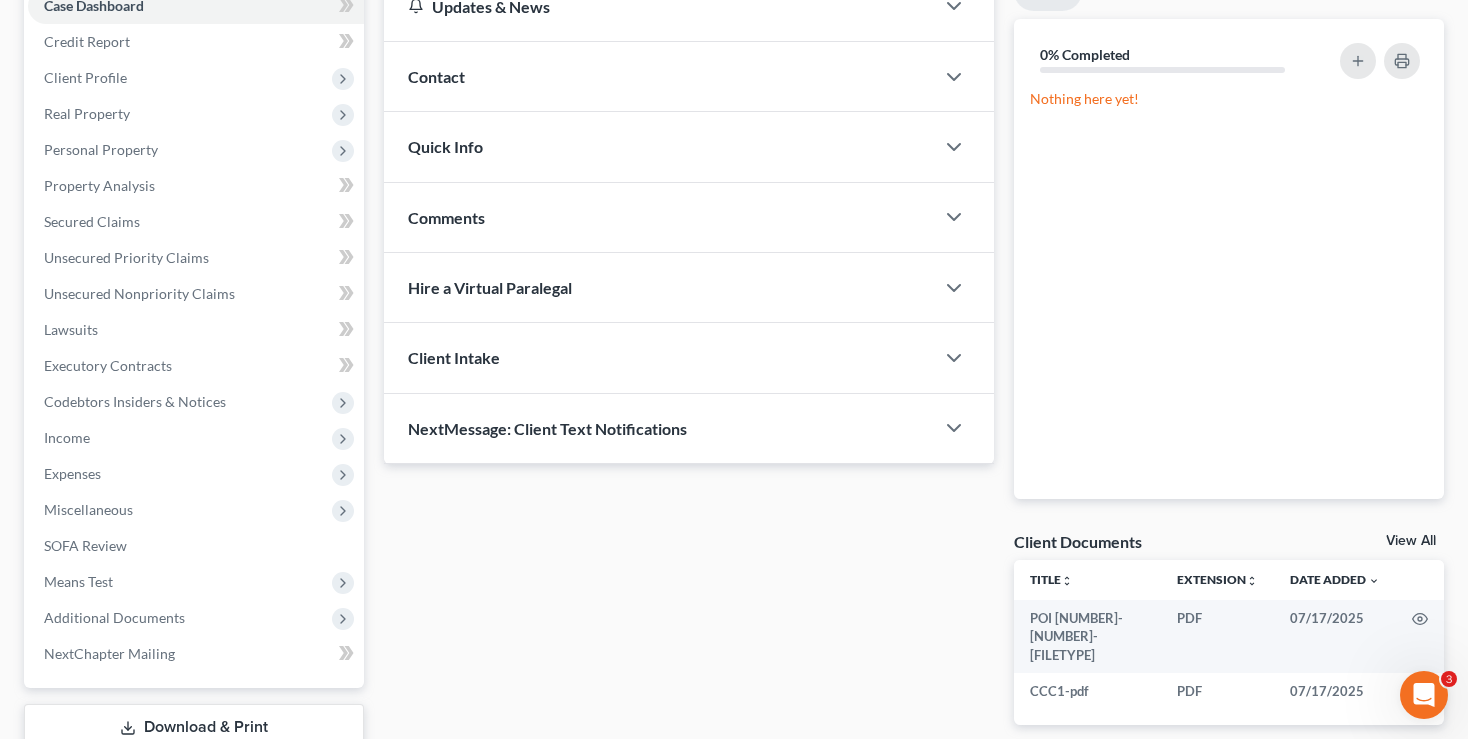 scroll, scrollTop: 358, scrollLeft: 0, axis: vertical 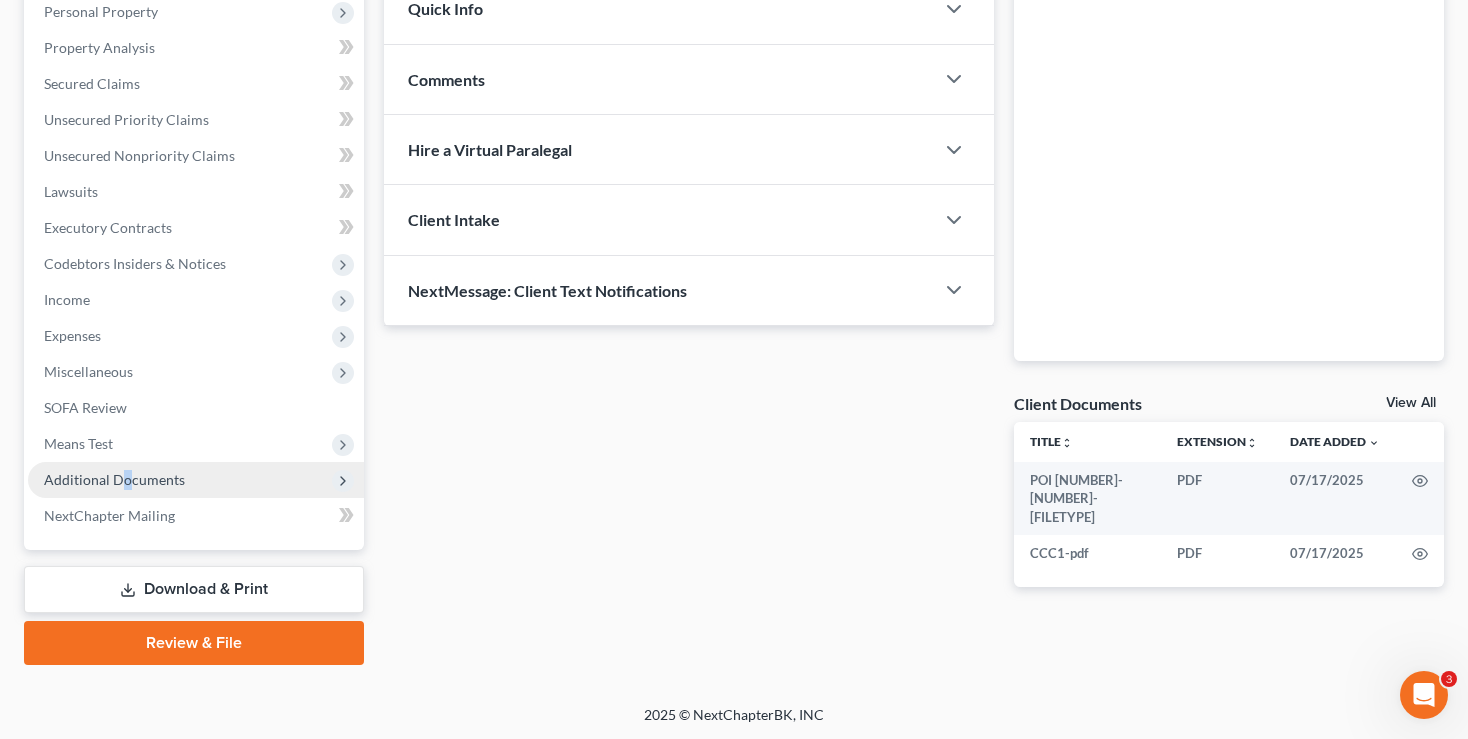click on "Additional Documents" at bounding box center [114, 479] 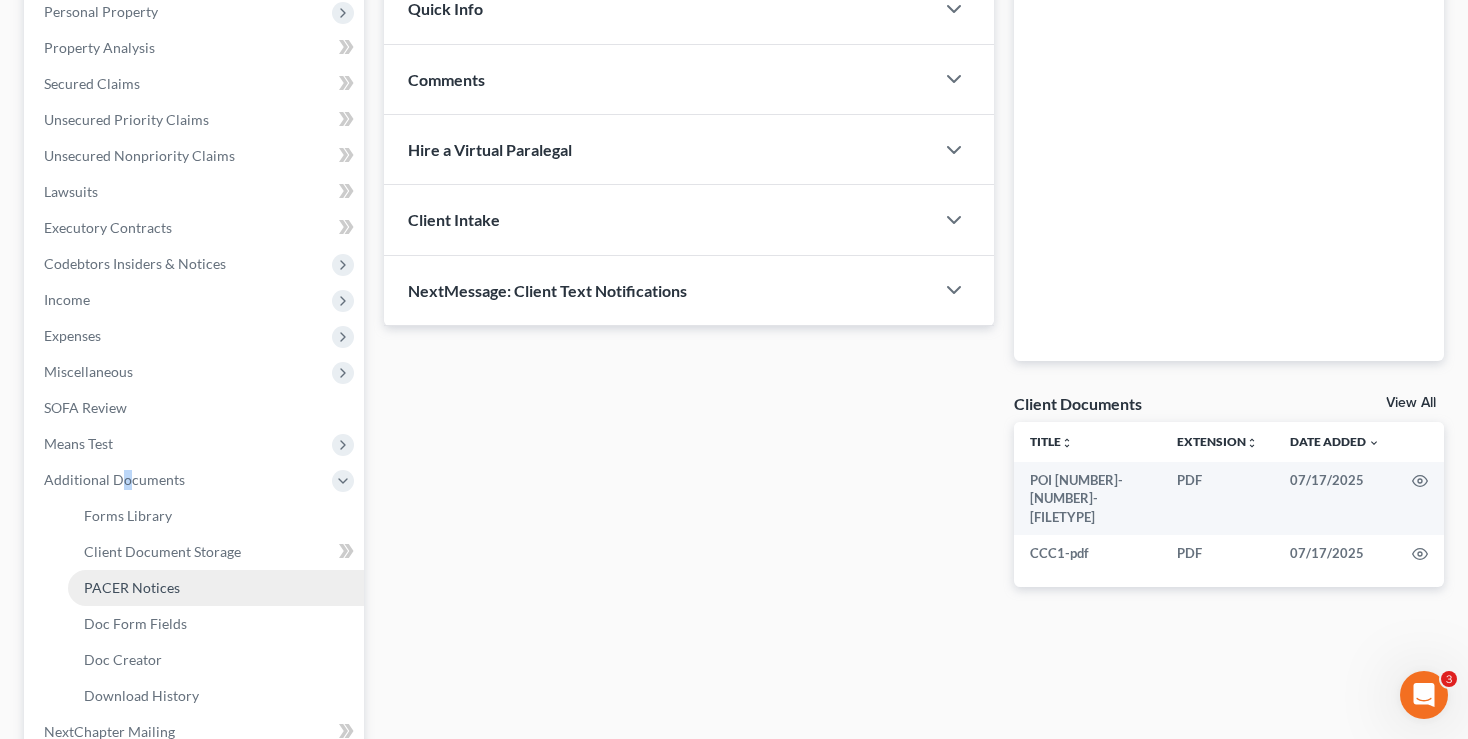 click on "PACER Notices" at bounding box center [216, 588] 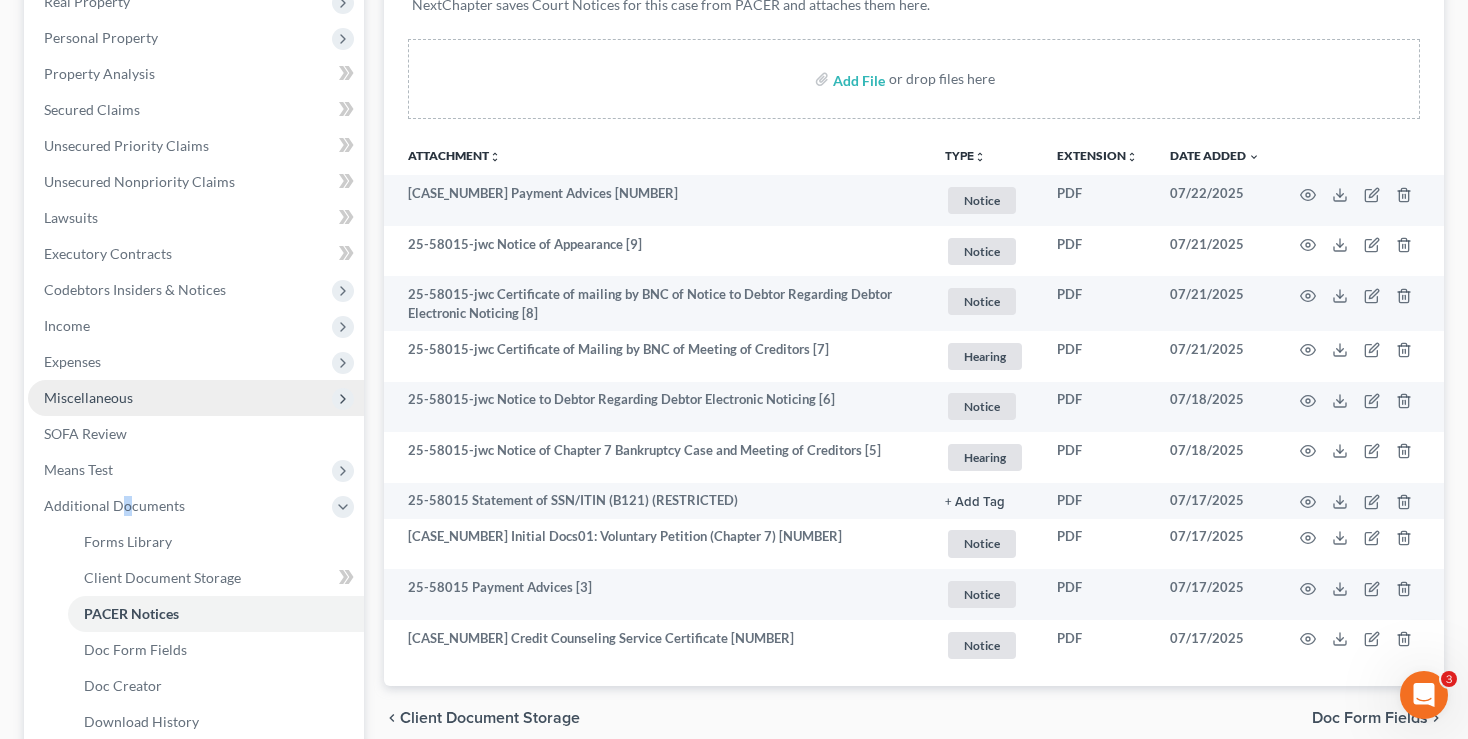 scroll, scrollTop: 574, scrollLeft: 0, axis: vertical 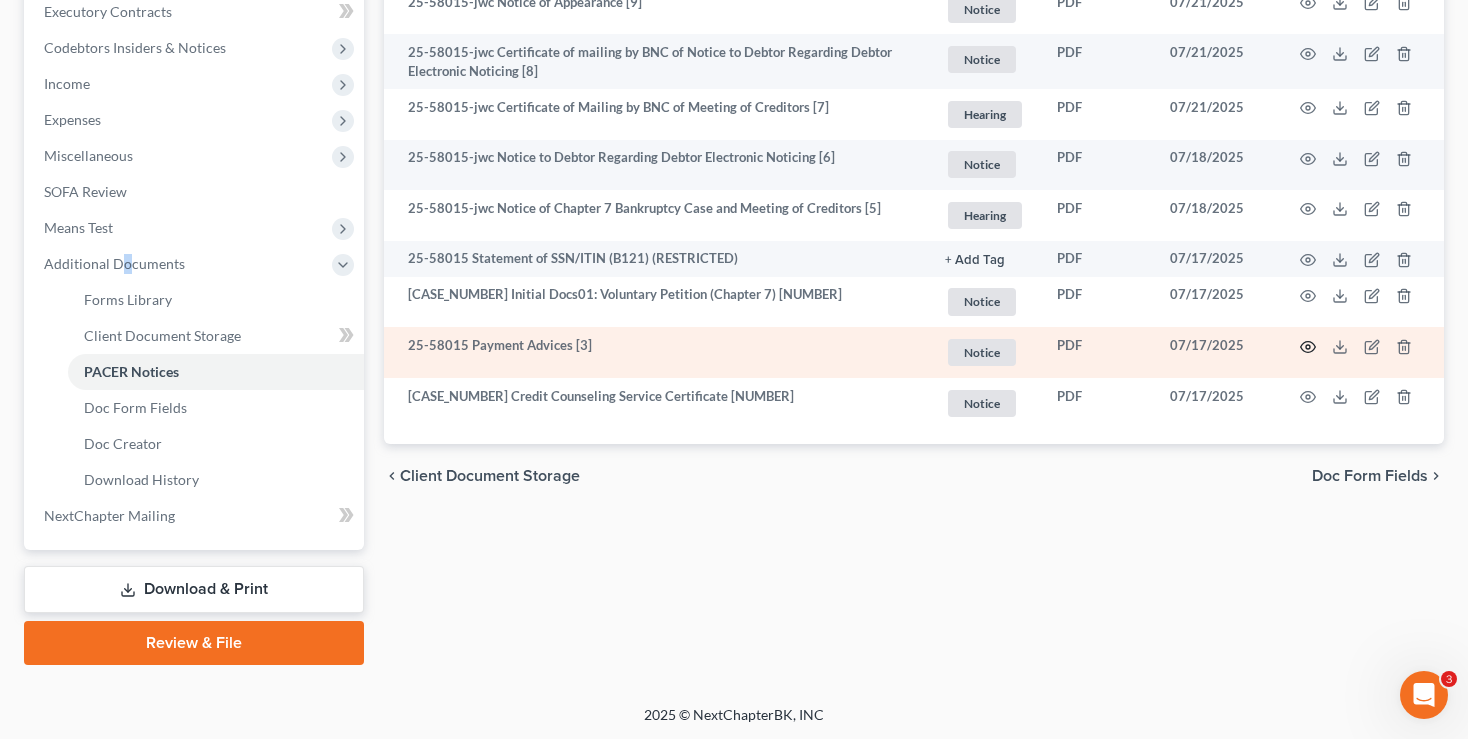 click 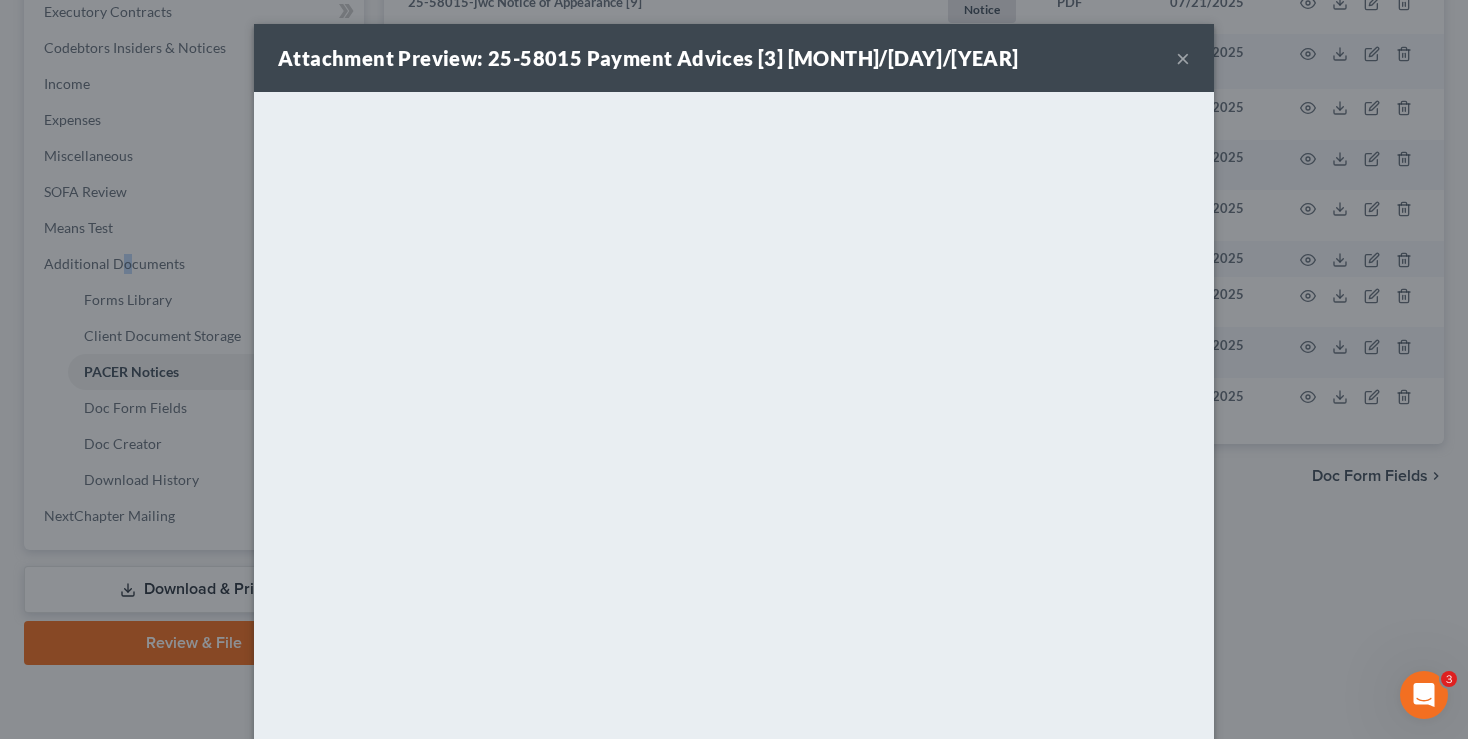 click on "×" at bounding box center [1183, 58] 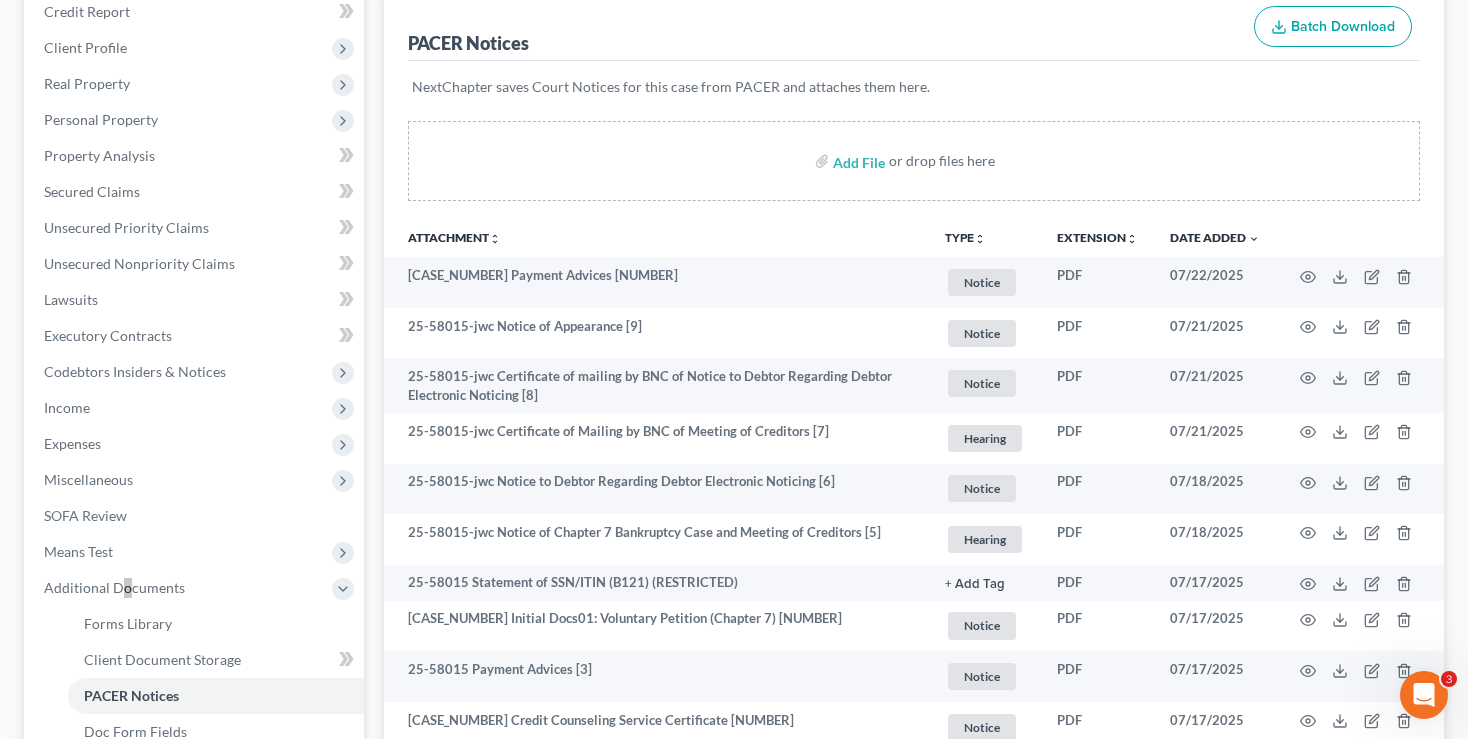 scroll, scrollTop: 0, scrollLeft: 0, axis: both 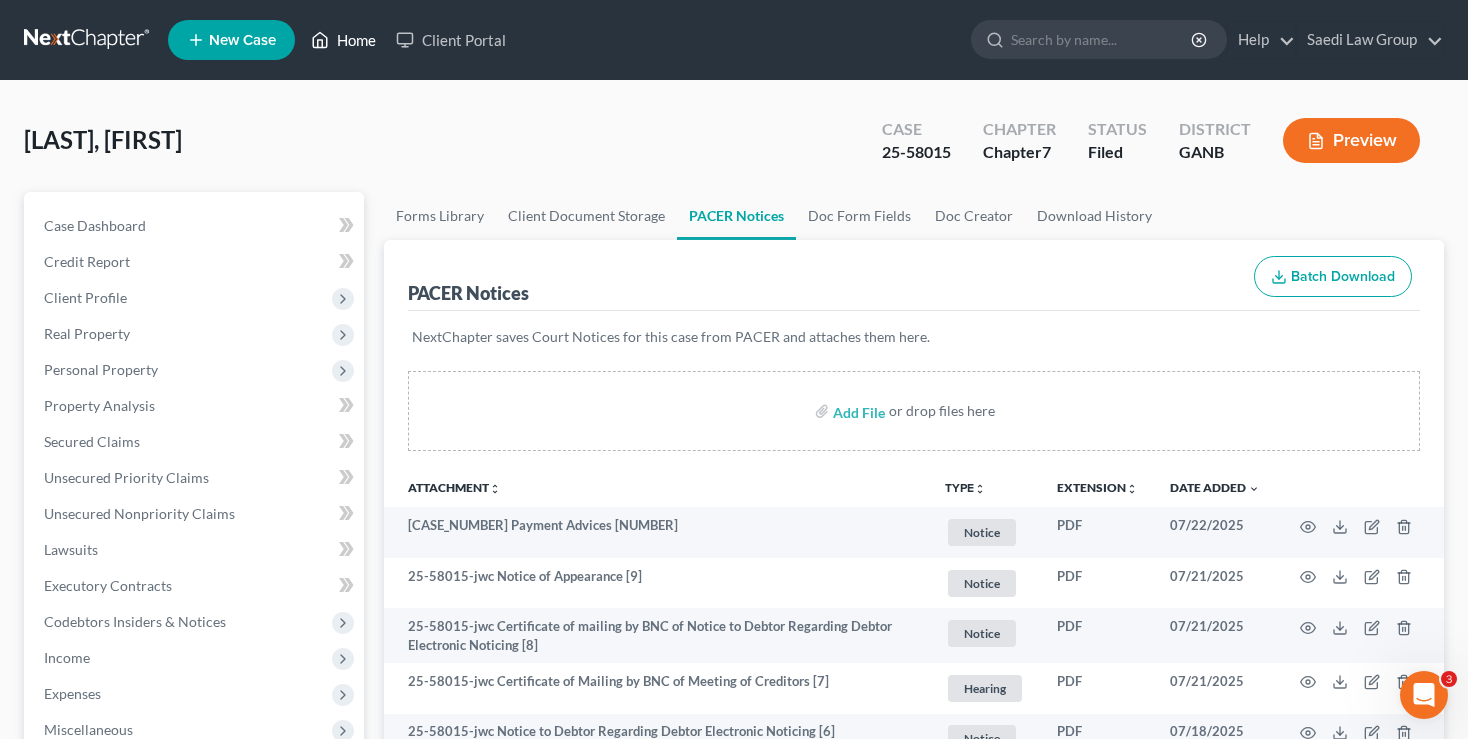 click on "Home" at bounding box center (343, 40) 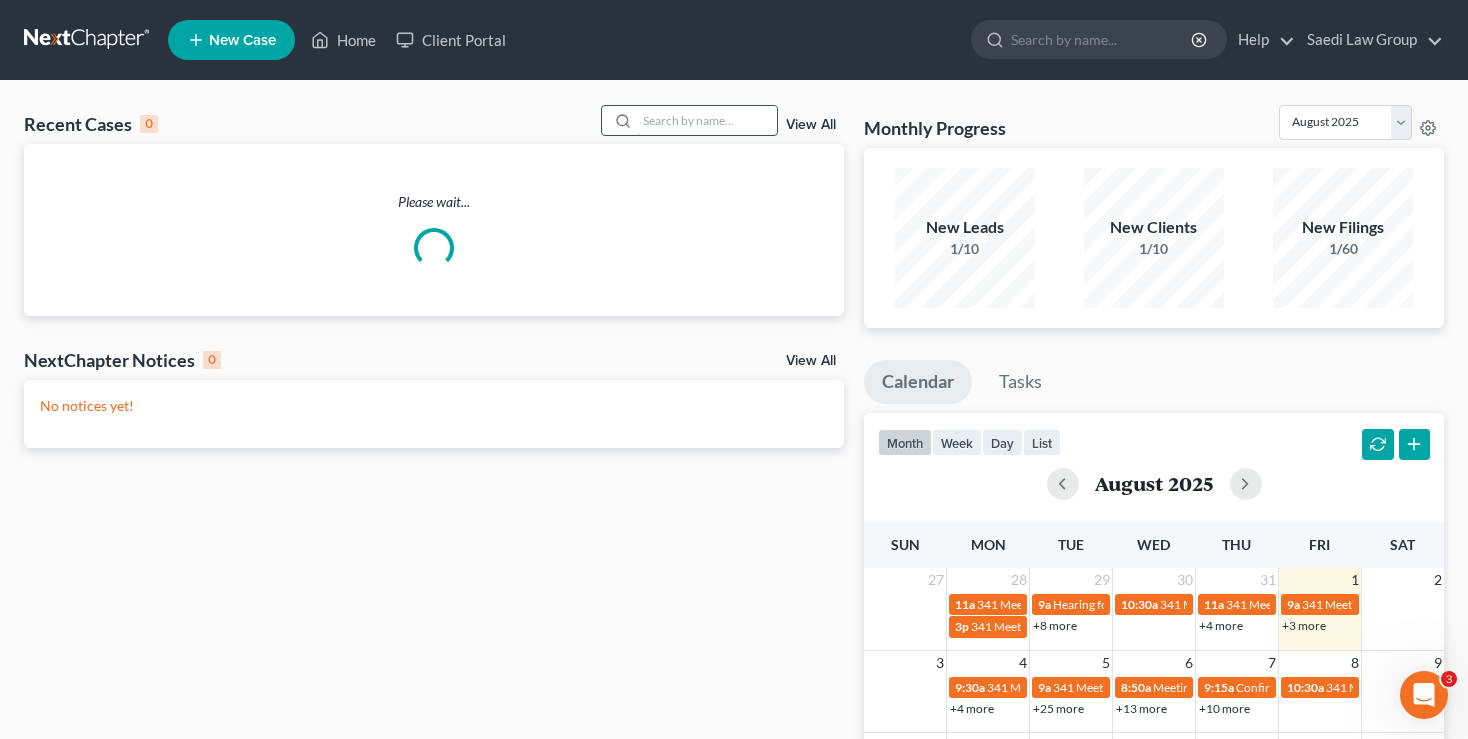 click at bounding box center [707, 120] 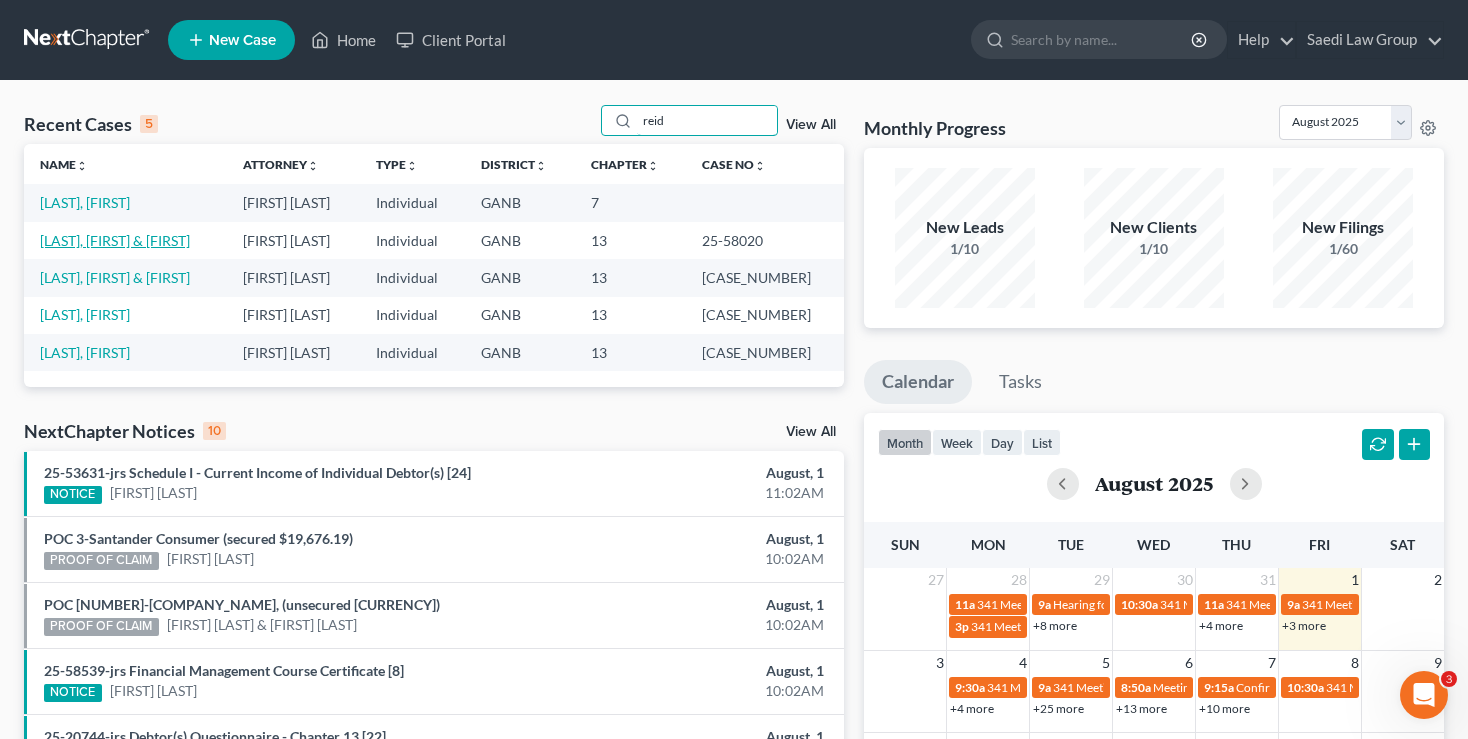 type on "reid" 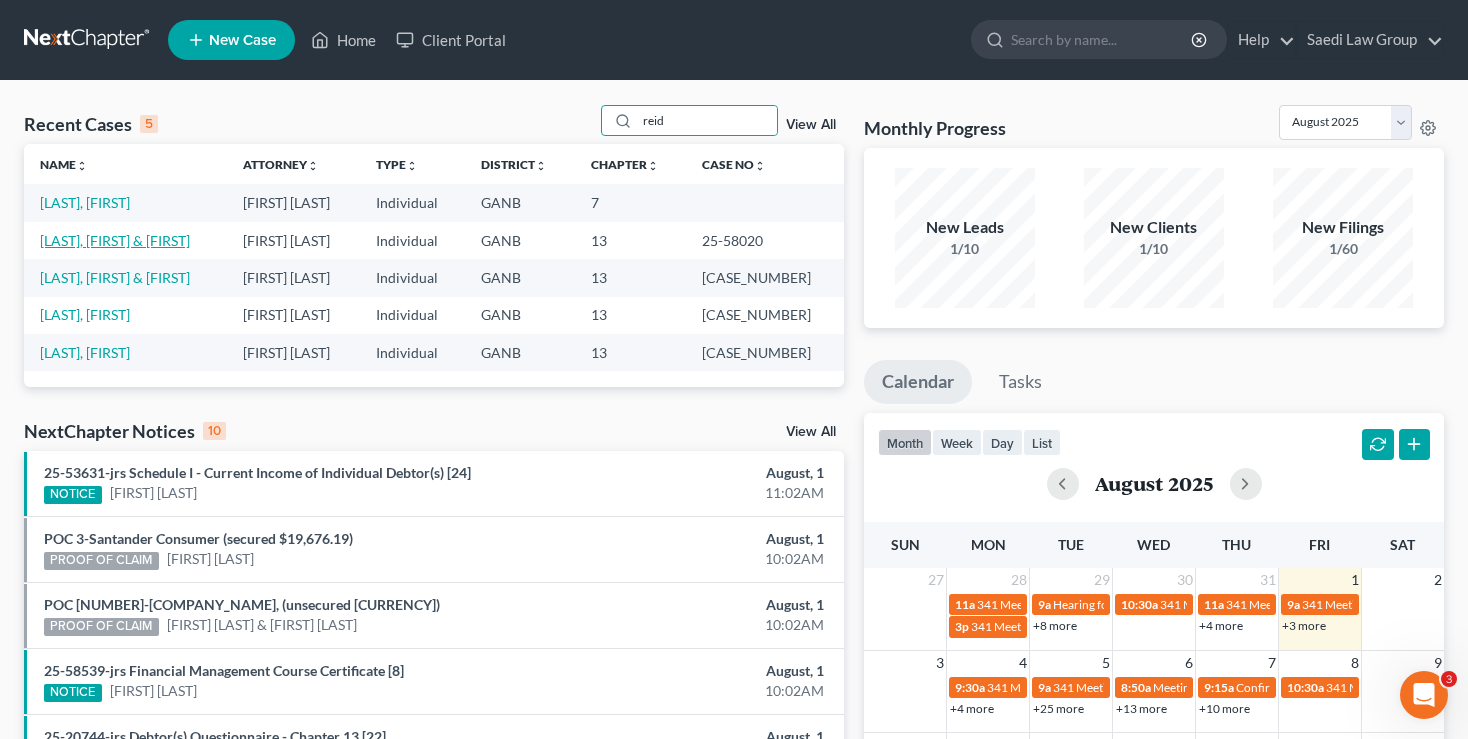 click on "Reid, Tiffany & Clifton" at bounding box center [115, 240] 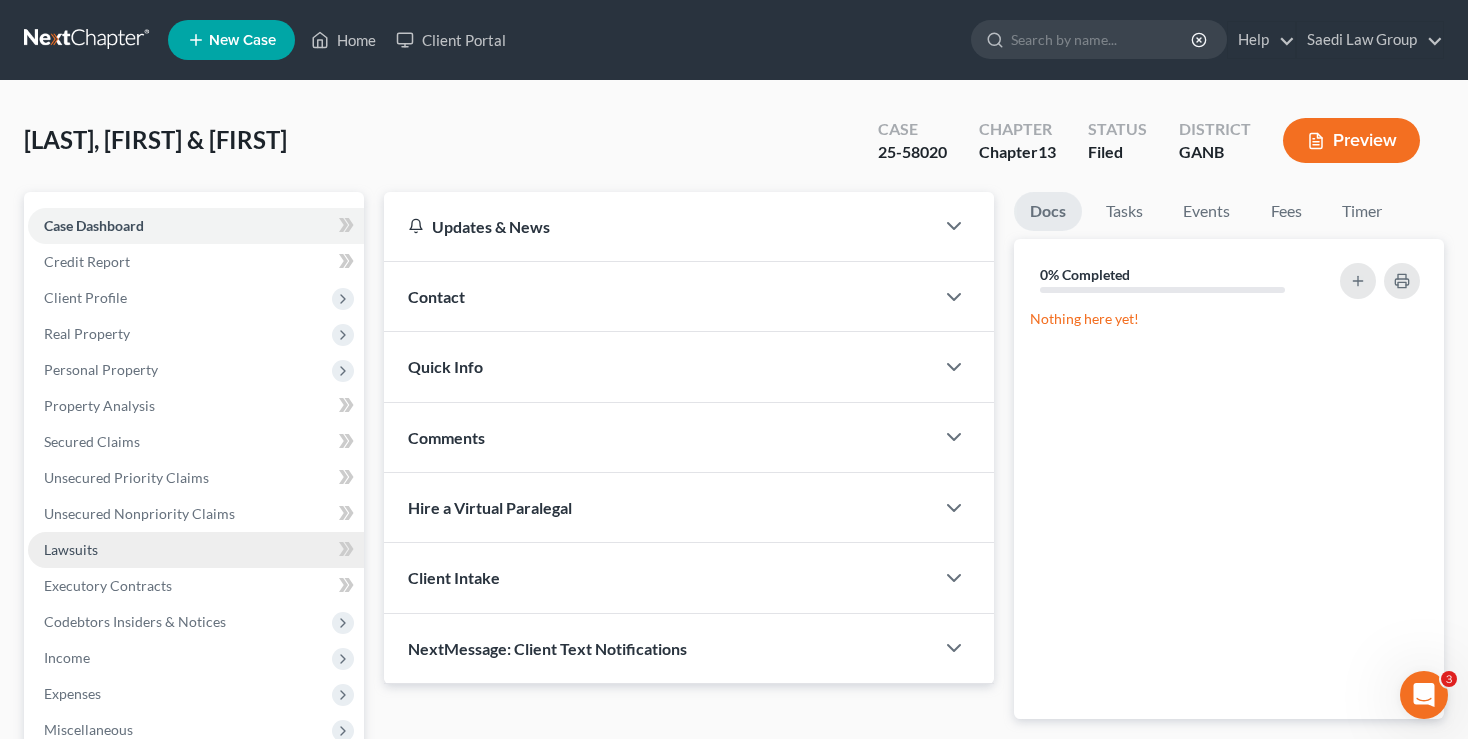 scroll, scrollTop: 394, scrollLeft: 0, axis: vertical 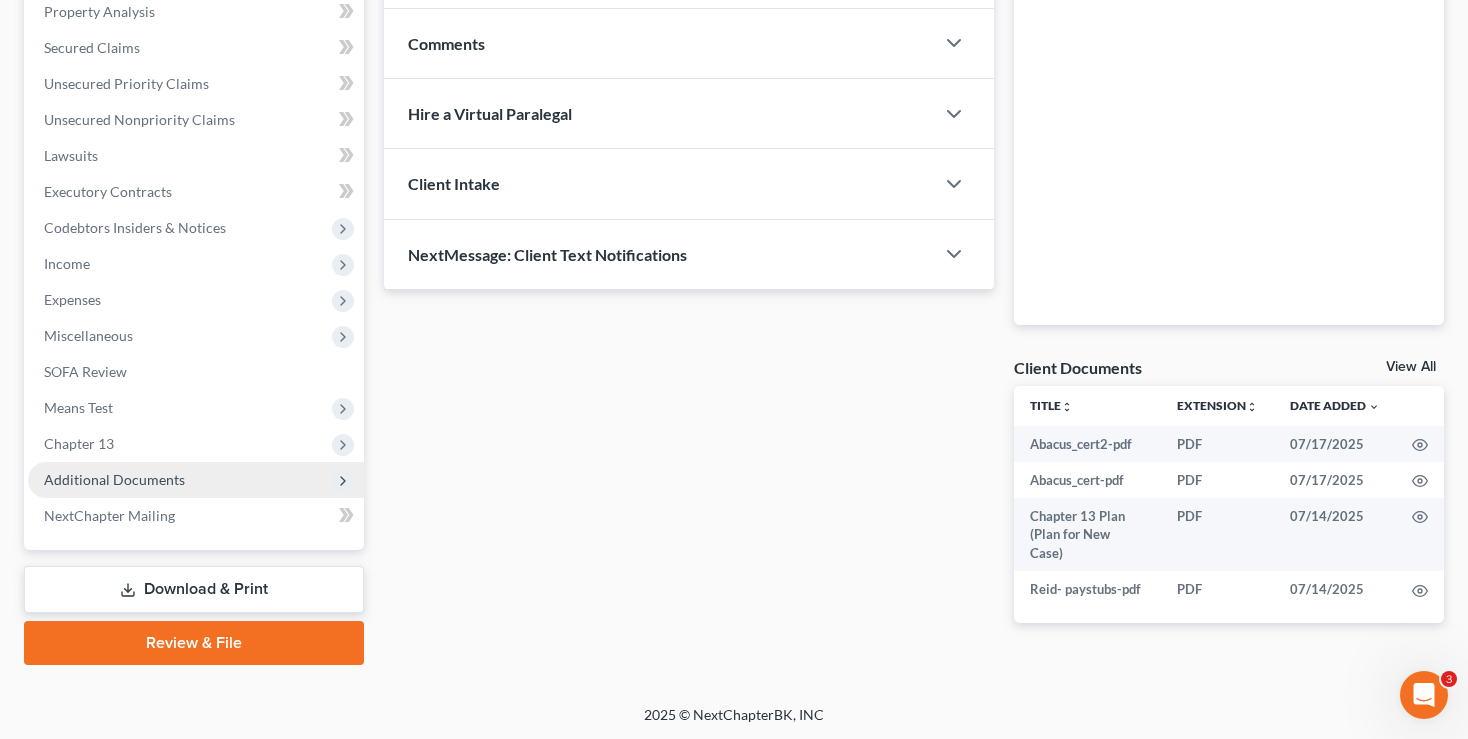 click on "Additional Documents" at bounding box center [114, 479] 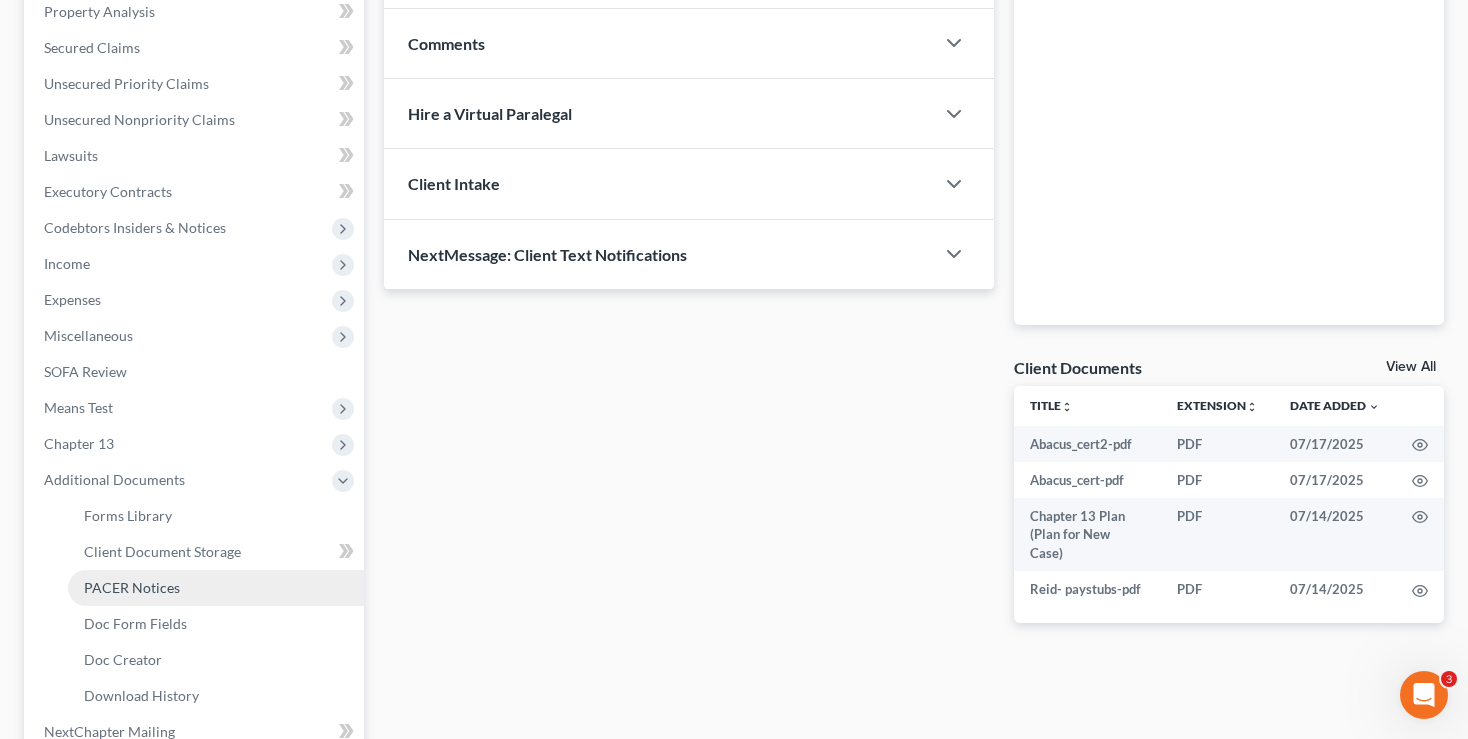 click on "PACER Notices" at bounding box center [132, 587] 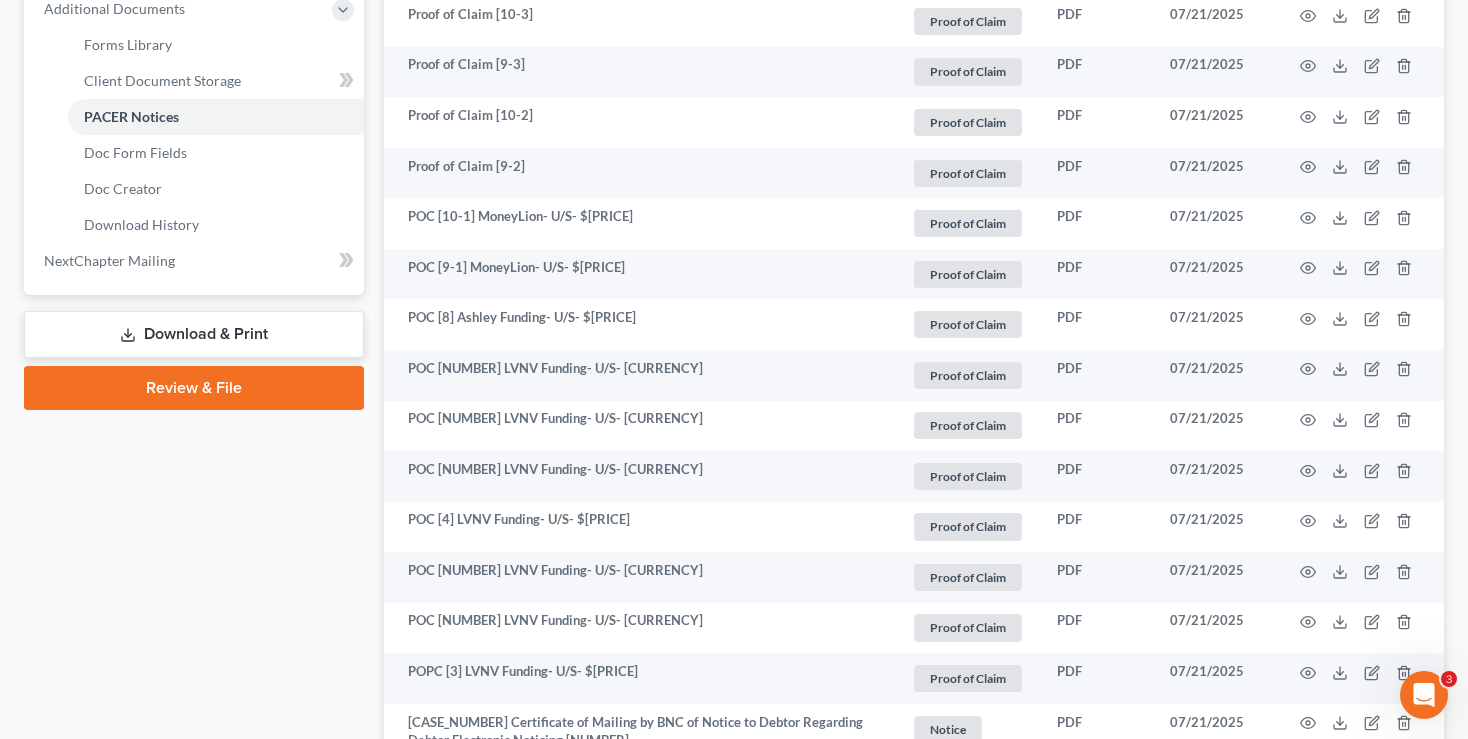 scroll, scrollTop: 1607, scrollLeft: 0, axis: vertical 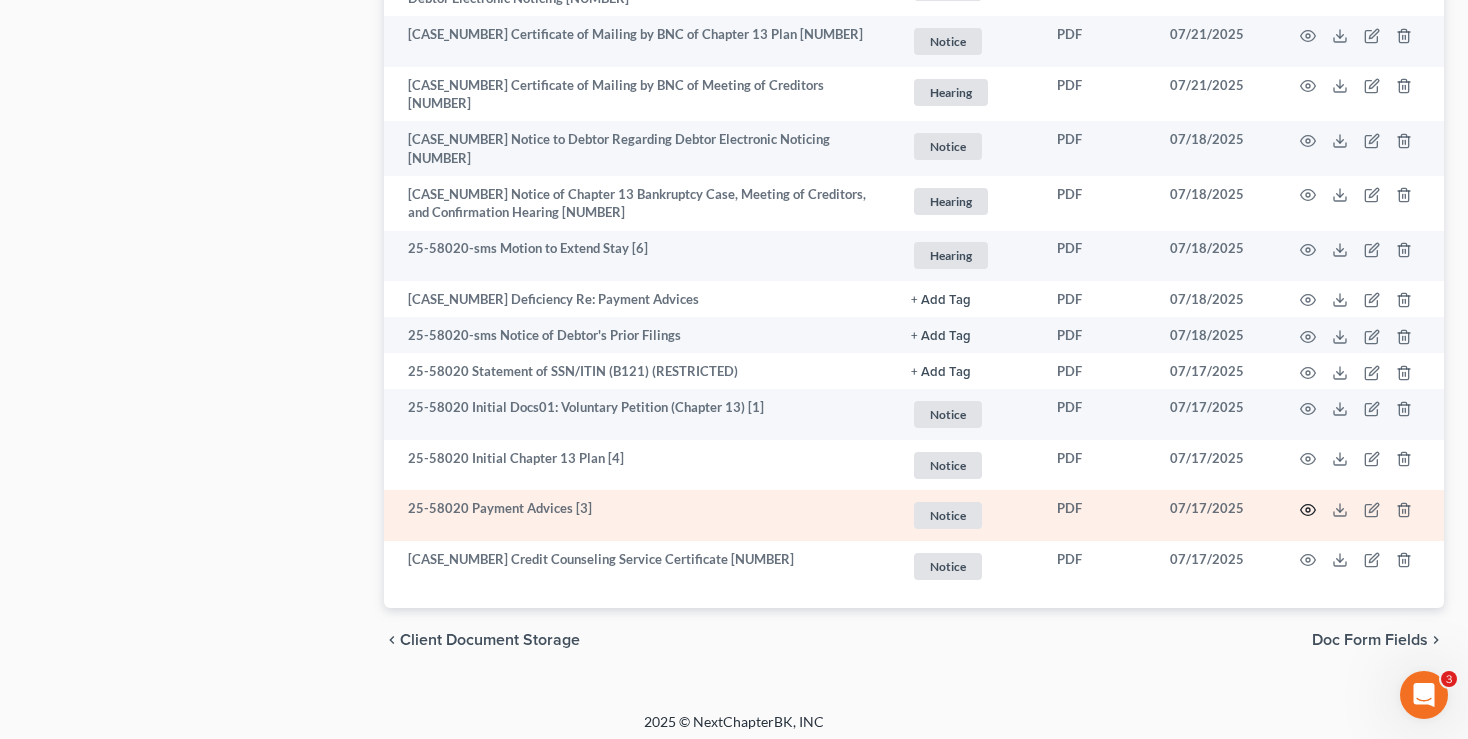 click 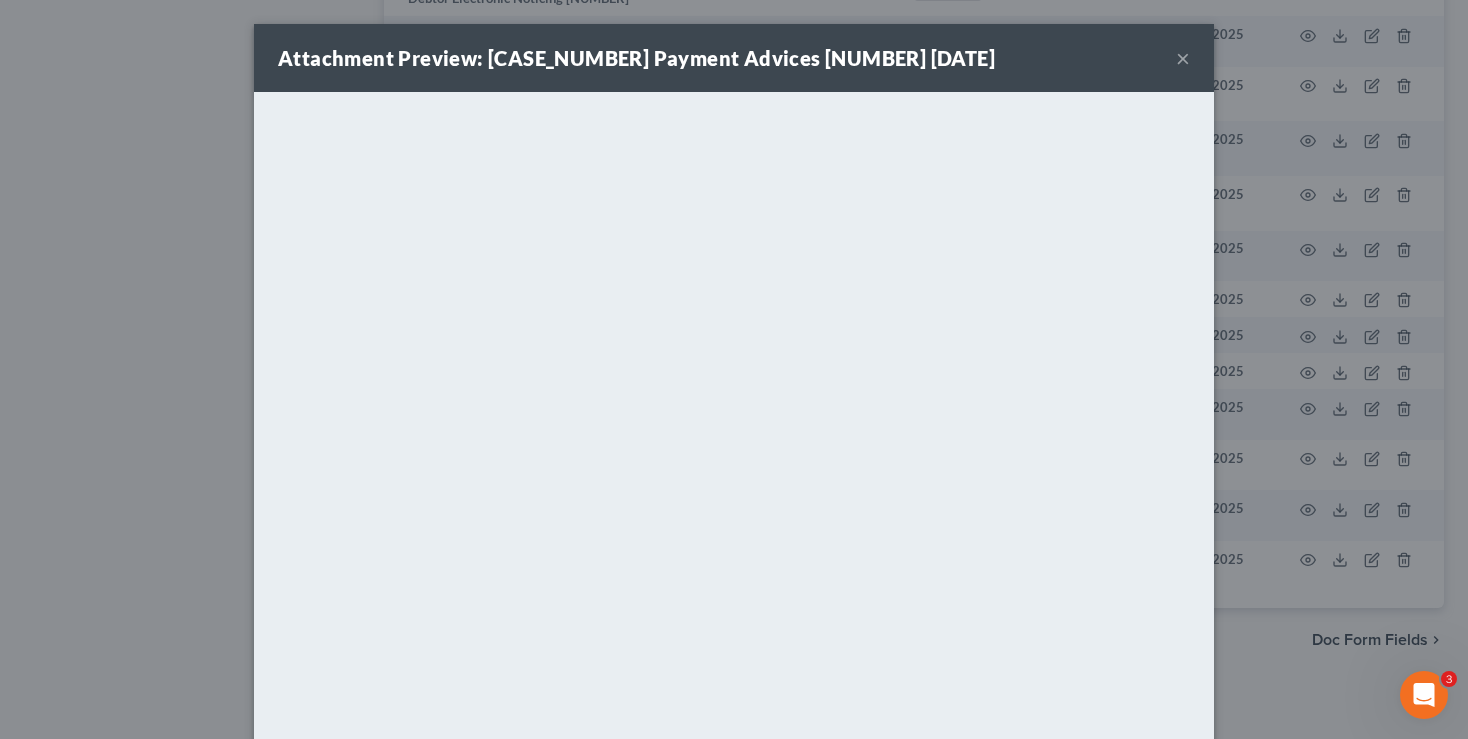 click on "×" at bounding box center [1183, 58] 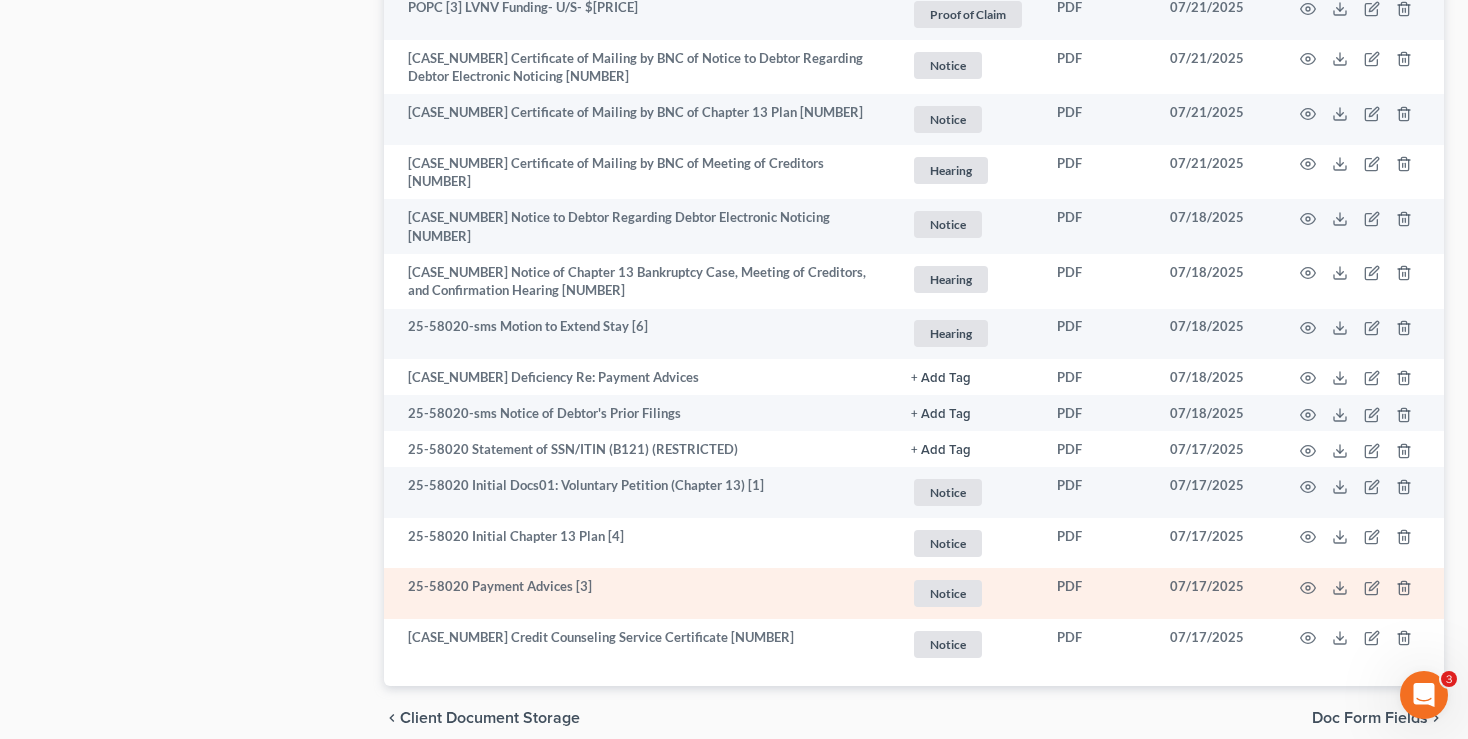 scroll, scrollTop: 1523, scrollLeft: 0, axis: vertical 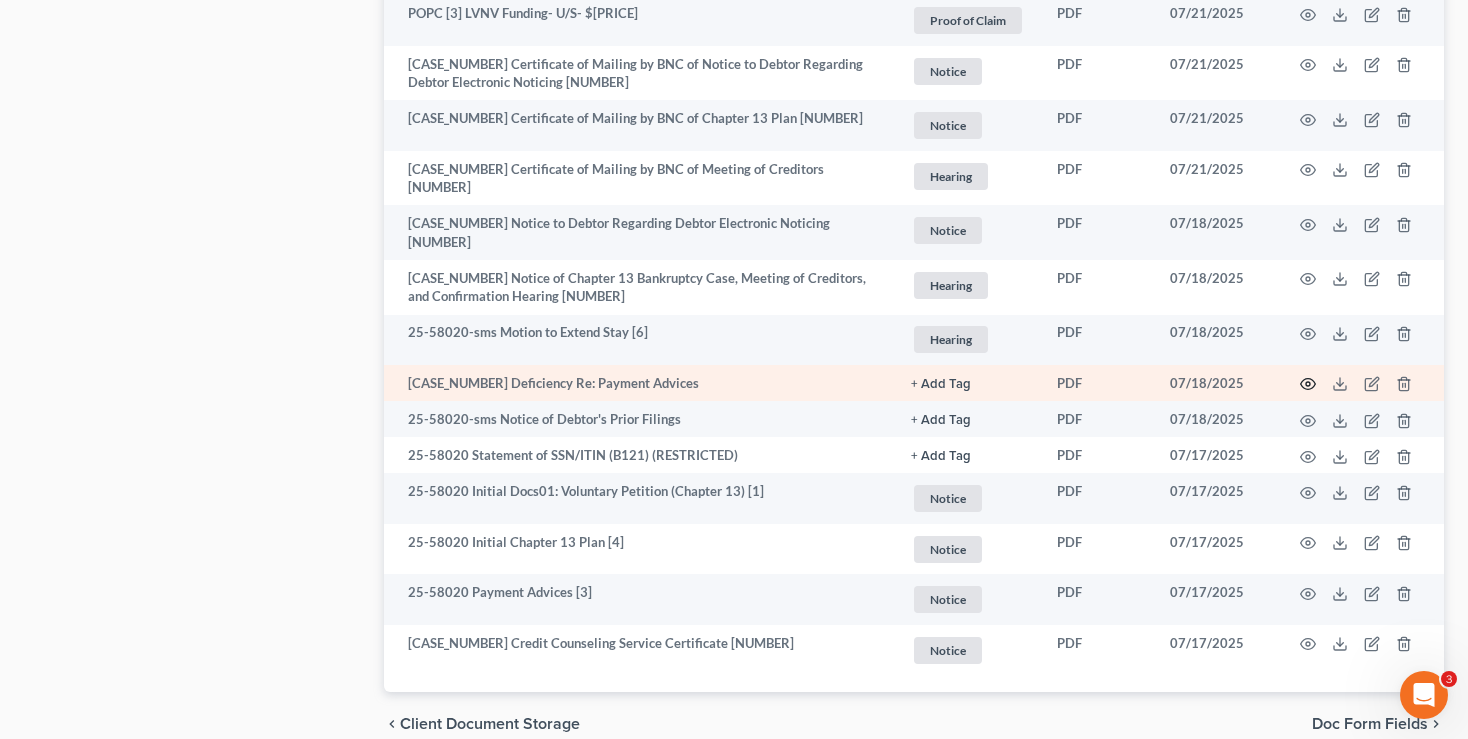 click 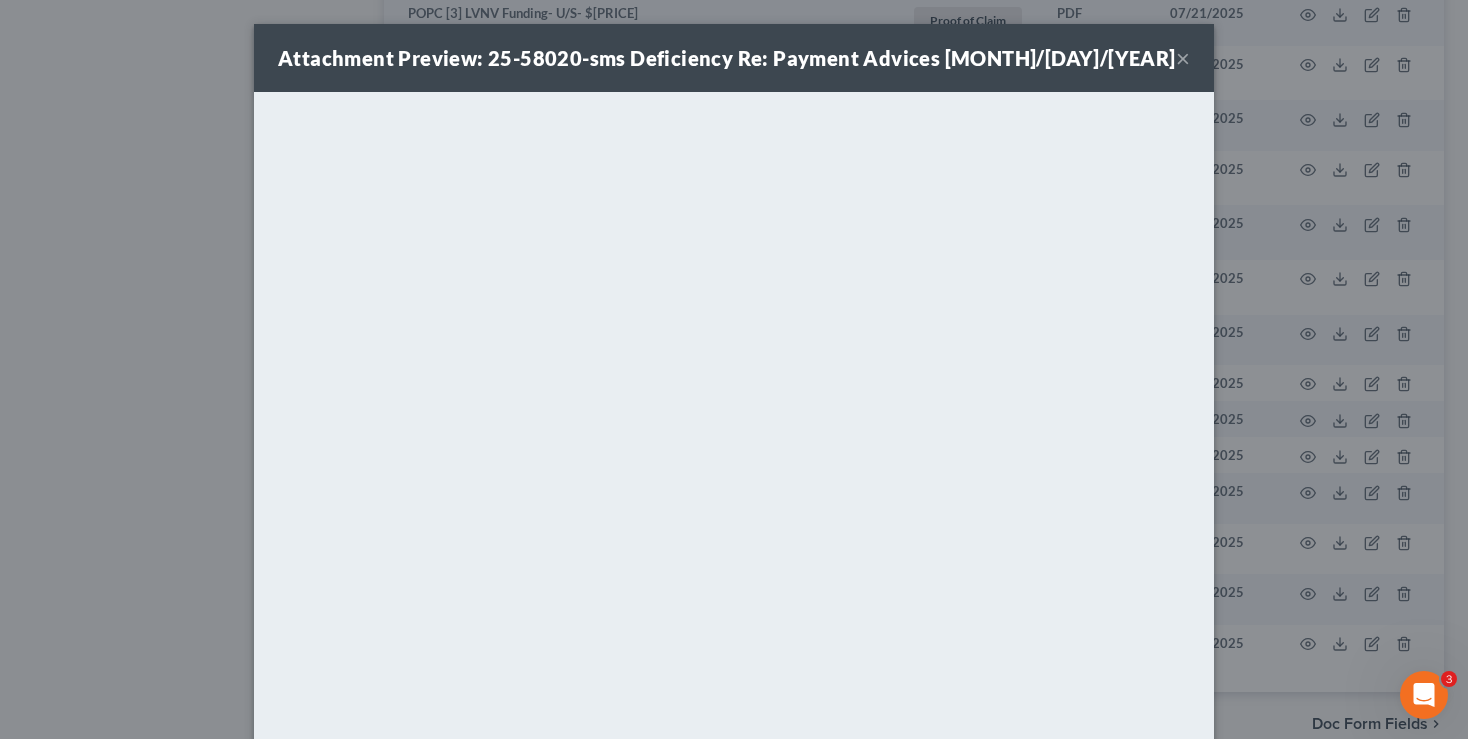 click on "×" at bounding box center [1183, 58] 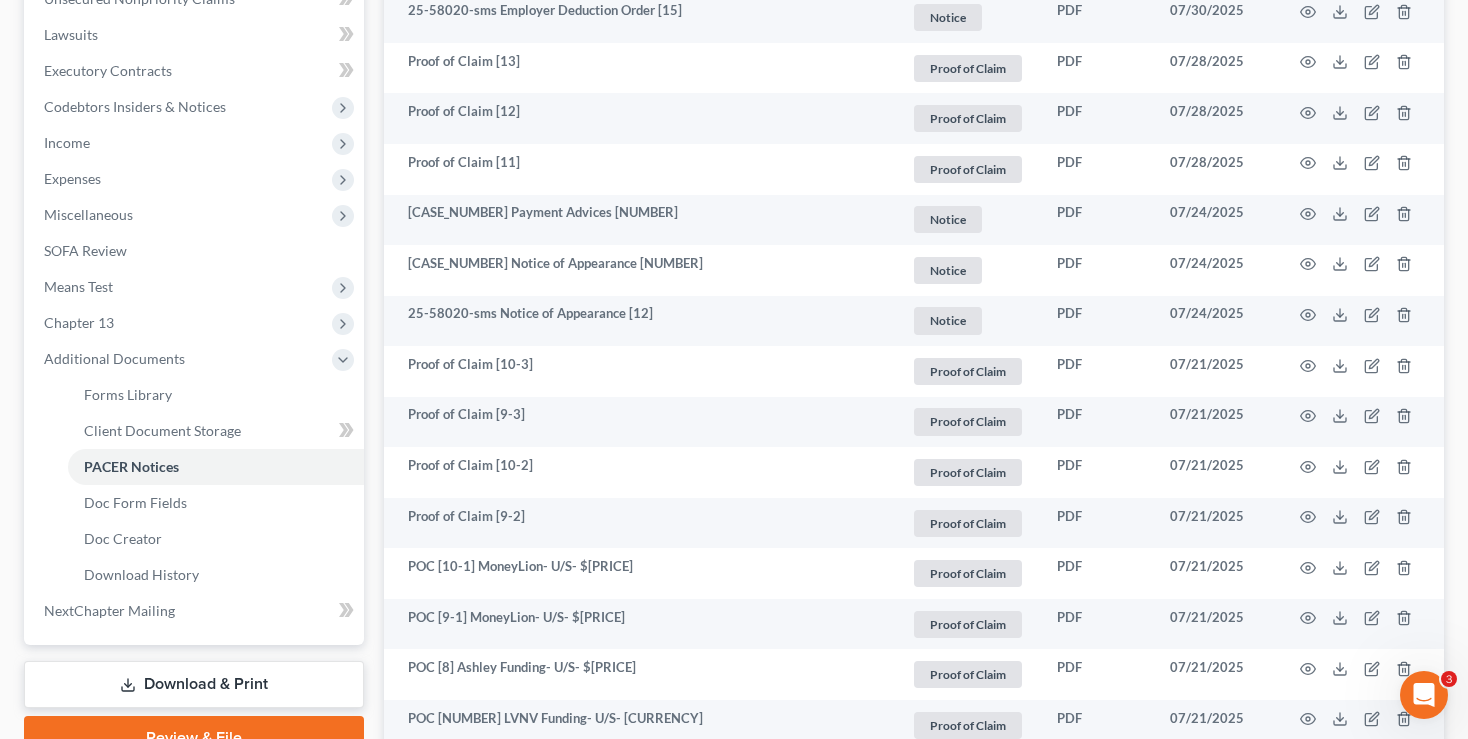 scroll, scrollTop: 510, scrollLeft: 0, axis: vertical 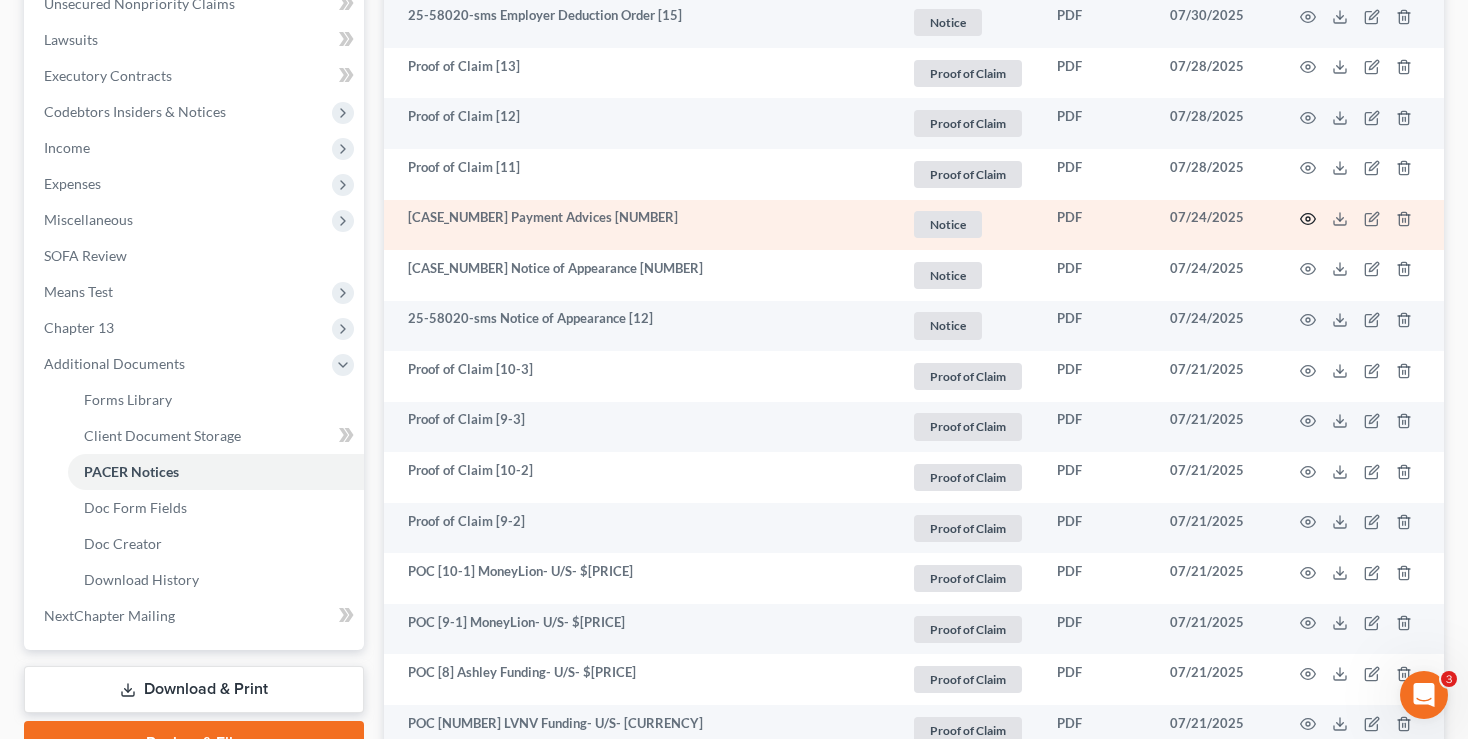 click 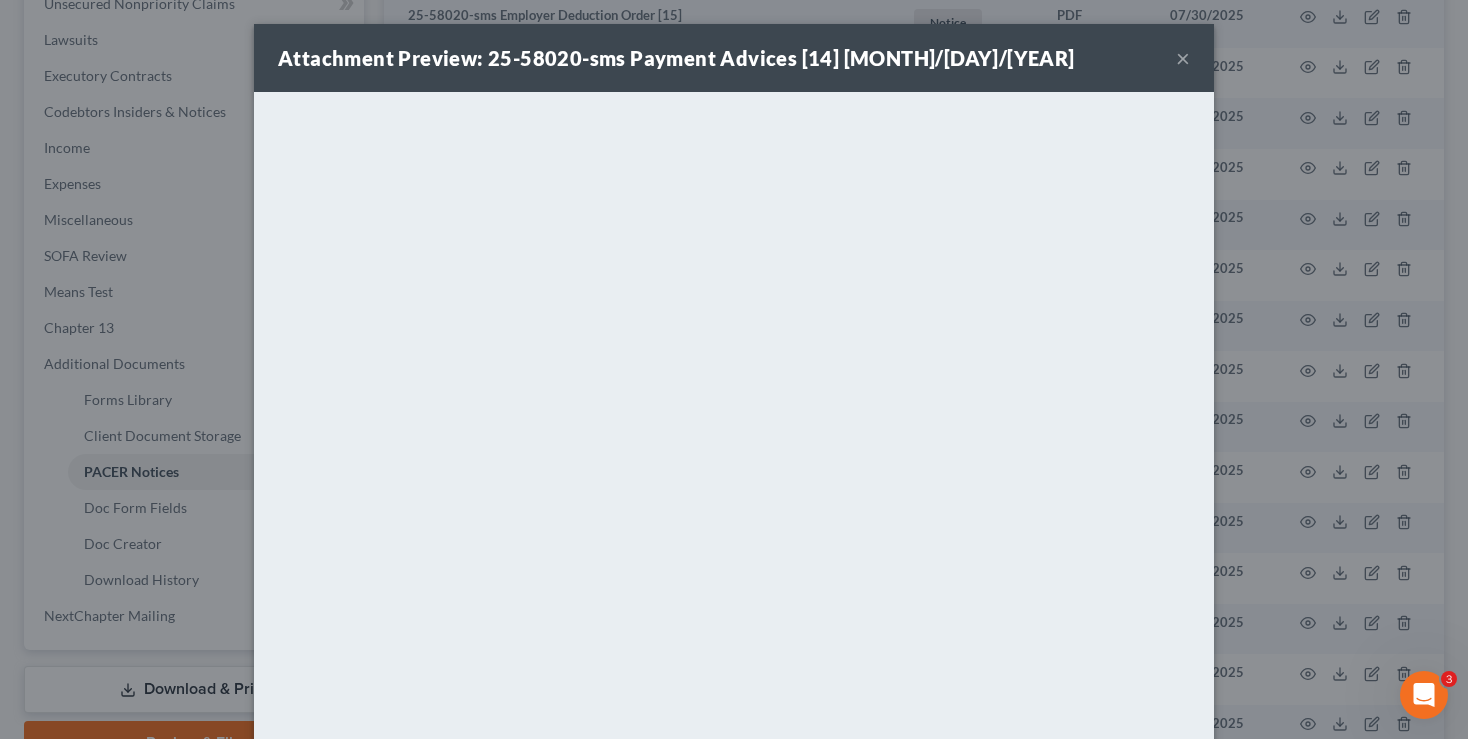 click on "×" at bounding box center (1183, 58) 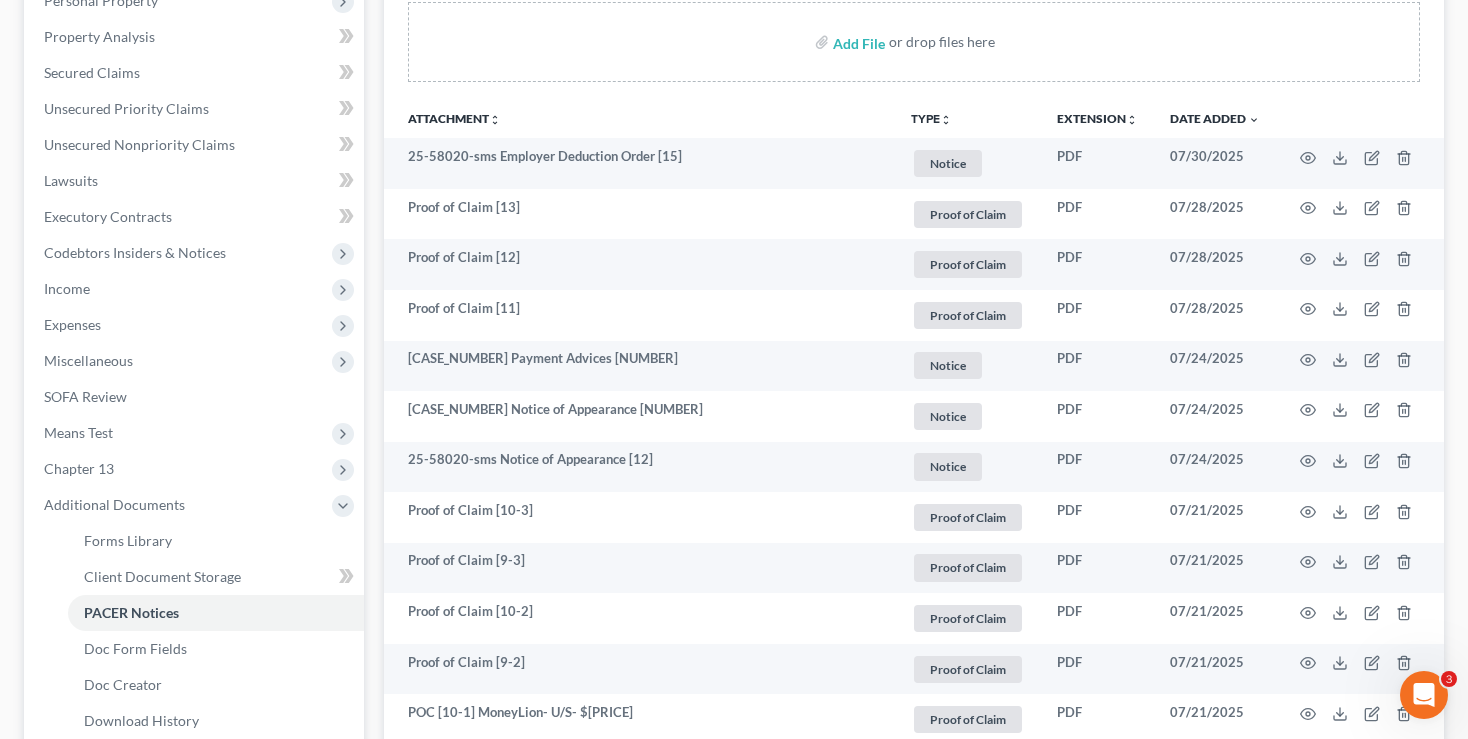scroll, scrollTop: 367, scrollLeft: 0, axis: vertical 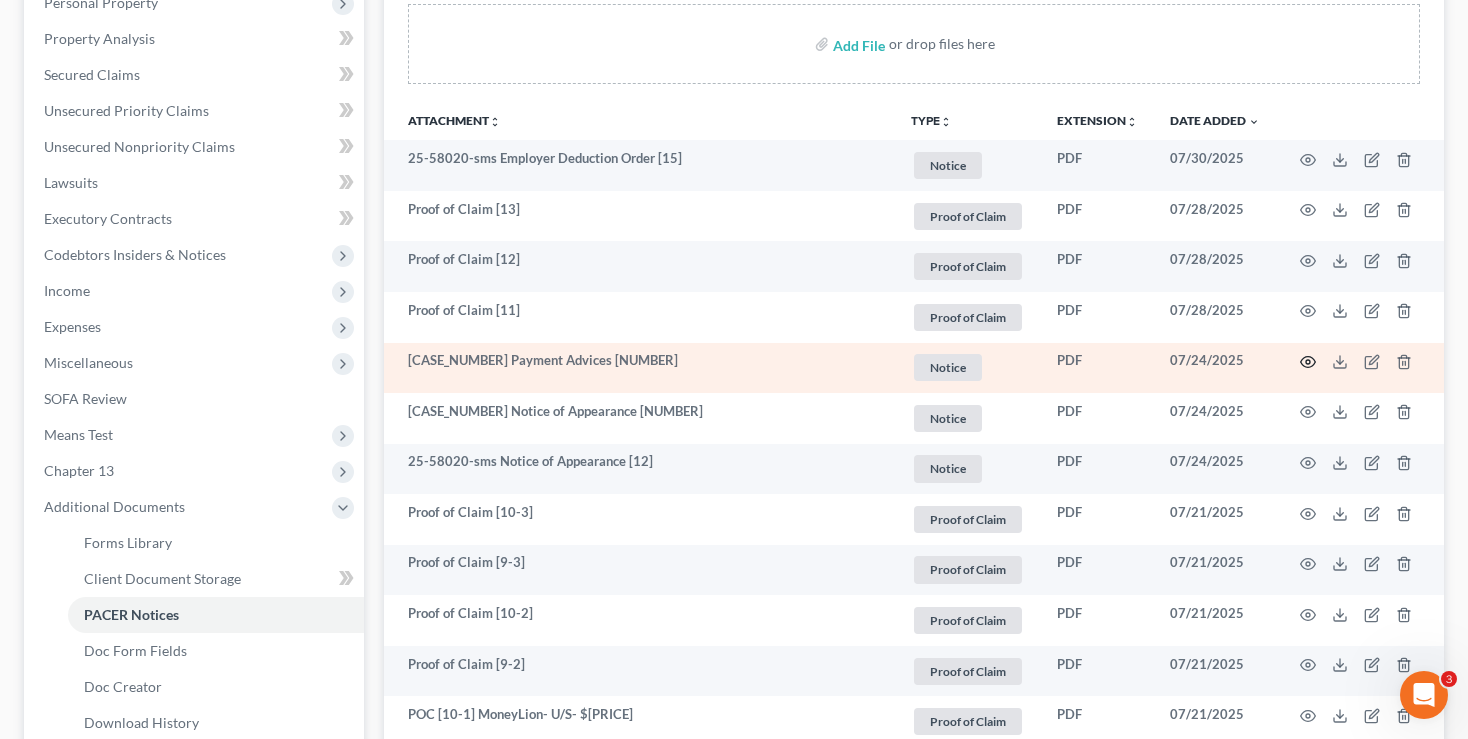 click 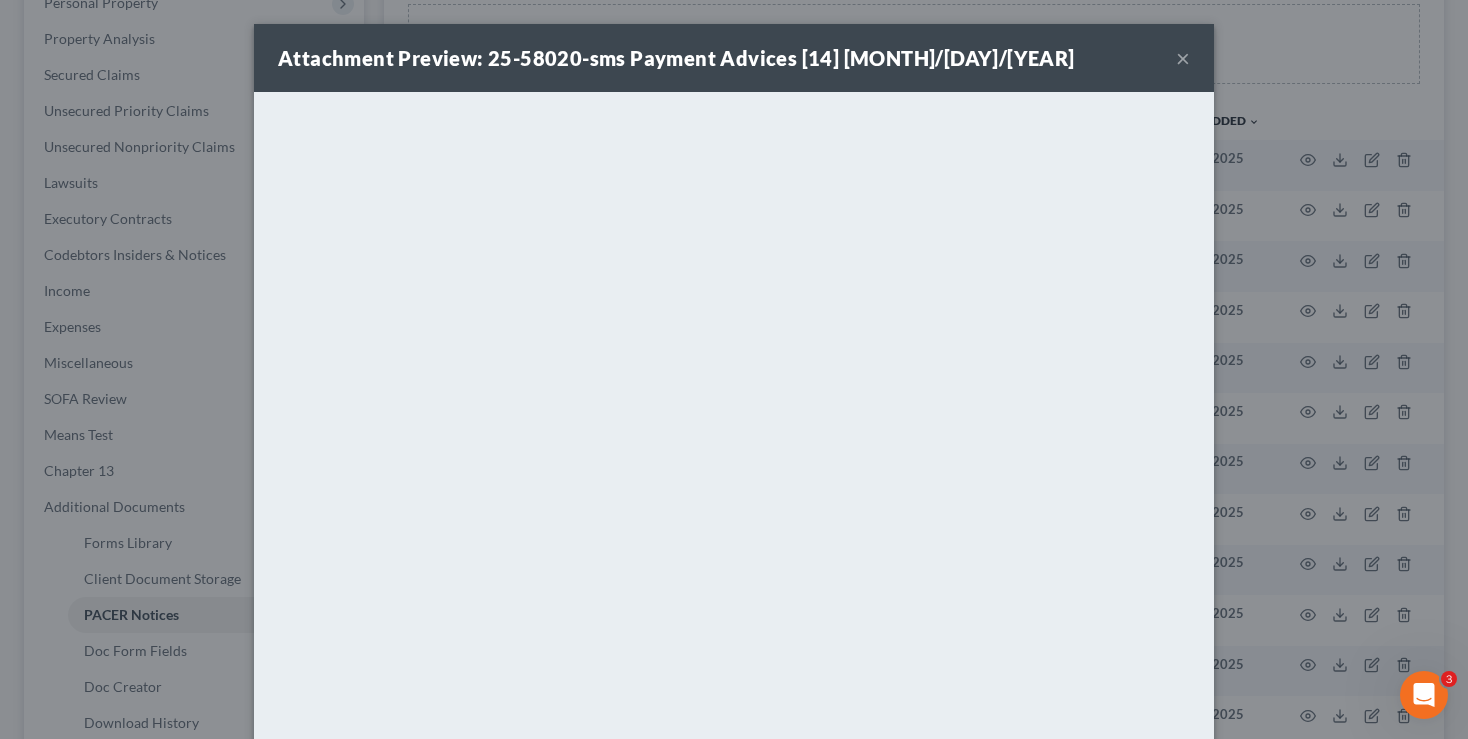 click on "×" at bounding box center [1183, 58] 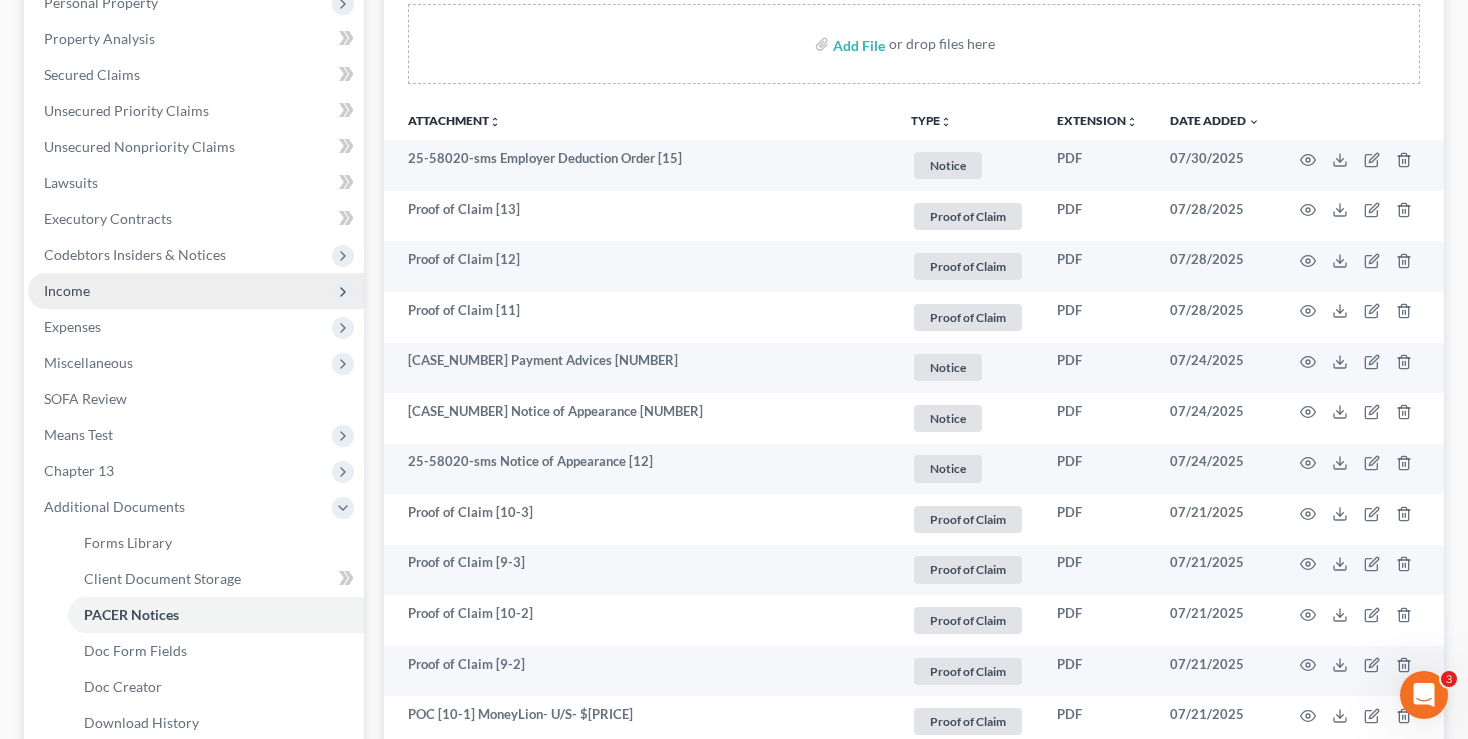 click on "Income" at bounding box center [196, 291] 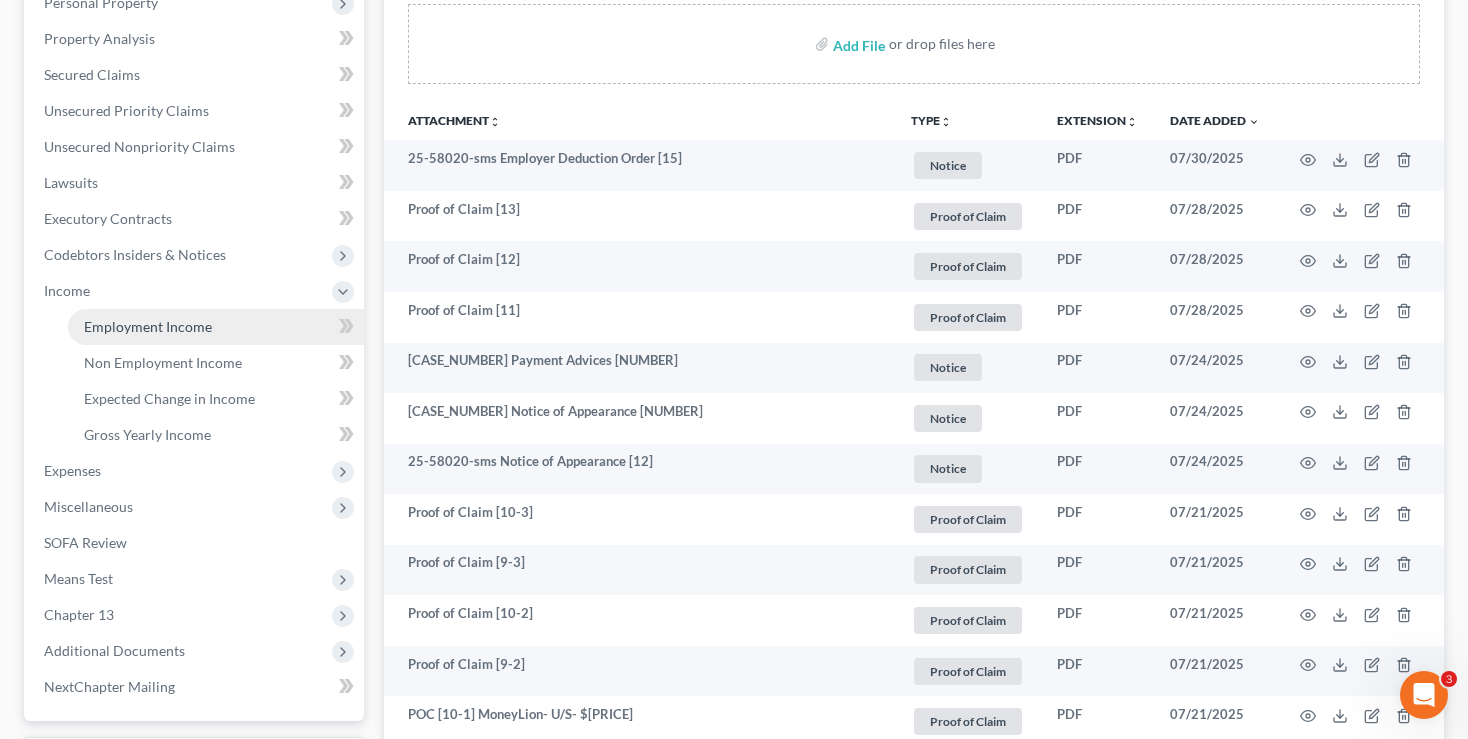 click on "Employment Income" at bounding box center [148, 326] 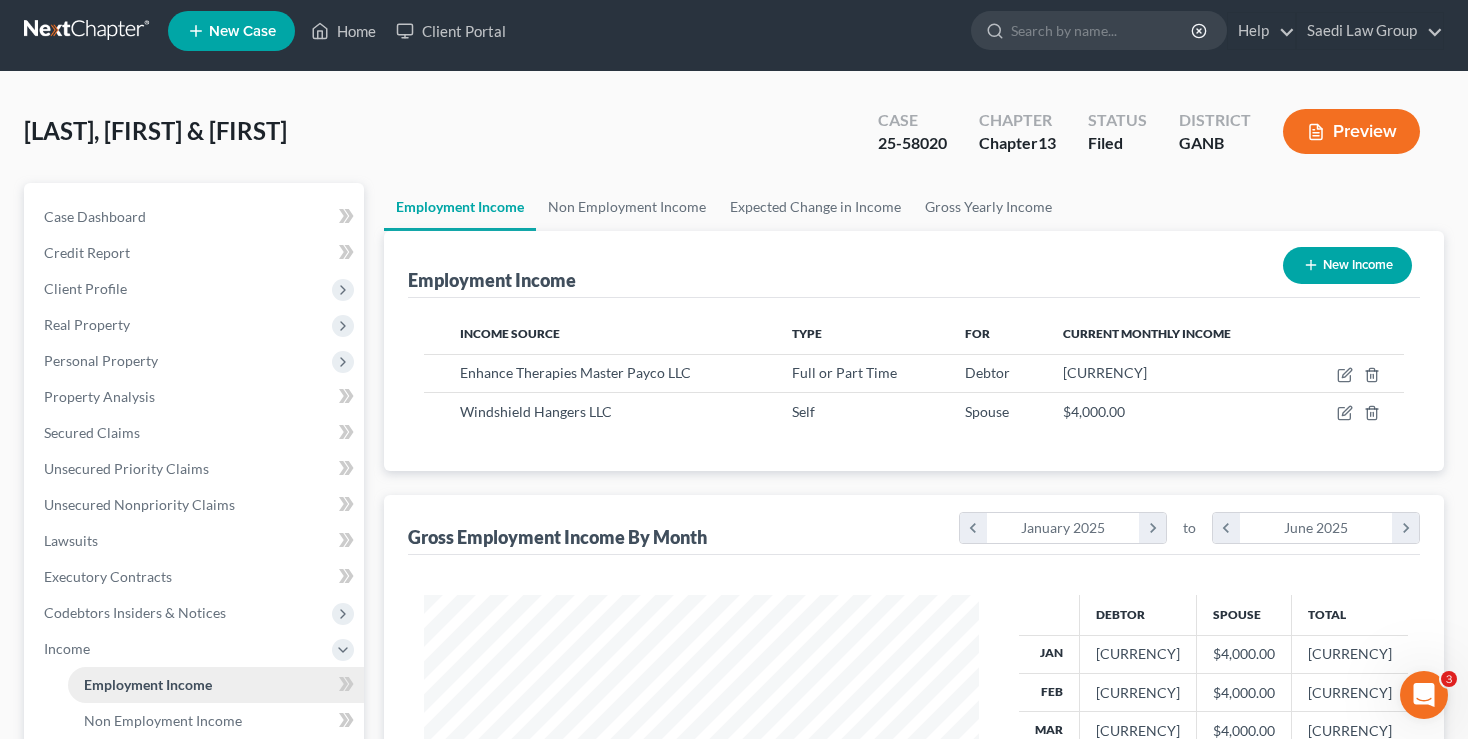 scroll, scrollTop: 0, scrollLeft: 0, axis: both 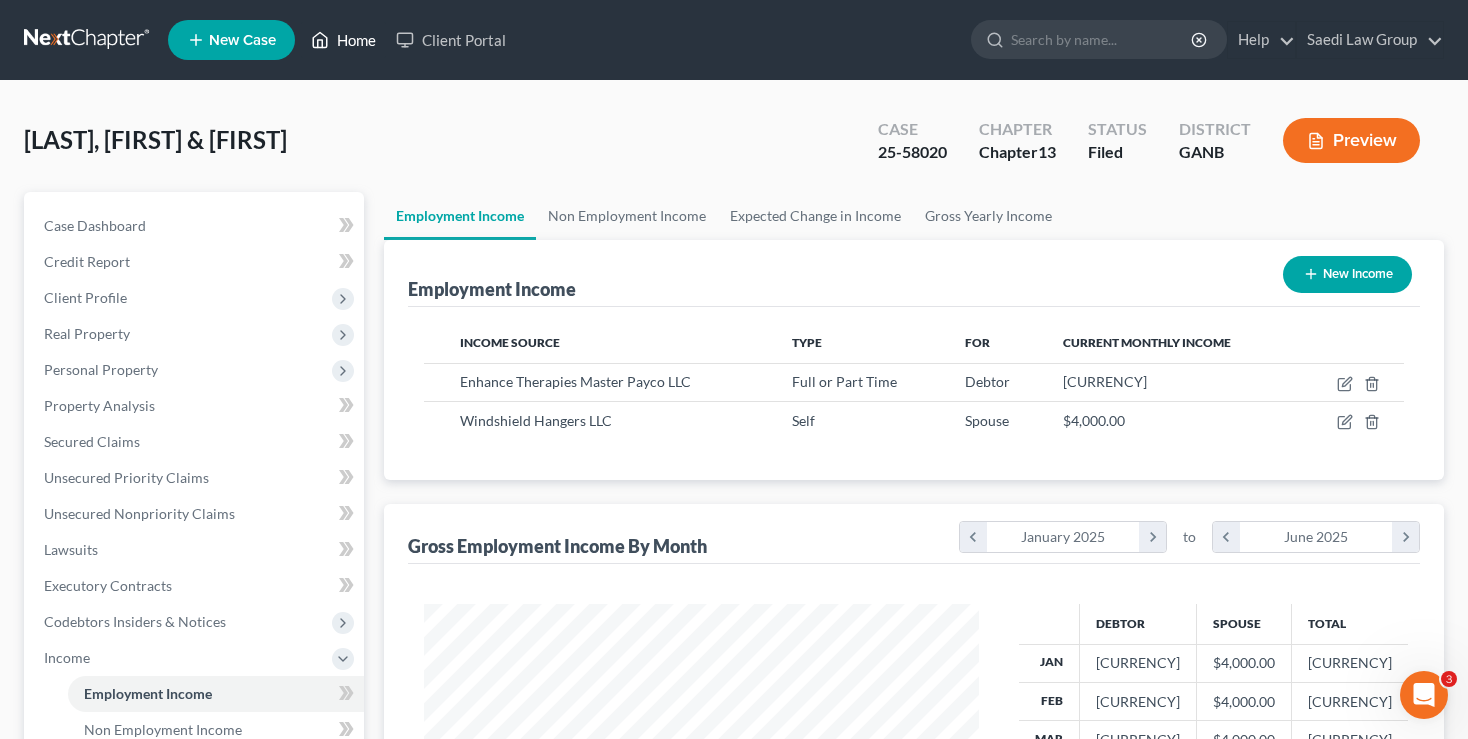 click on "Home" at bounding box center [343, 40] 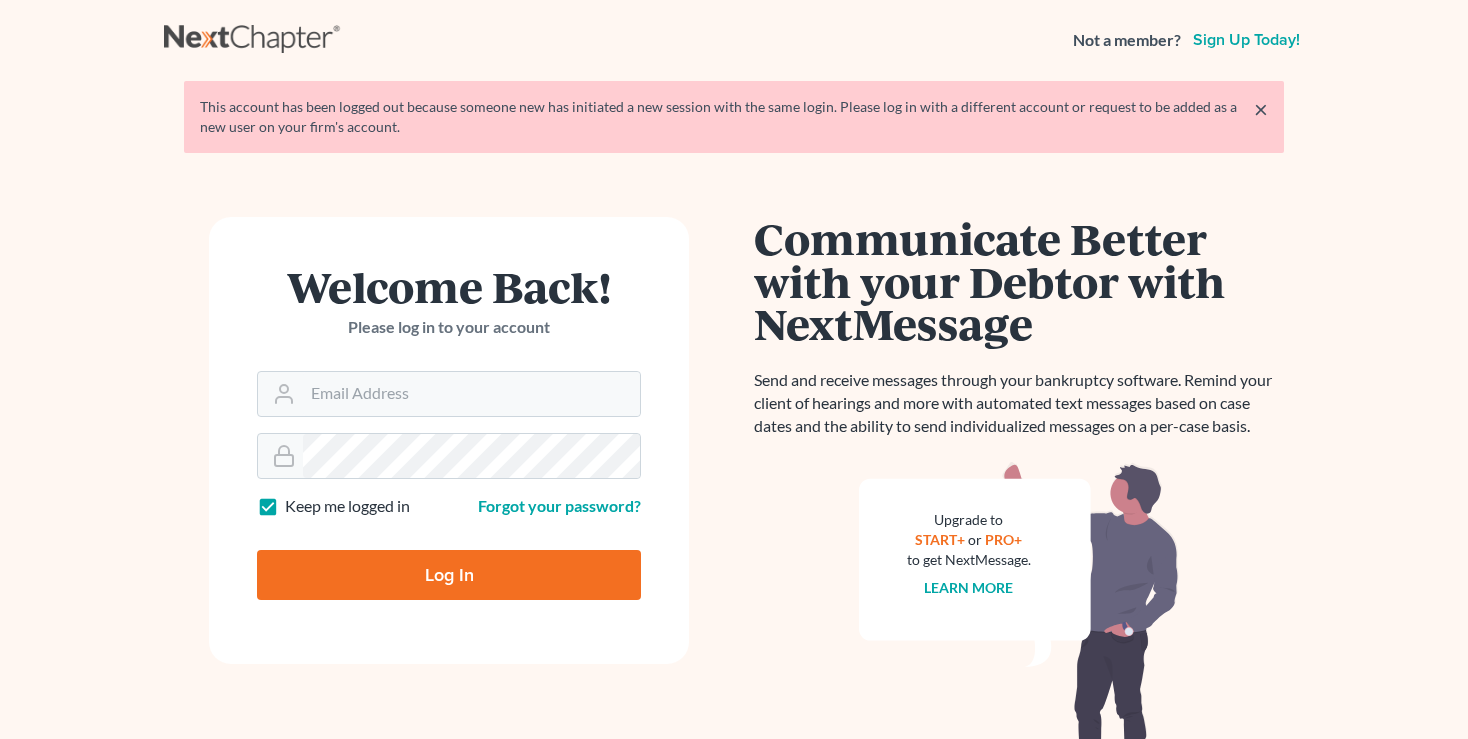 scroll, scrollTop: 0, scrollLeft: 0, axis: both 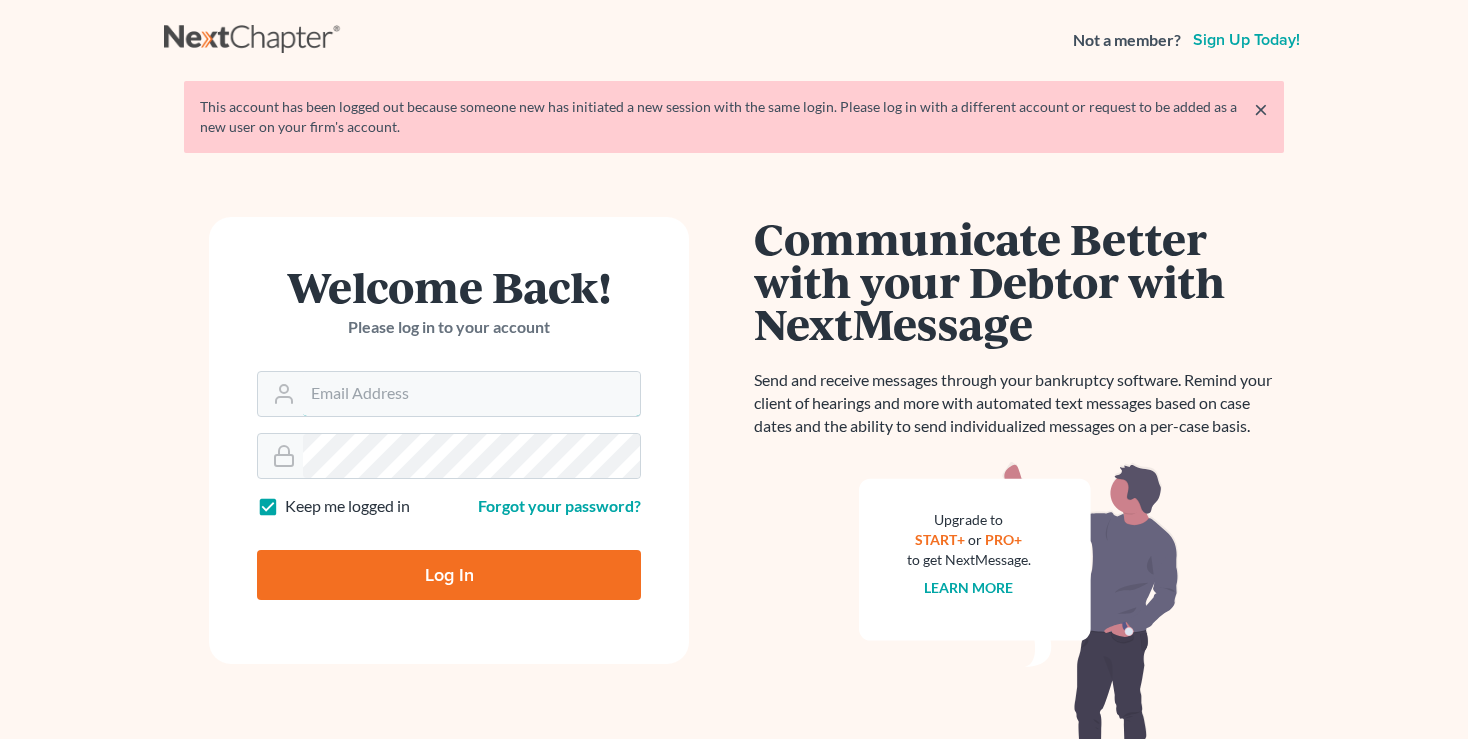 type on "[EMAIL]" 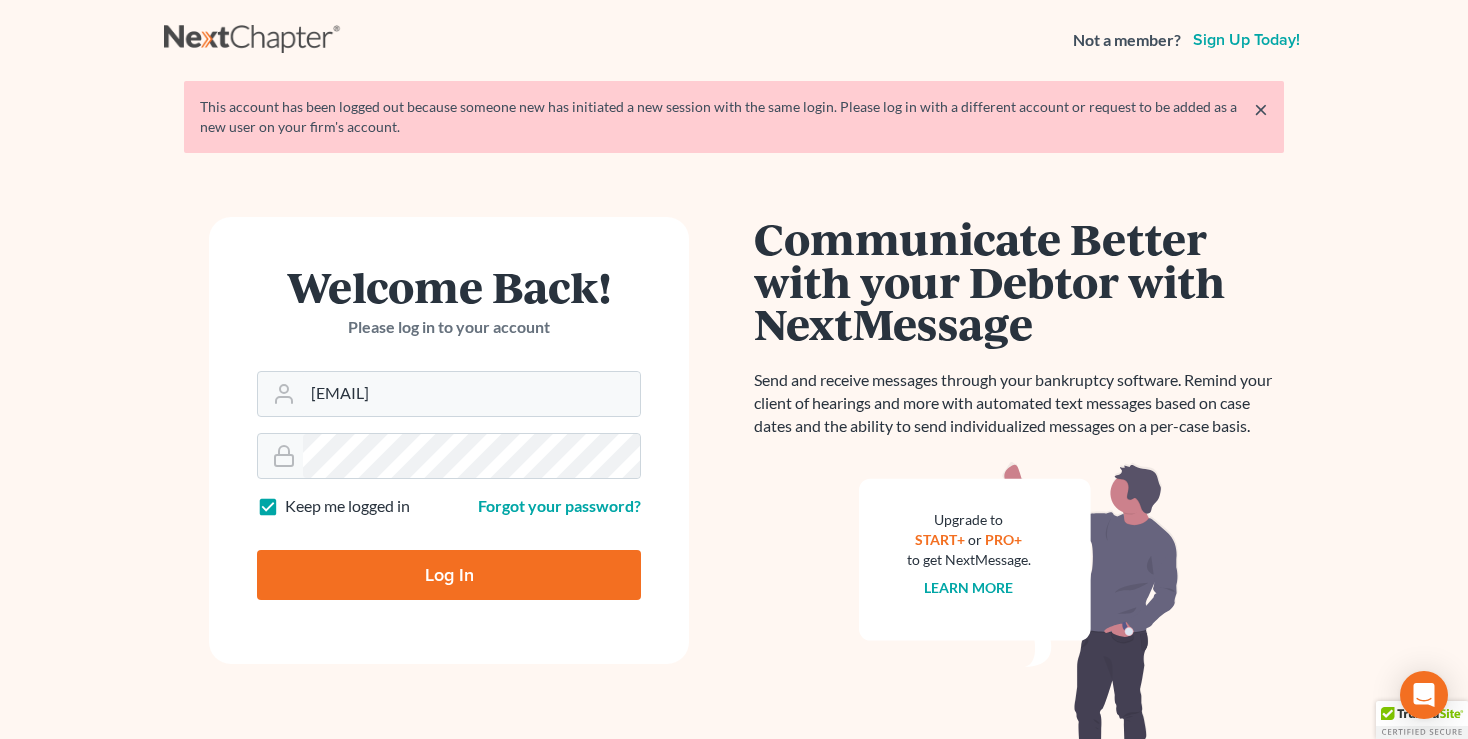 click on "Log In" at bounding box center (449, 575) 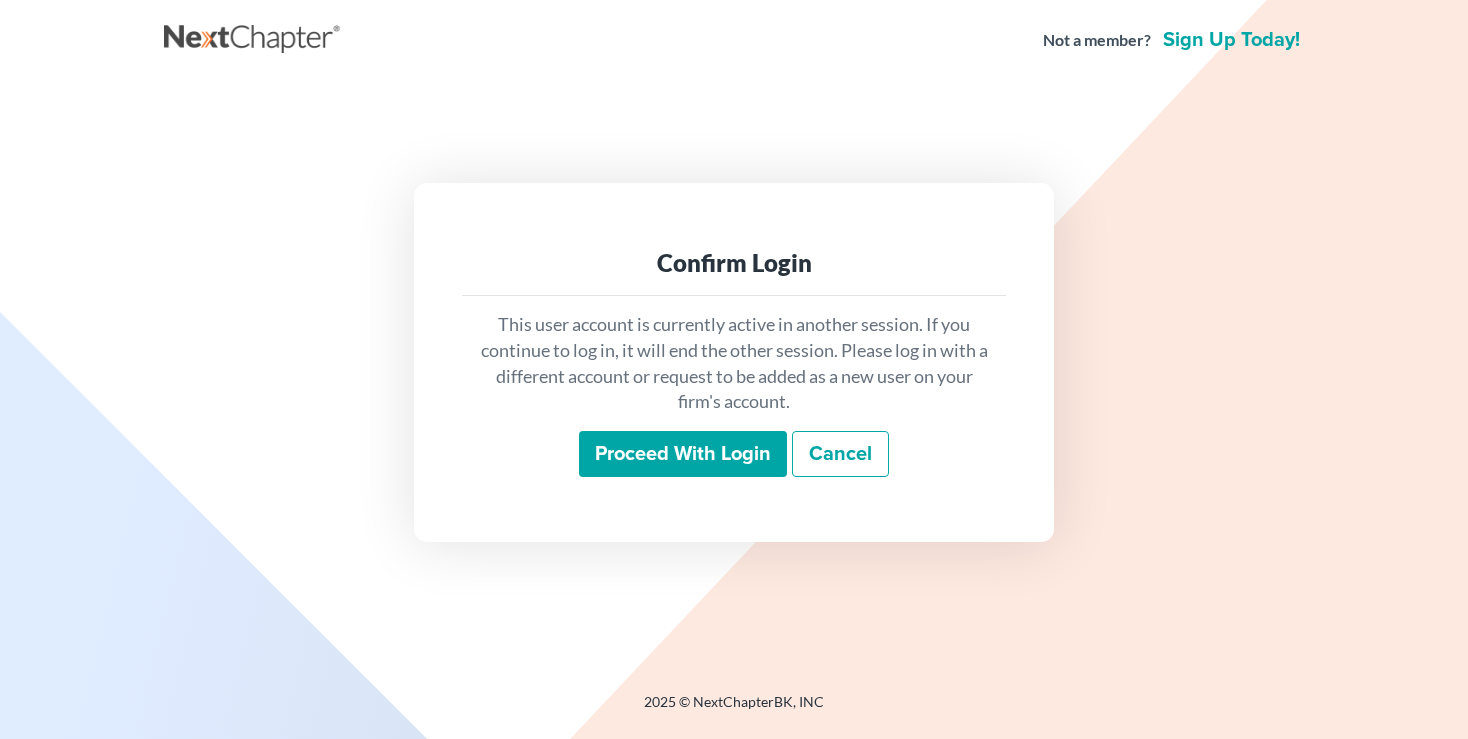 scroll, scrollTop: 0, scrollLeft: 0, axis: both 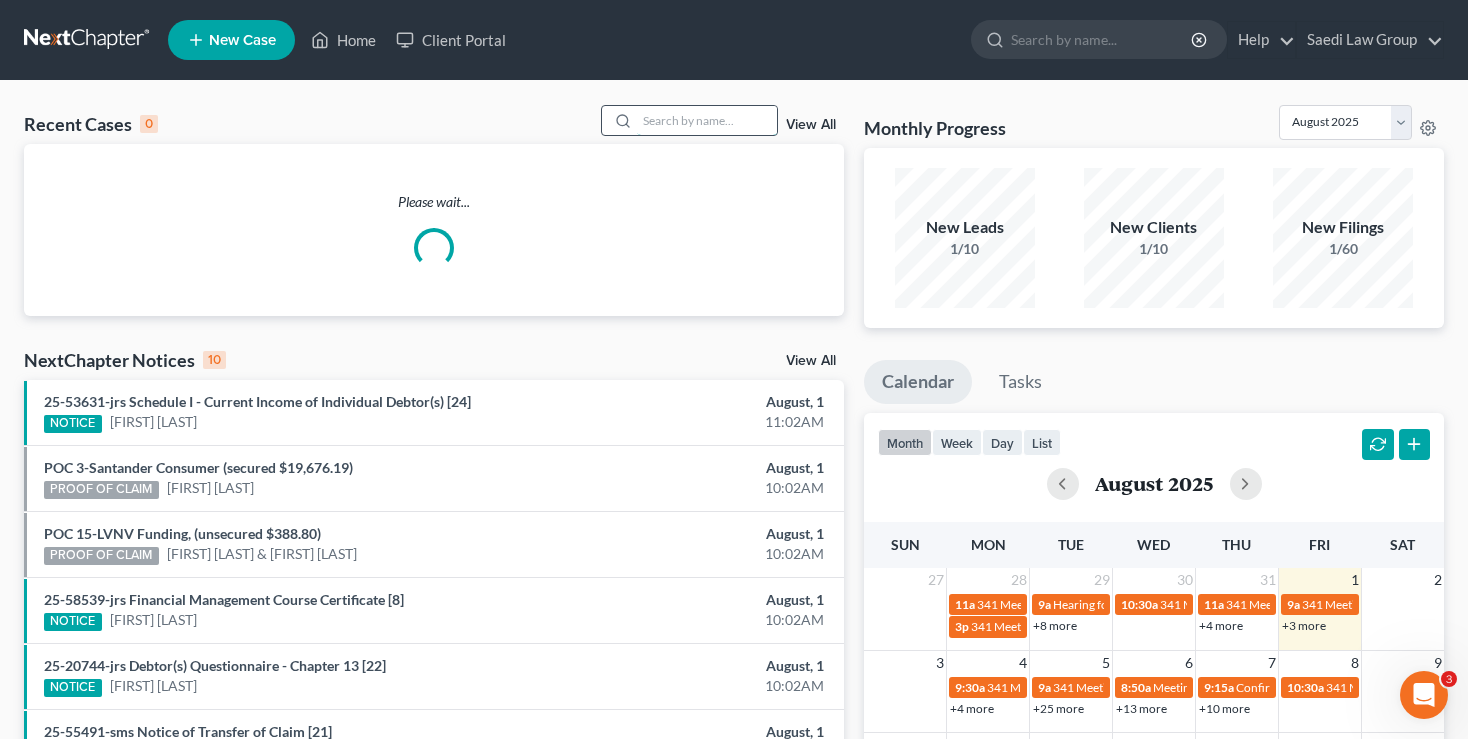click at bounding box center [707, 120] 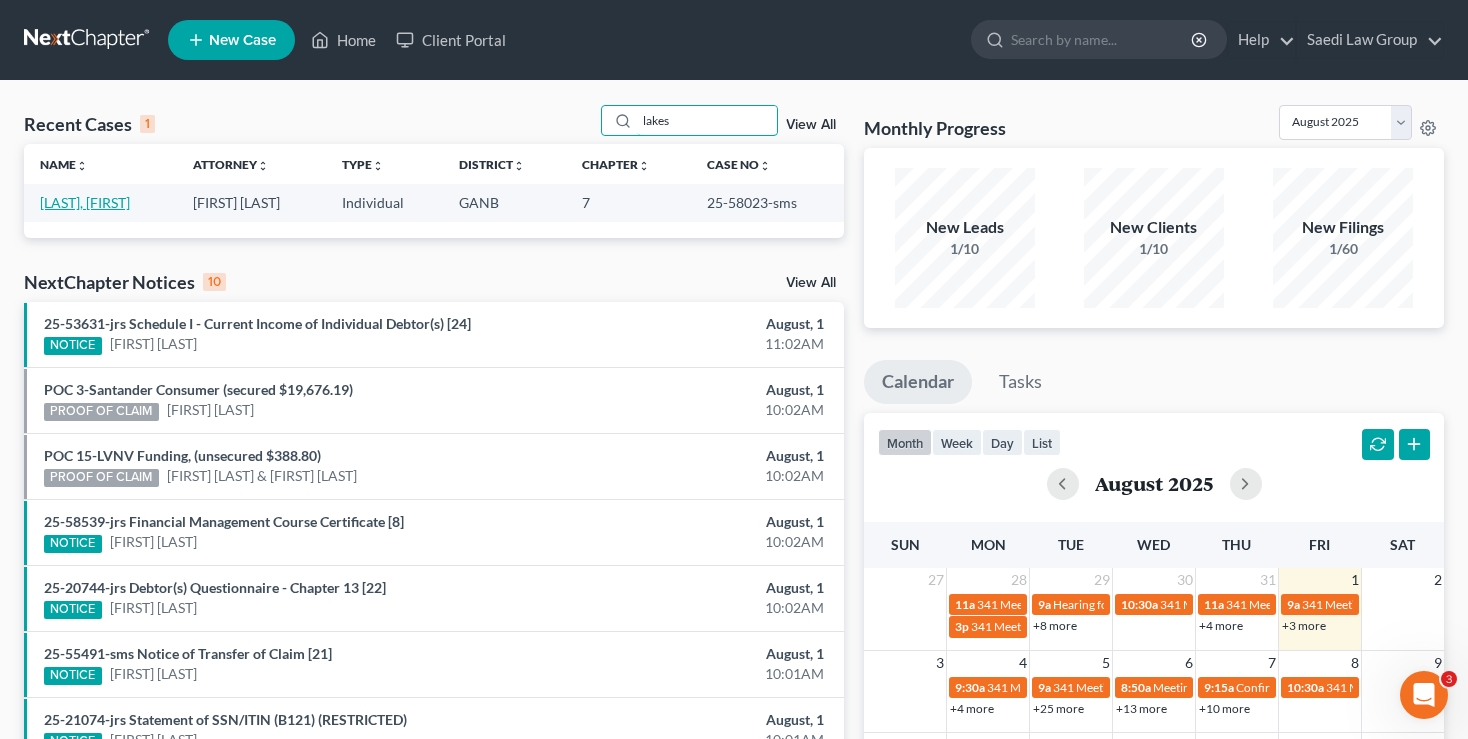 type on "lakes" 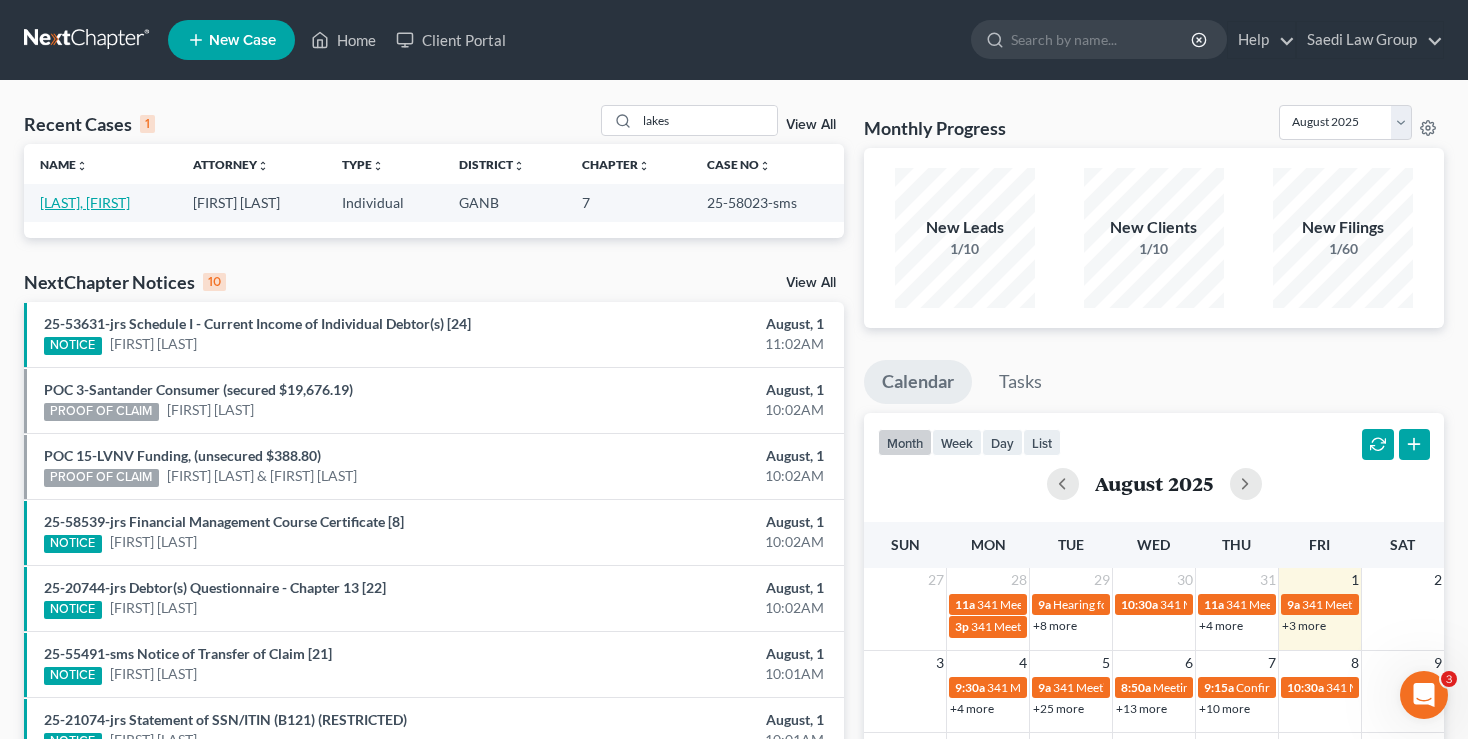 click on "[LAST], [FIRST]" at bounding box center (85, 202) 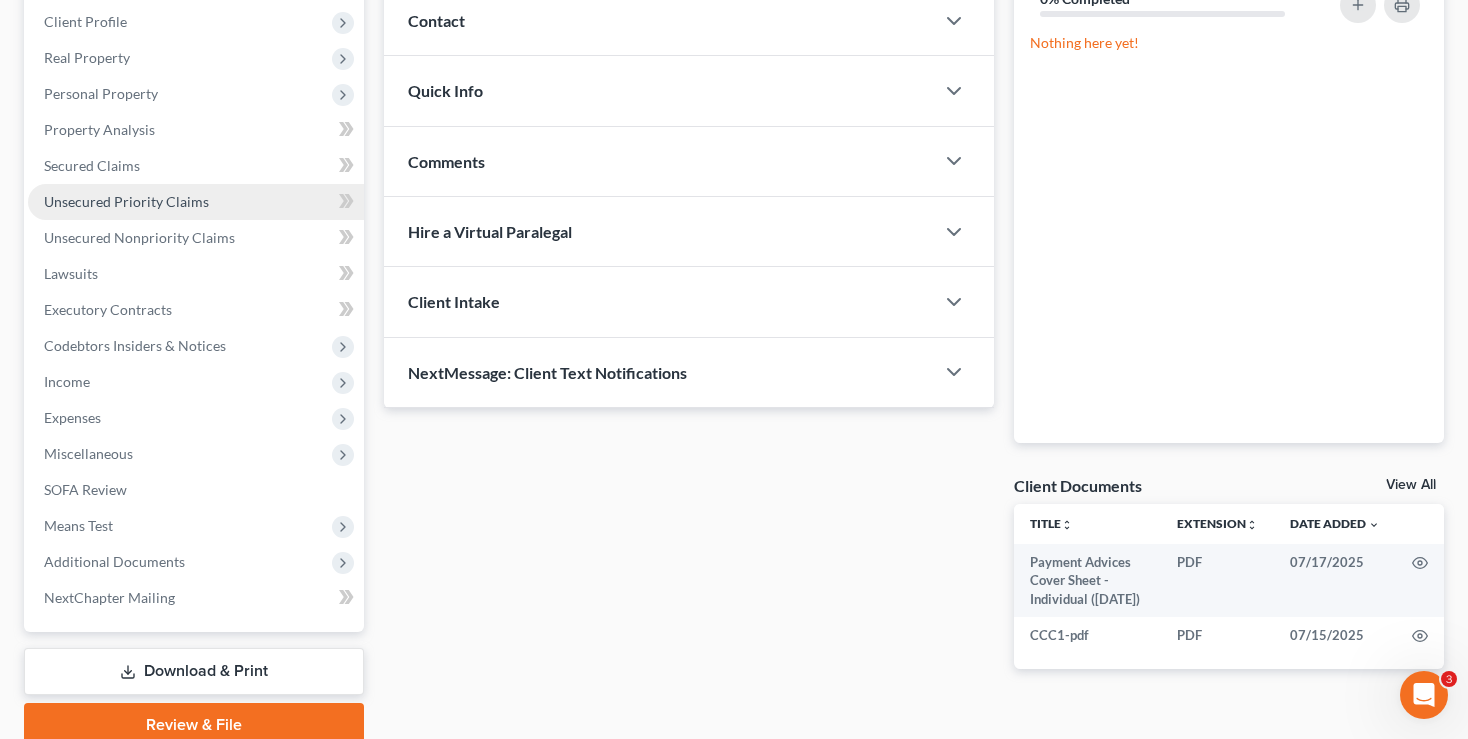 scroll, scrollTop: 283, scrollLeft: 0, axis: vertical 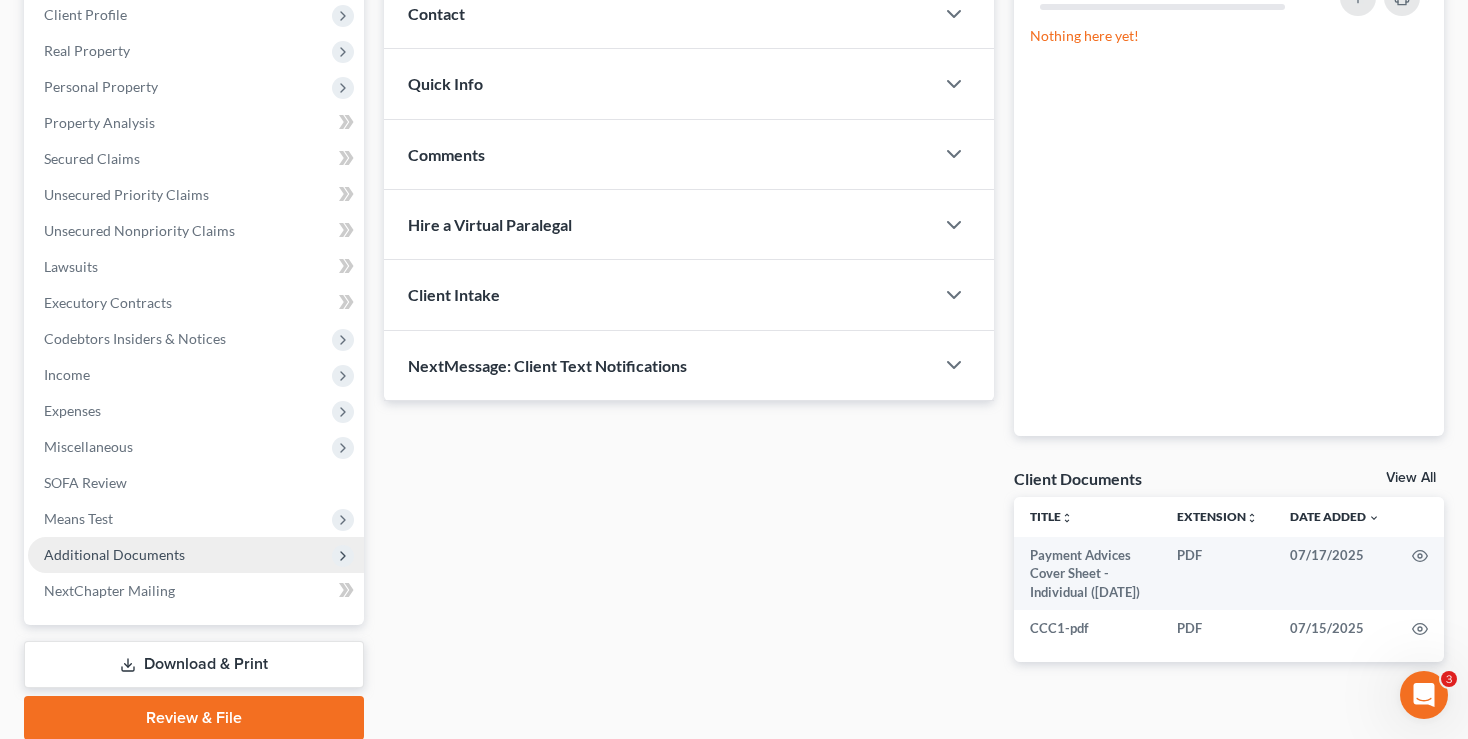 click on "Additional Documents" at bounding box center [114, 554] 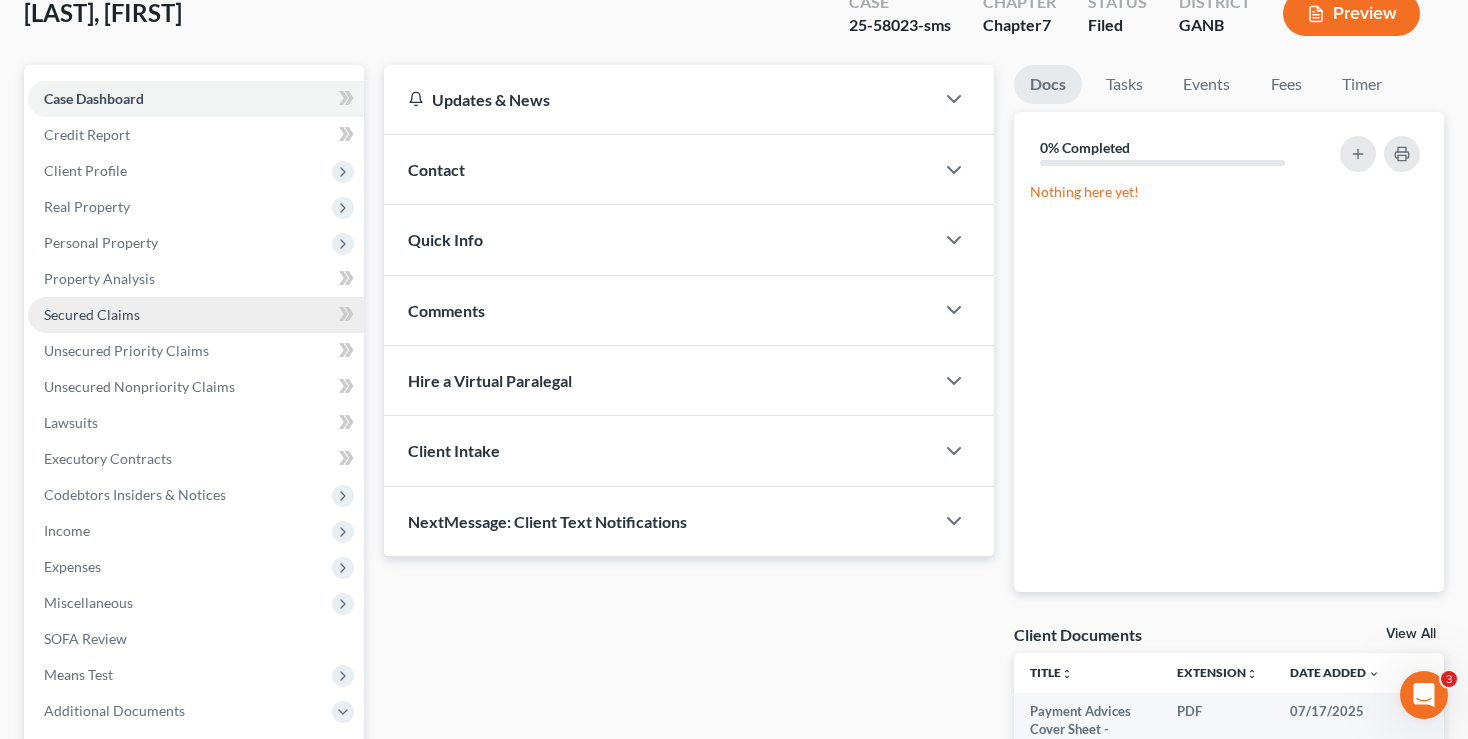 click on "Secured Claims" at bounding box center [196, 315] 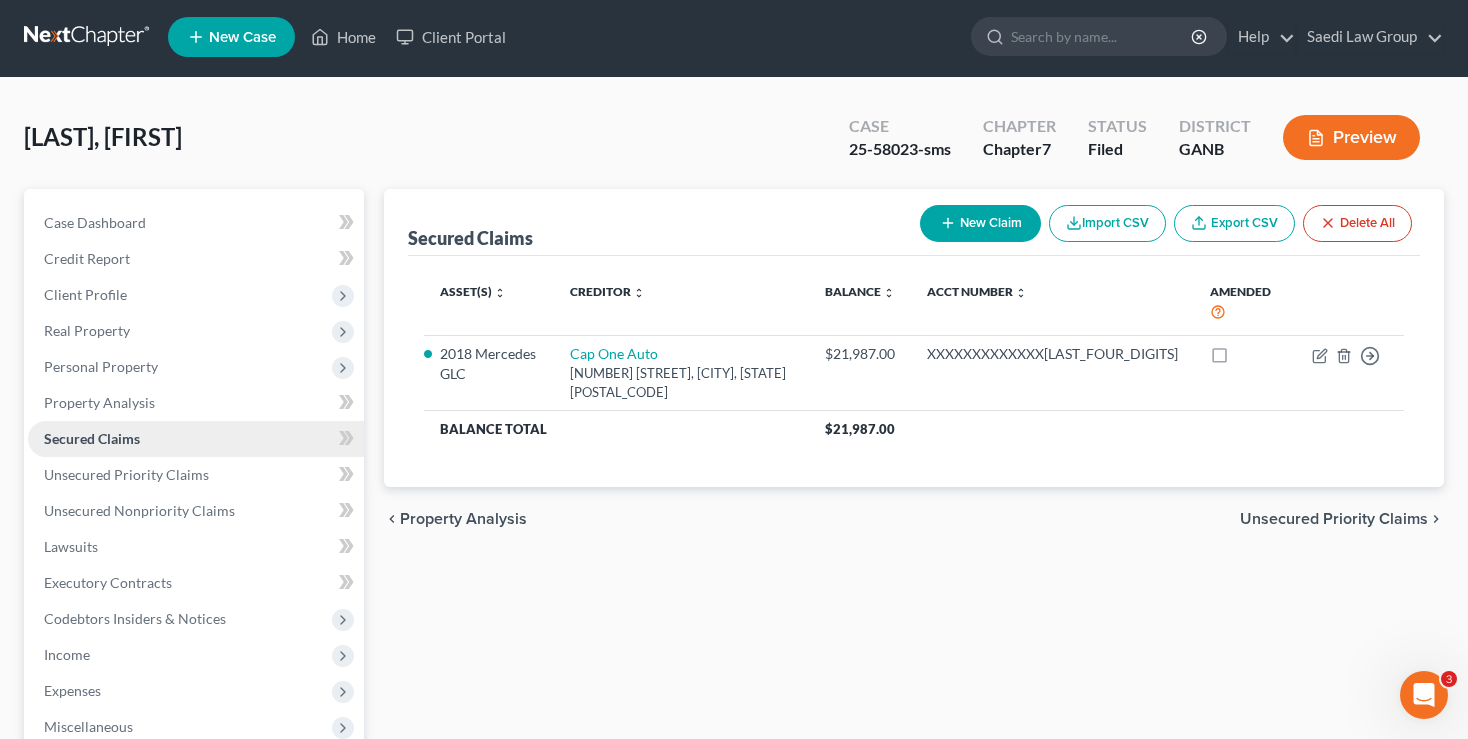 scroll, scrollTop: 0, scrollLeft: 0, axis: both 